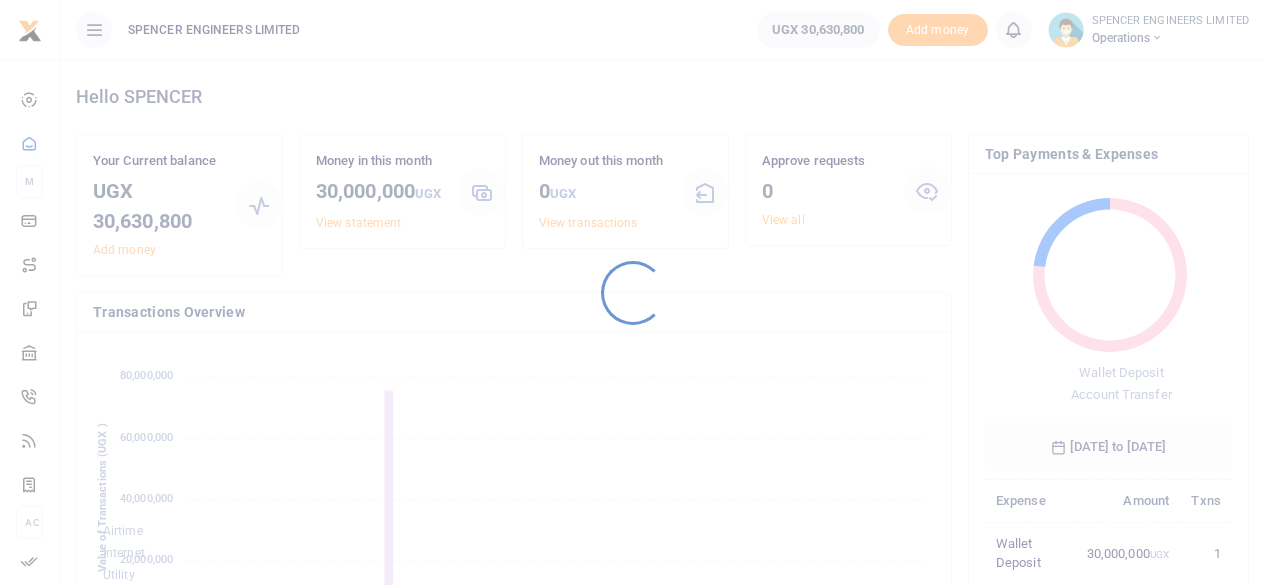 scroll, scrollTop: 0, scrollLeft: 0, axis: both 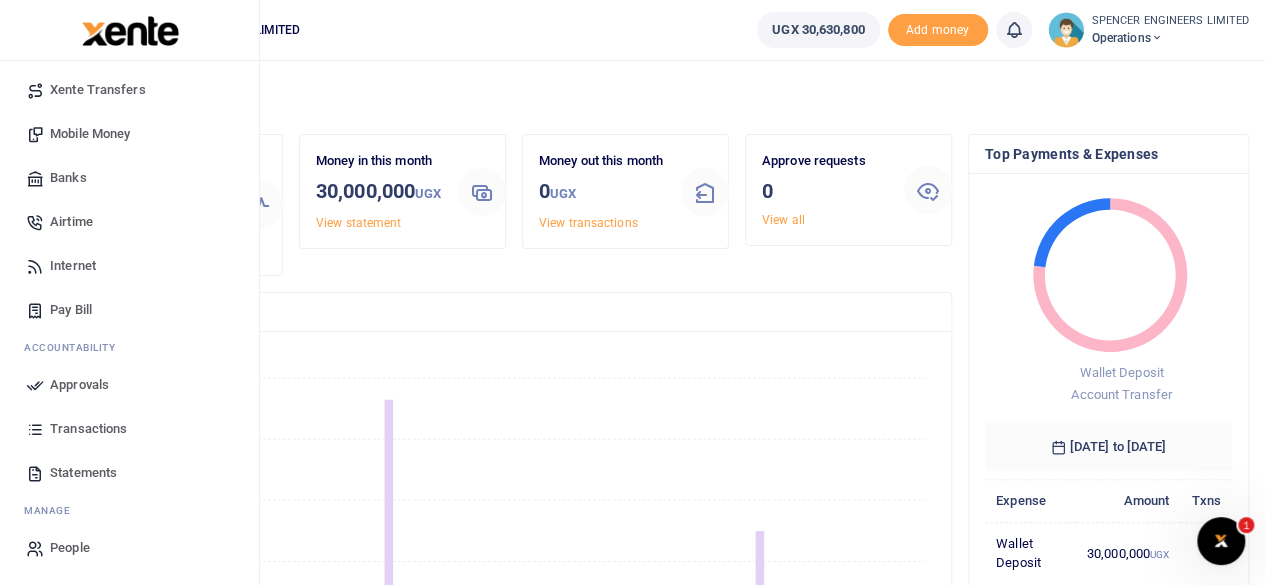 click on "Transactions" at bounding box center [88, 429] 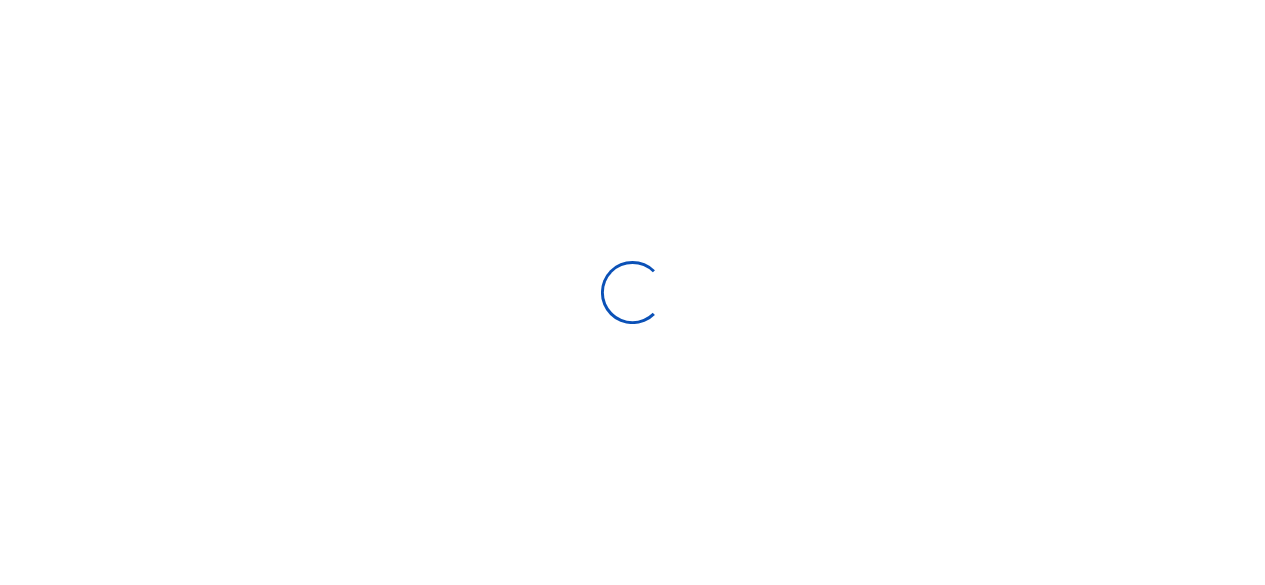 scroll, scrollTop: 0, scrollLeft: 0, axis: both 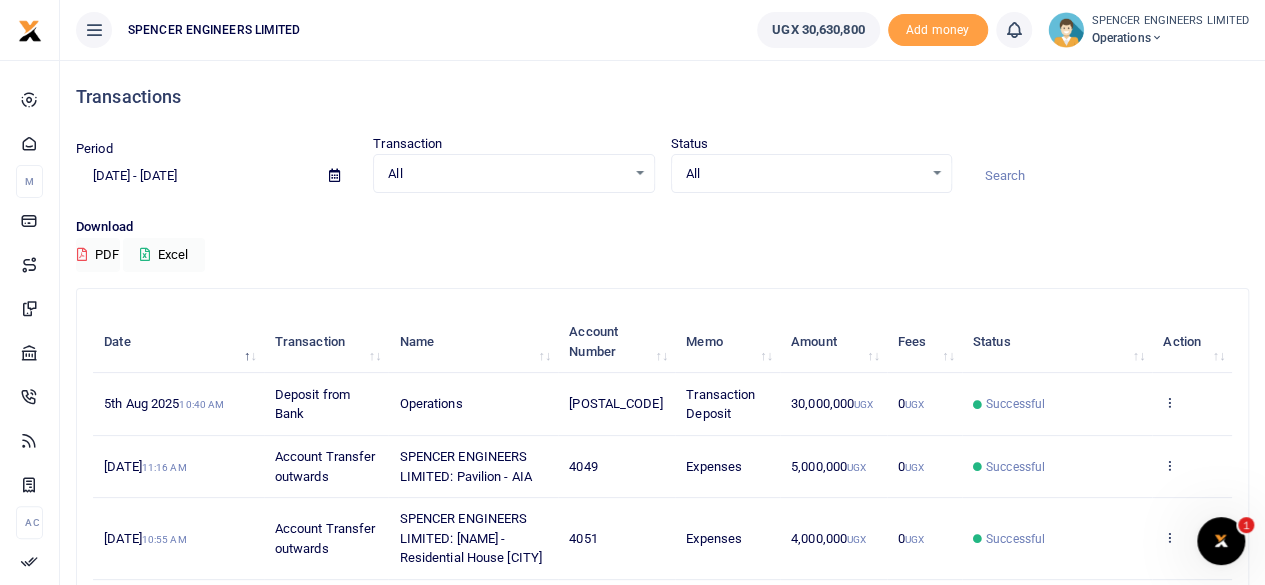 click at bounding box center (1157, 38) 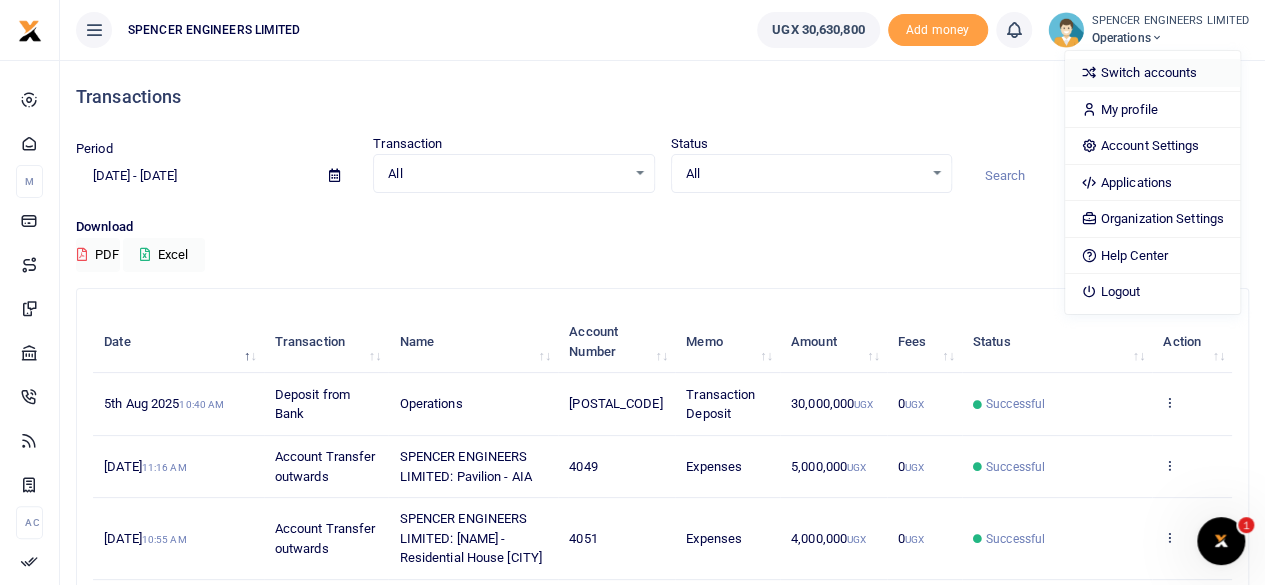 click on "Switch accounts" at bounding box center [1152, 73] 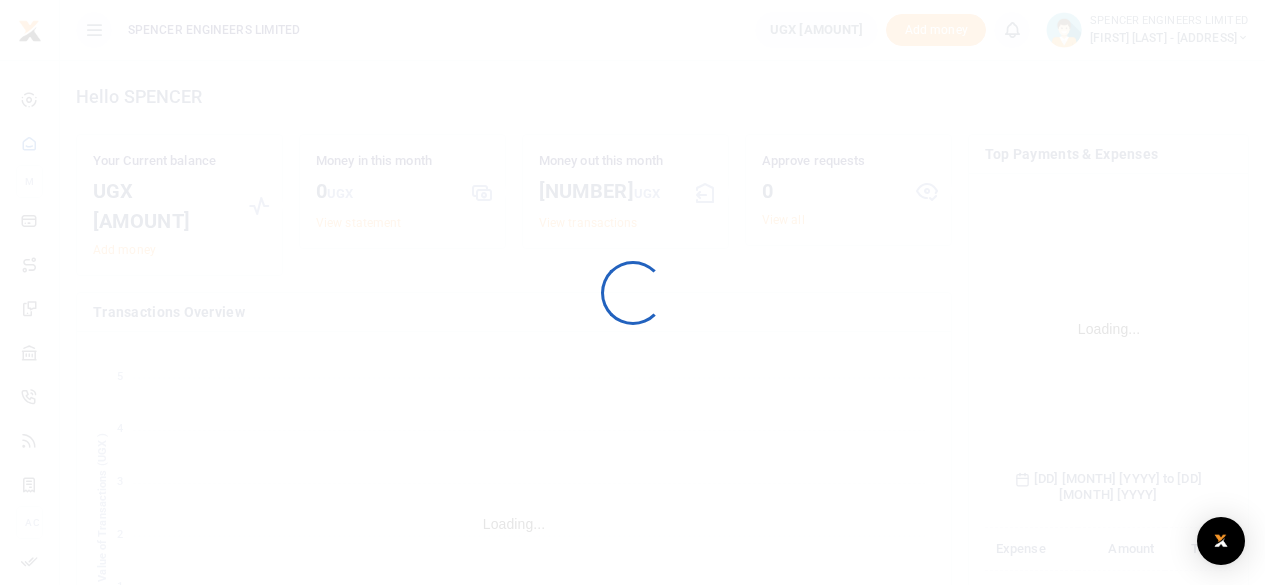 scroll, scrollTop: 0, scrollLeft: 0, axis: both 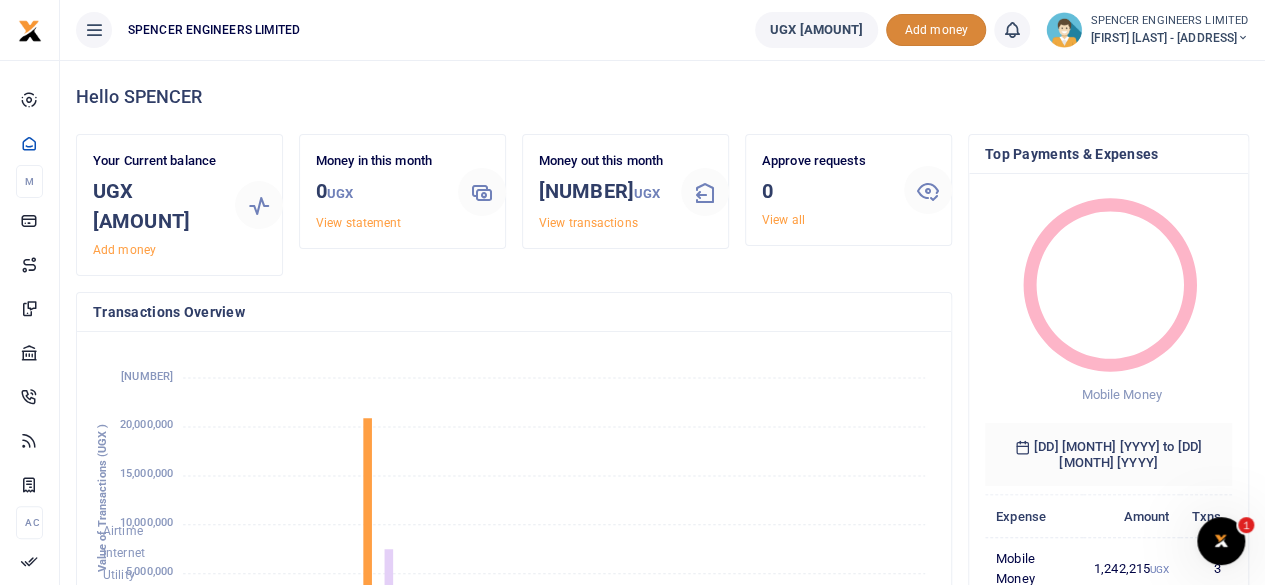 click on "Add money" at bounding box center (936, 30) 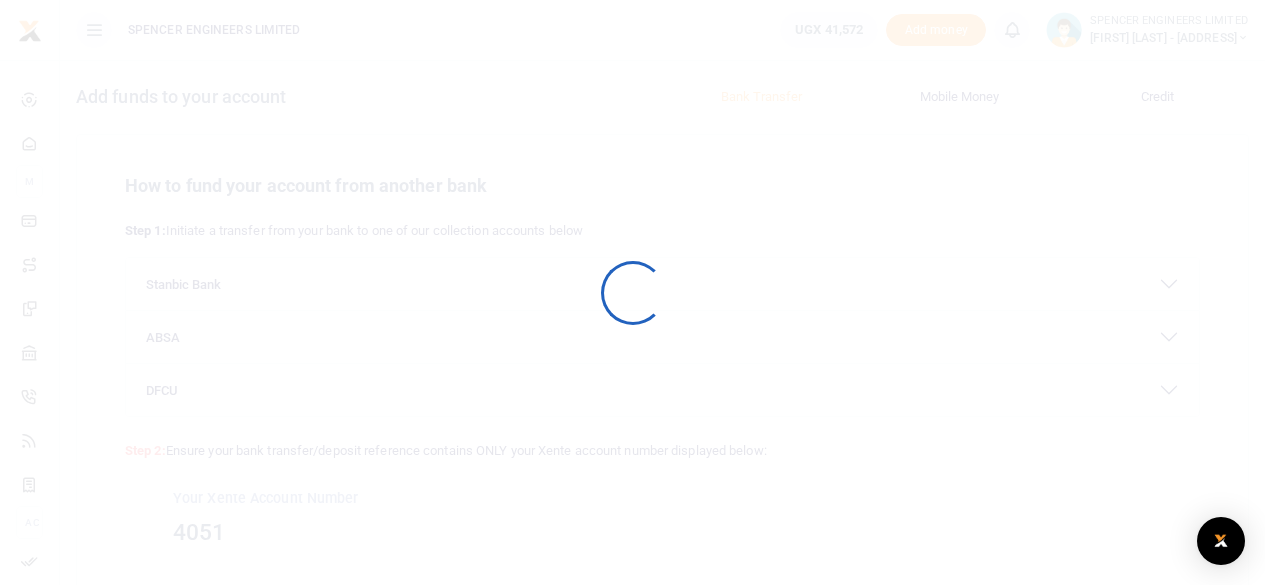 scroll, scrollTop: 0, scrollLeft: 0, axis: both 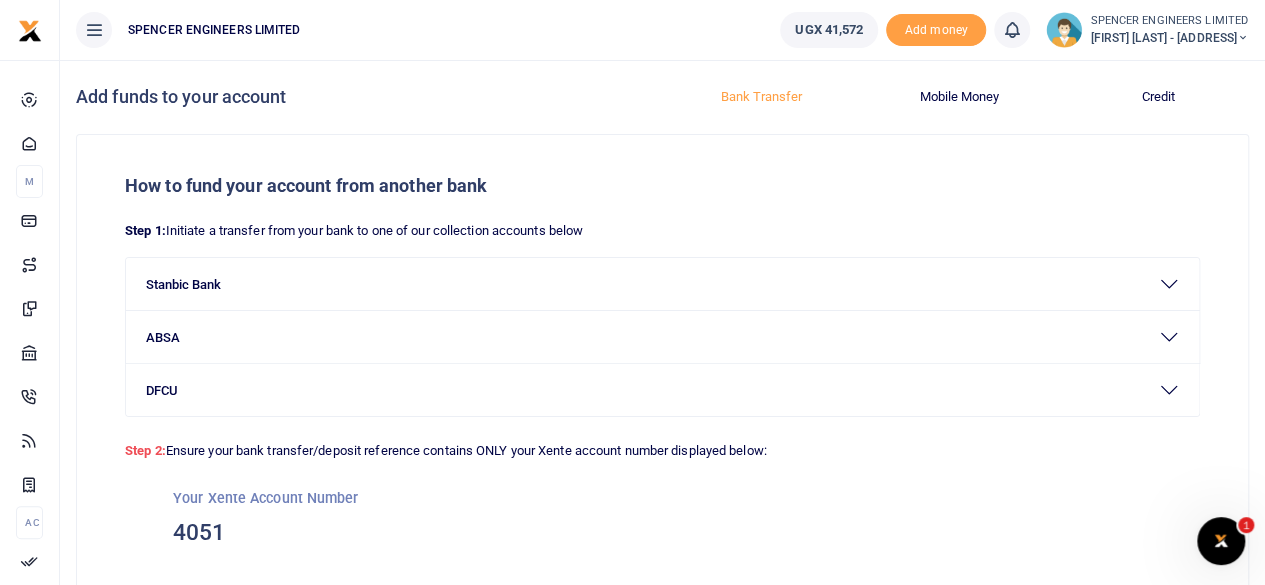 click at bounding box center [1243, 38] 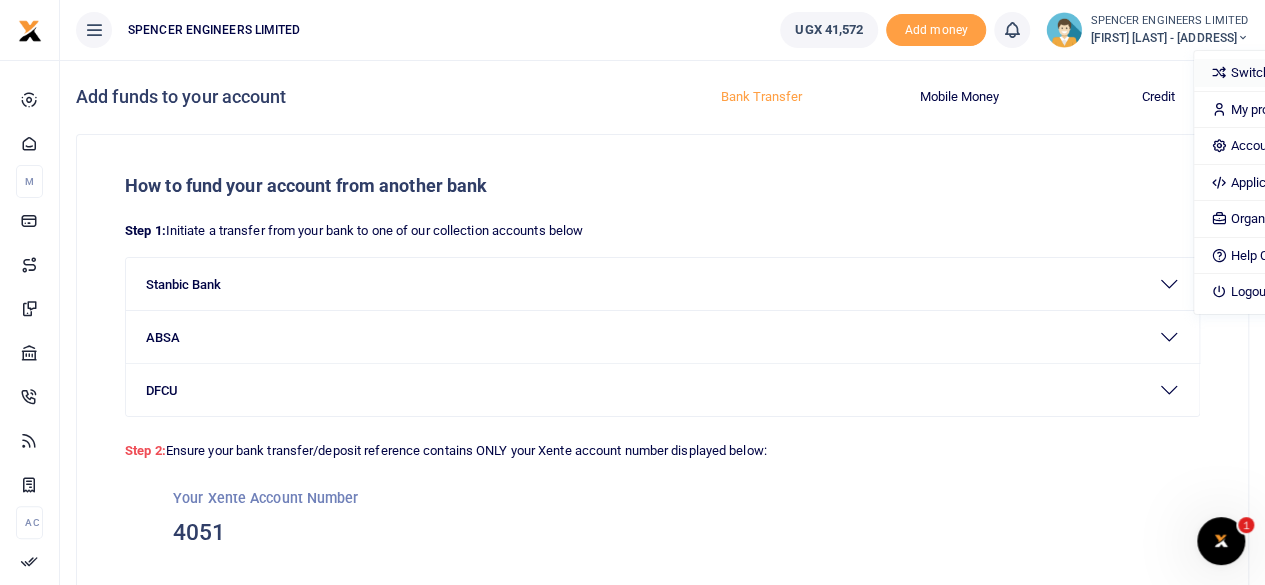 click on "Switch accounts" at bounding box center [1281, 73] 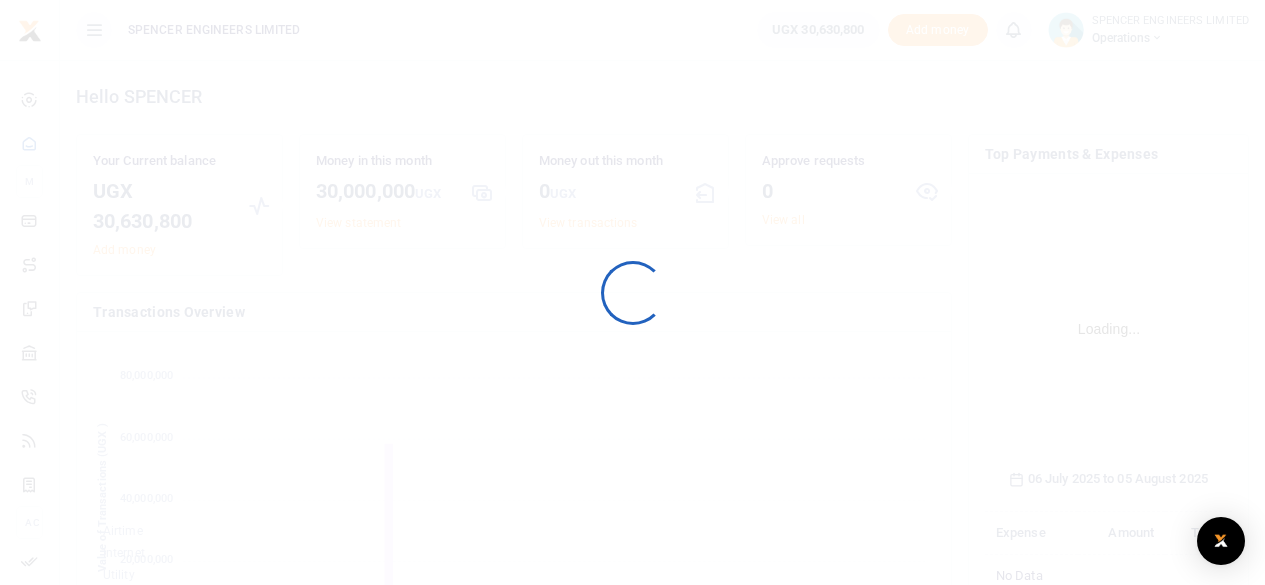 scroll, scrollTop: 0, scrollLeft: 0, axis: both 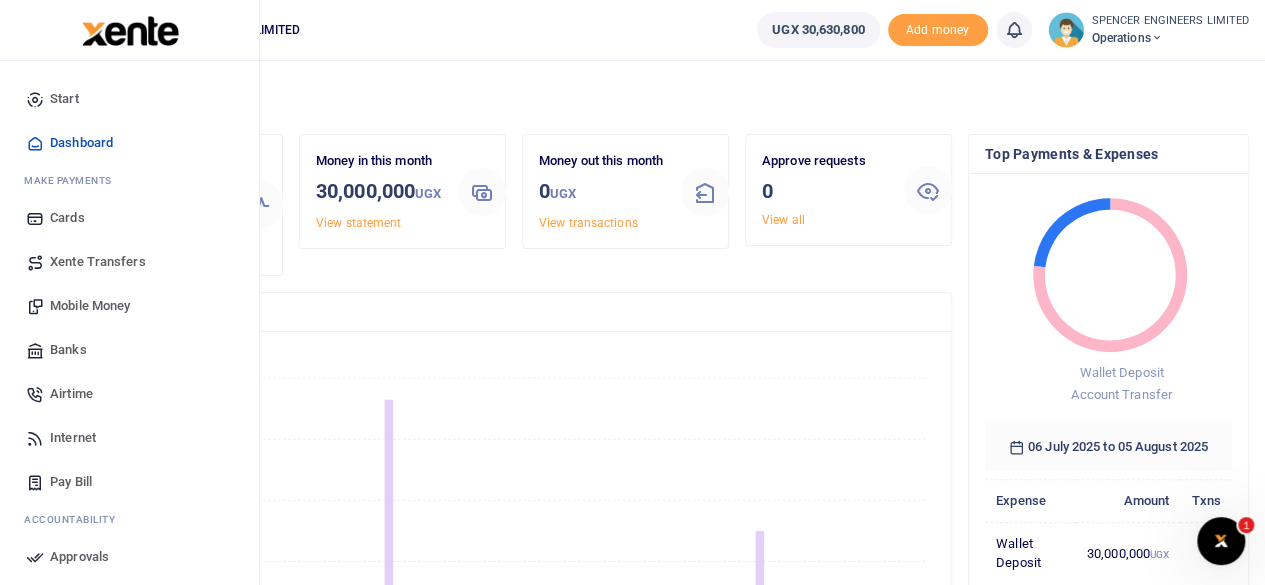click on "Xente Transfers" at bounding box center (98, 262) 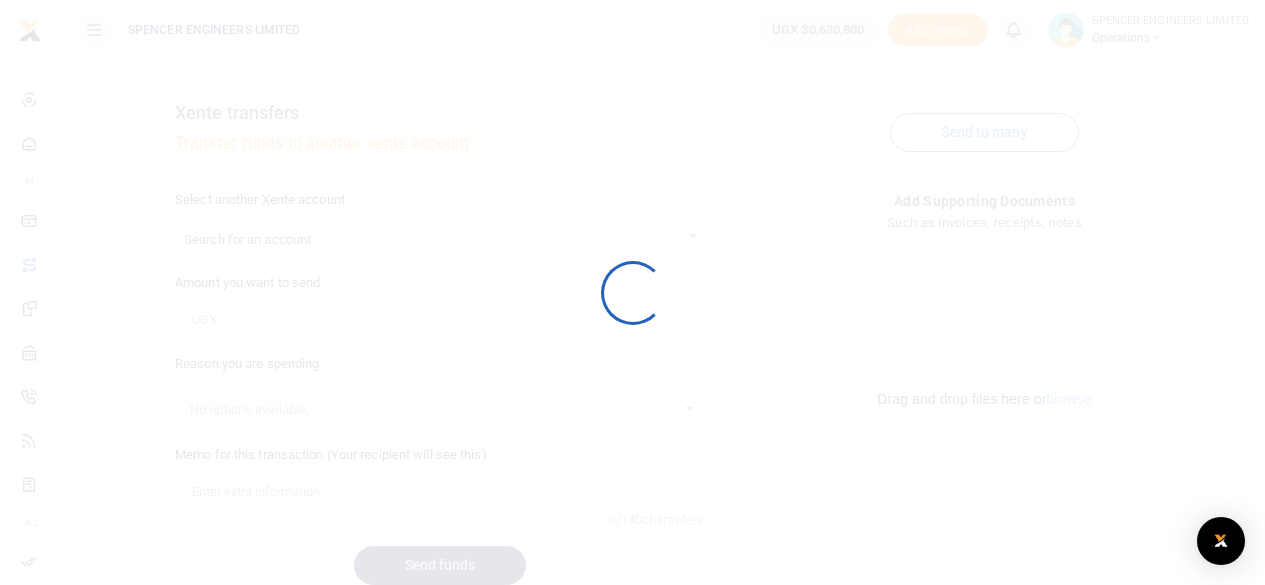 scroll, scrollTop: 0, scrollLeft: 0, axis: both 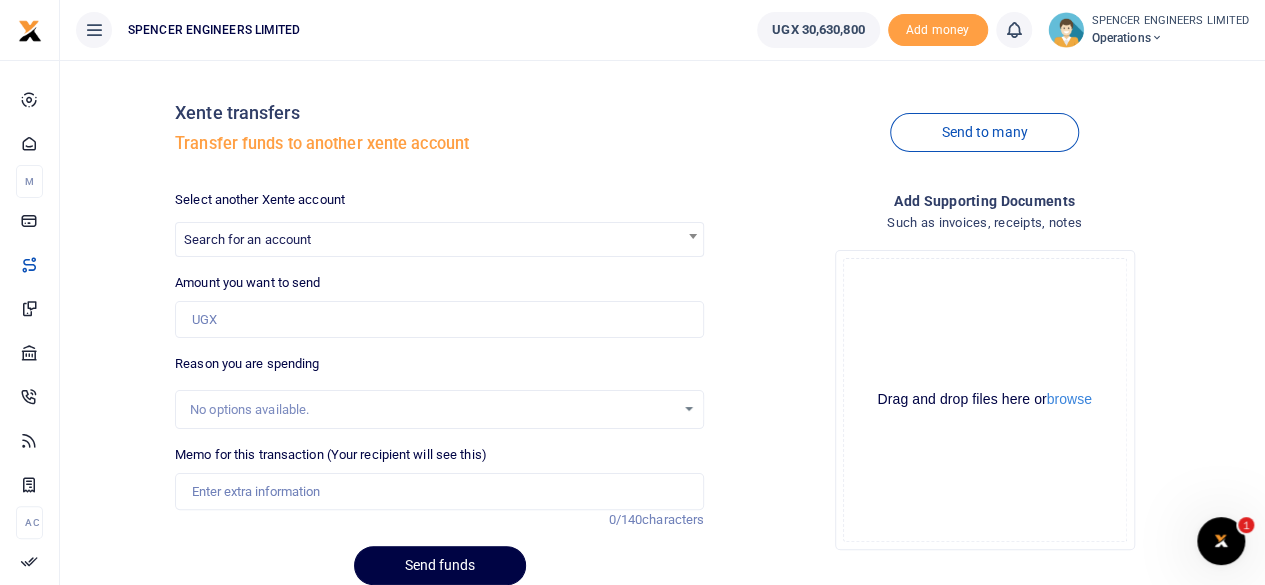 click on "Search for an account" at bounding box center [247, 239] 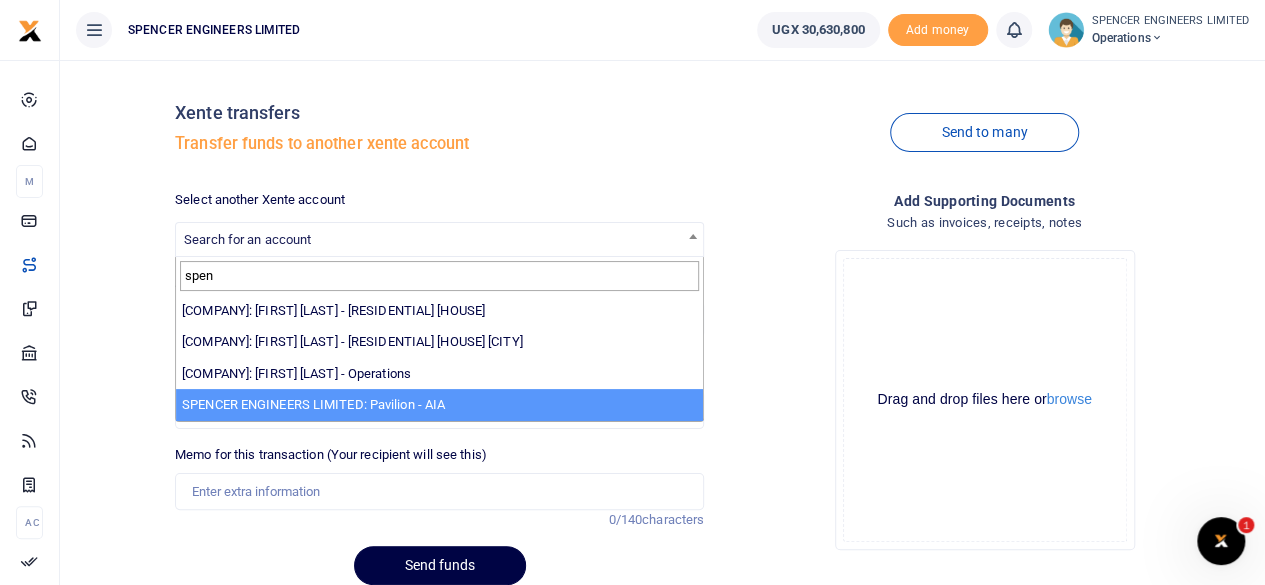type on "spen" 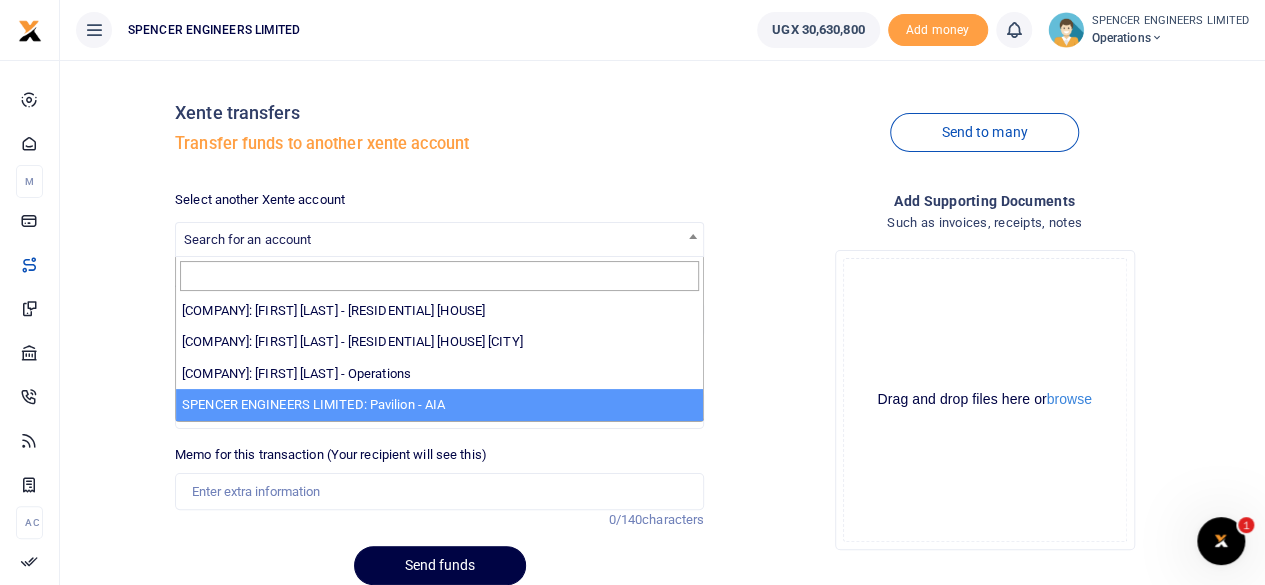 select on "4049" 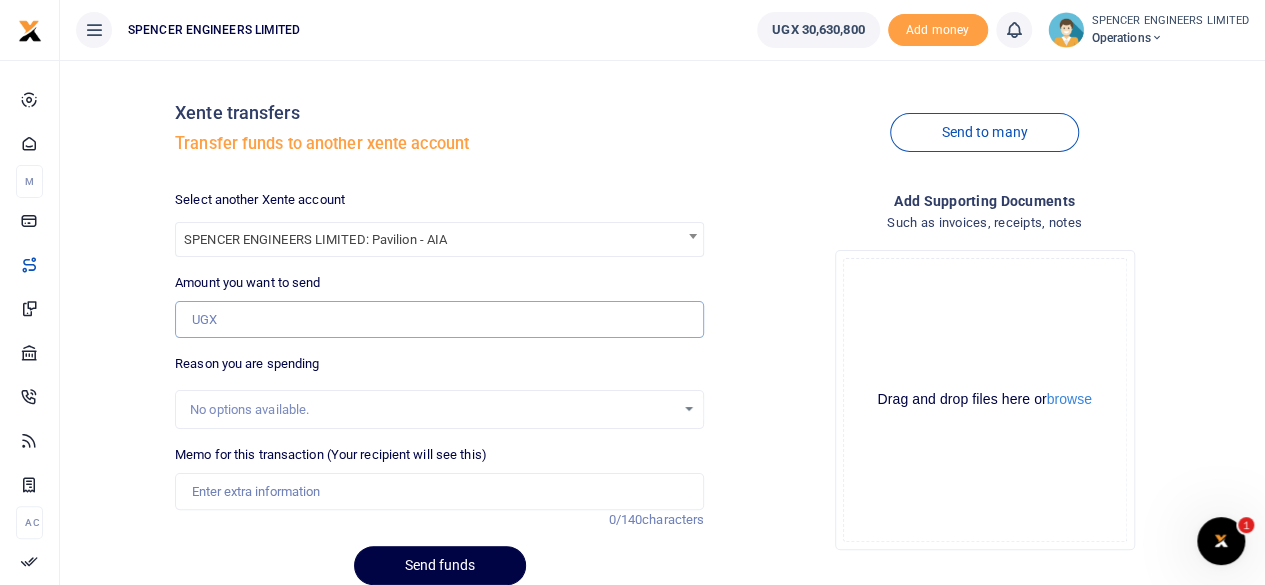 click on "Amount you want to send" at bounding box center (439, 320) 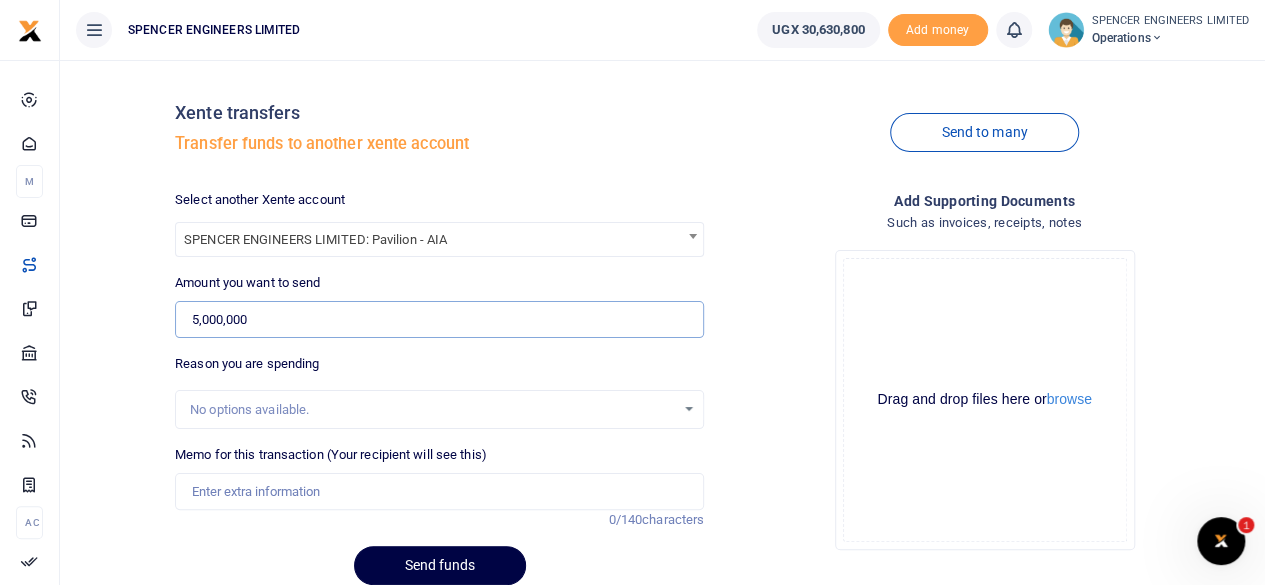 type on "5,000,000" 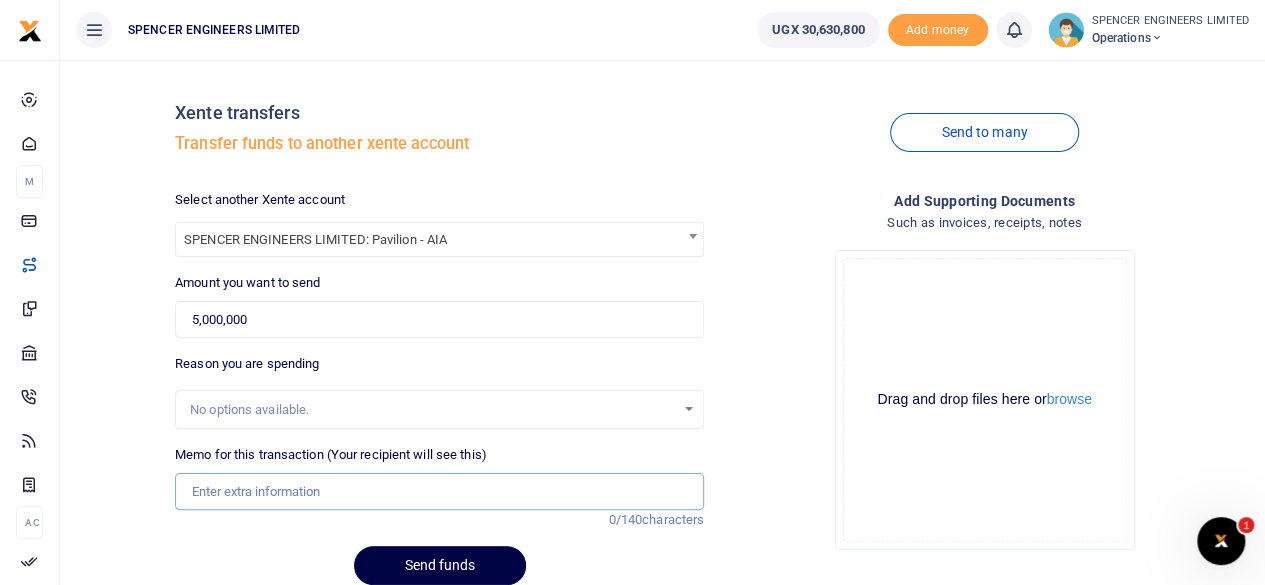 click on "Memo for this transaction (Your recipient will see this)" at bounding box center (439, 492) 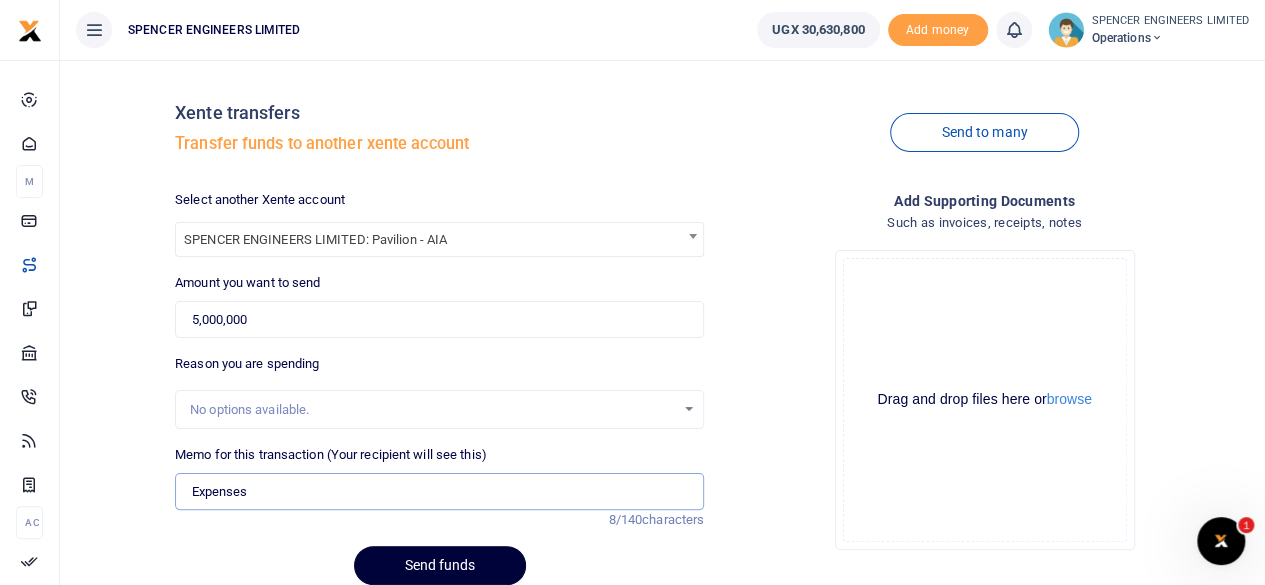 type on "Expenses" 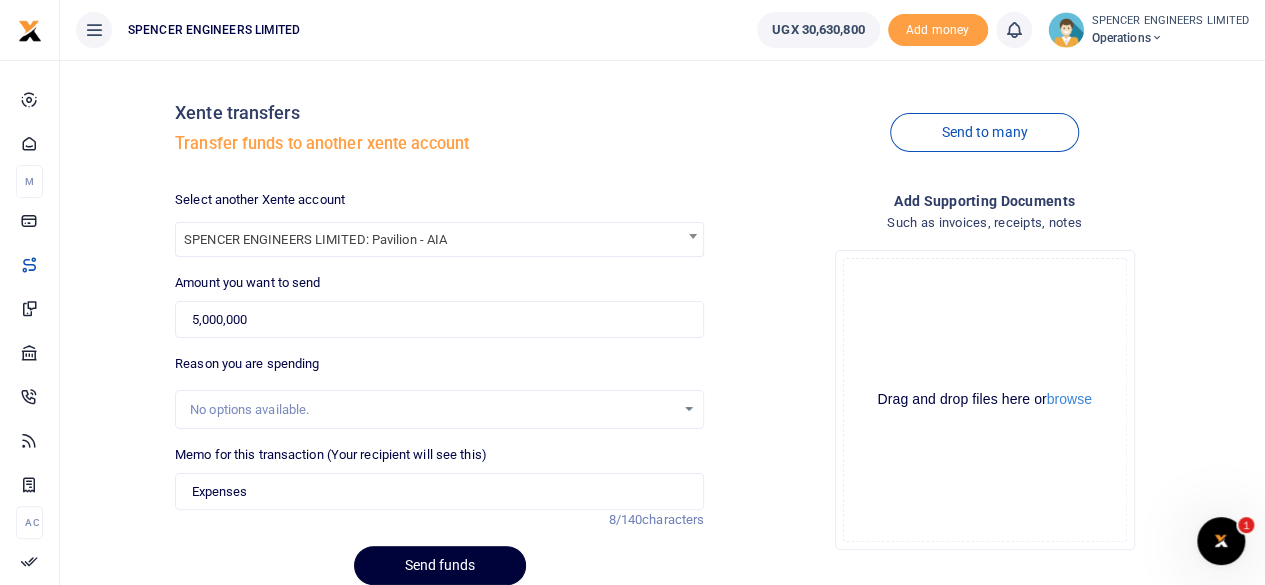 click on "Send funds" at bounding box center (440, 565) 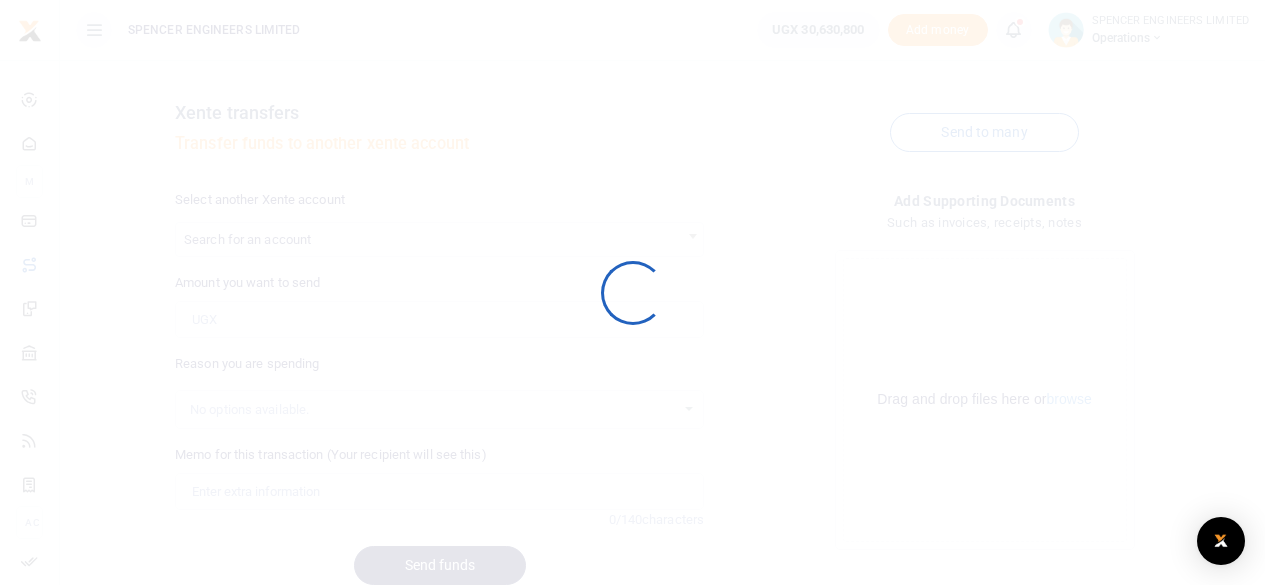 scroll, scrollTop: 0, scrollLeft: 0, axis: both 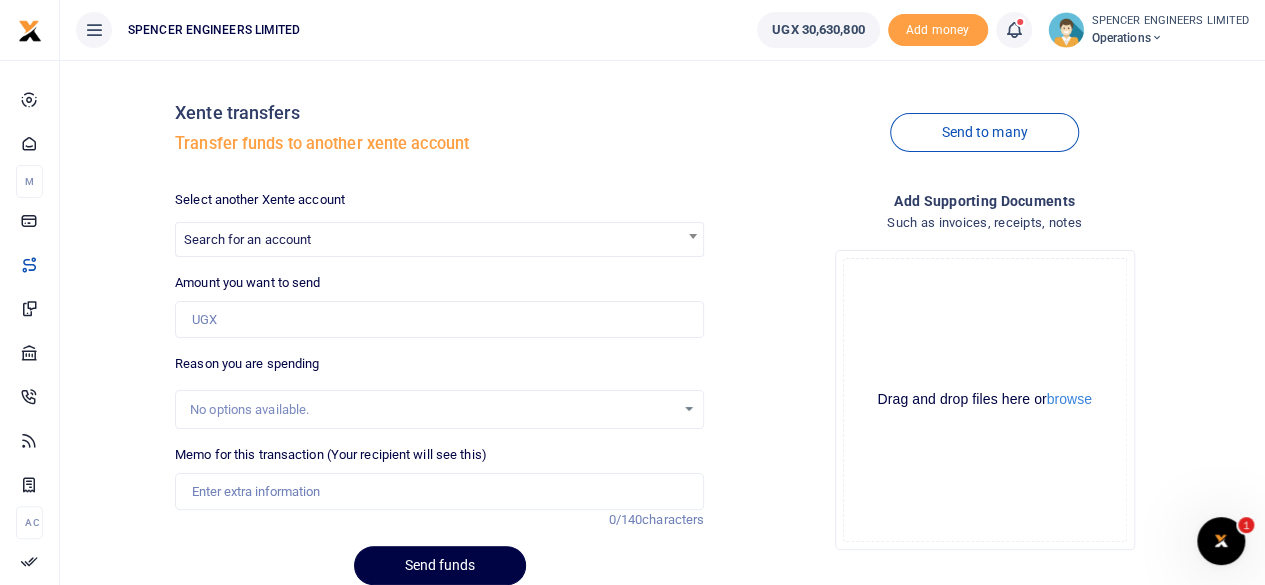 click on "Search for an account" at bounding box center [247, 239] 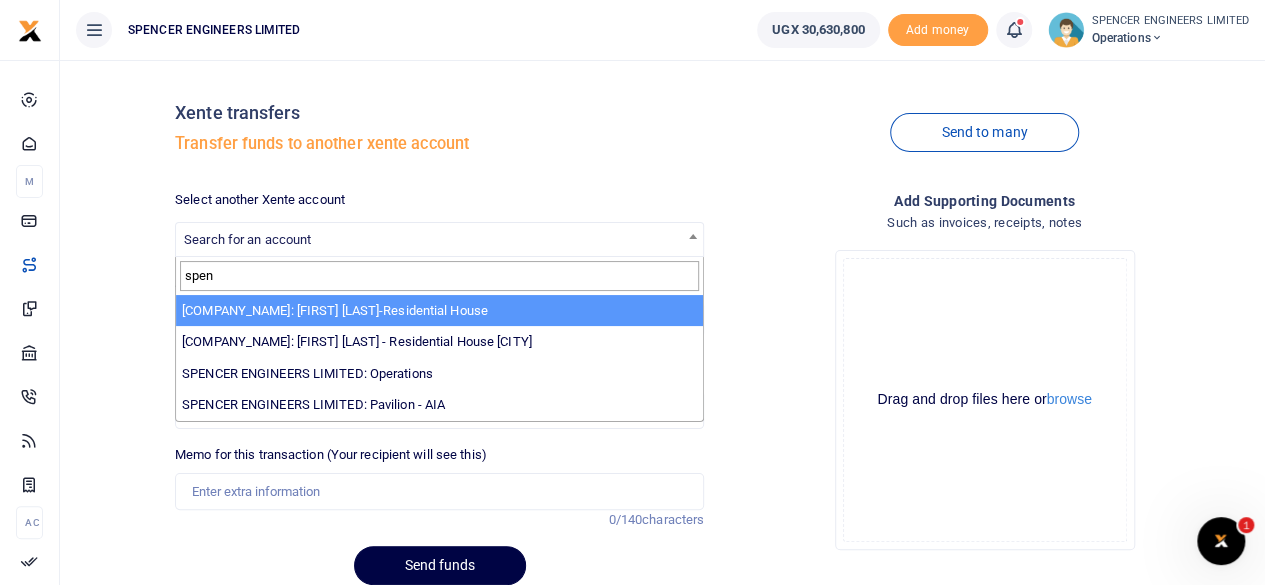 type on "spen" 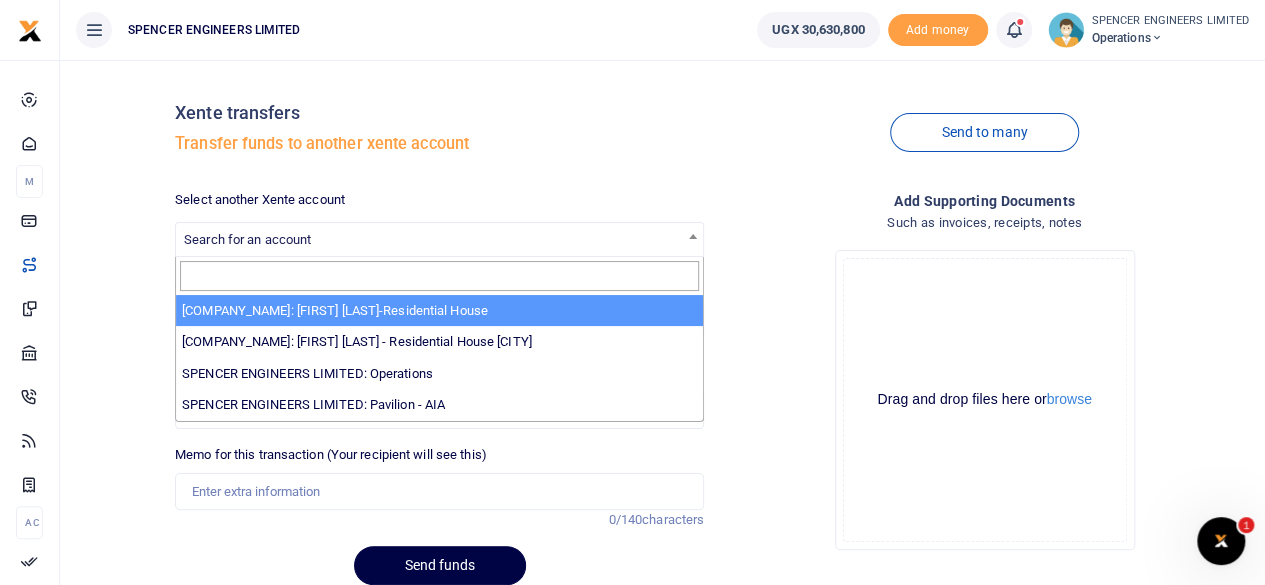 select on "4050" 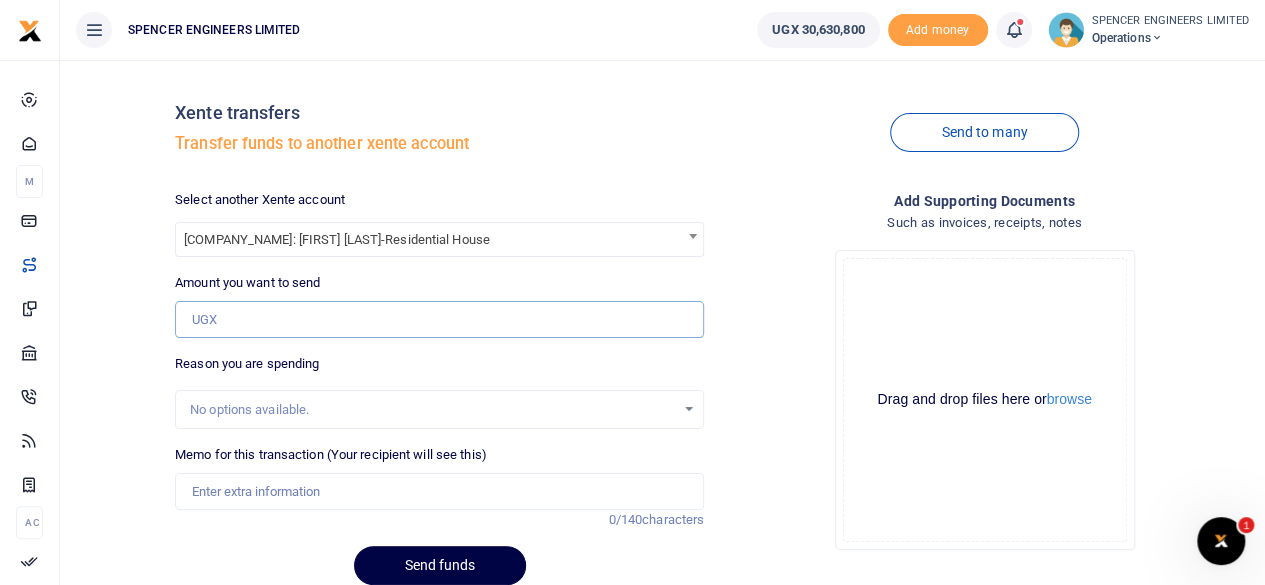 click on "Amount you want to send" at bounding box center [439, 320] 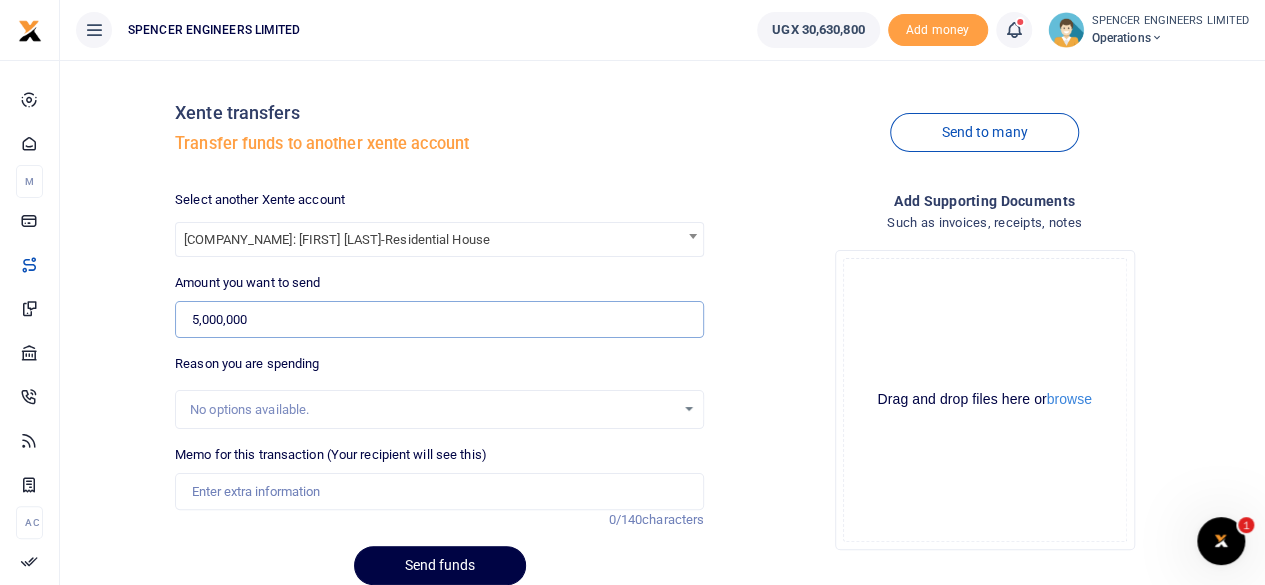 type on "5,000,000" 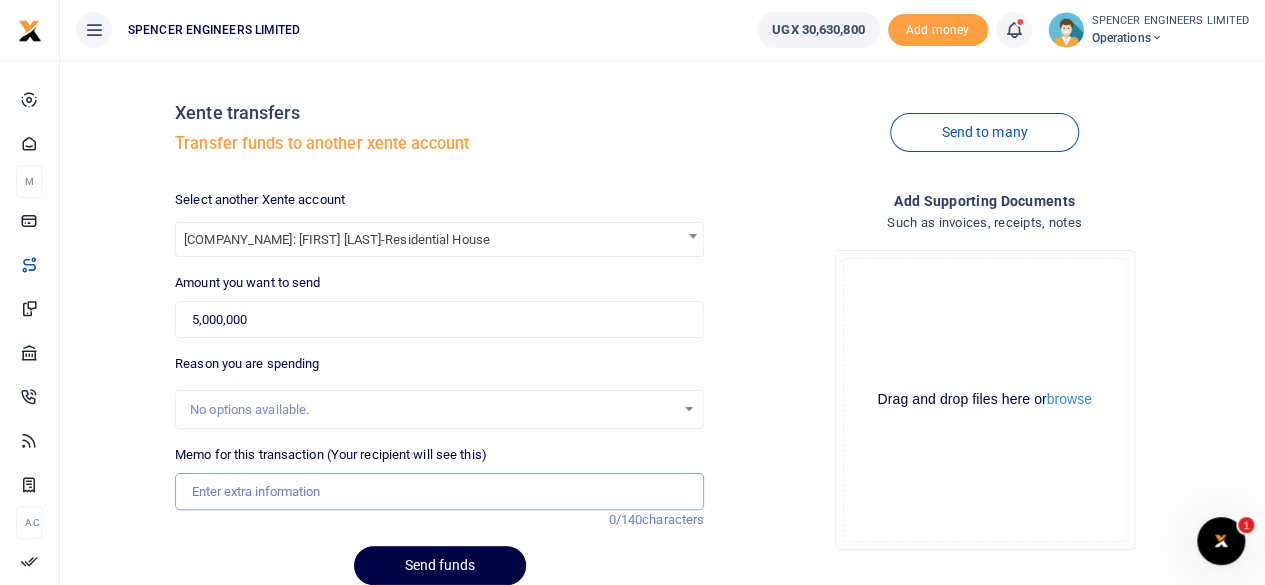 drag, startPoint x: 292, startPoint y: 495, endPoint x: 294, endPoint y: 508, distance: 13.152946 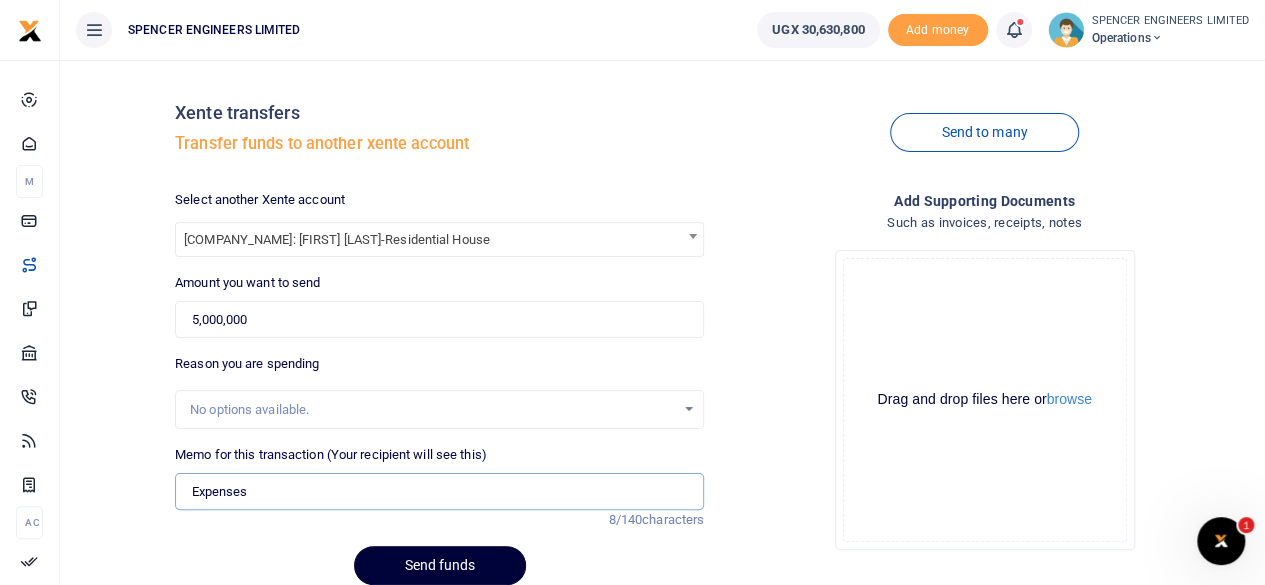 type on "Expenses" 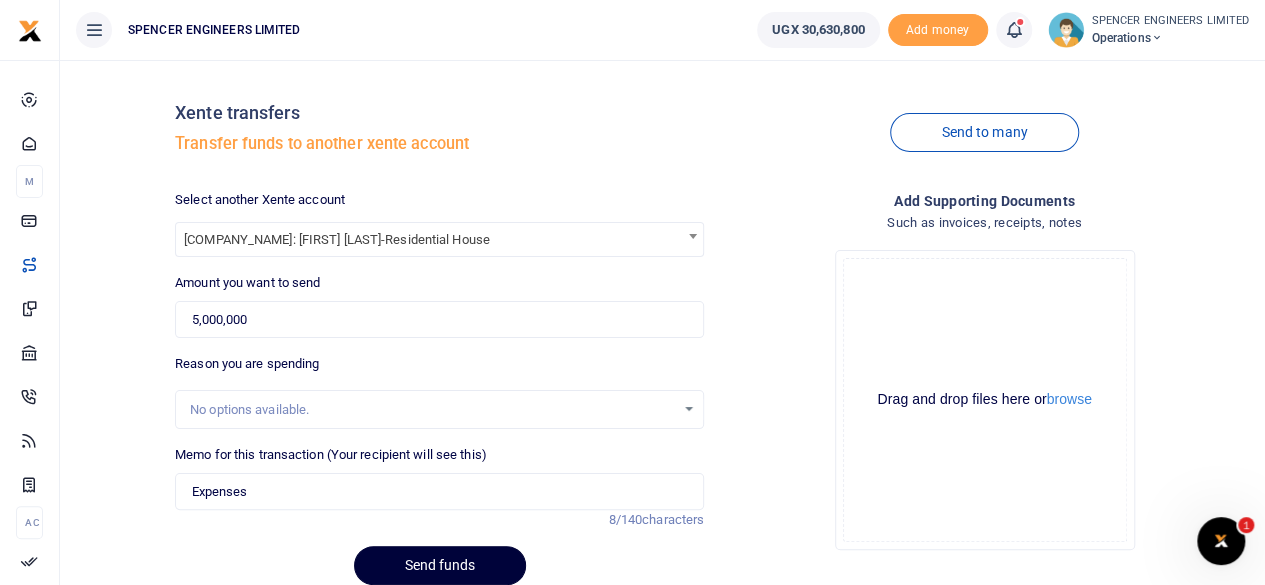 click on "Send funds" at bounding box center [440, 565] 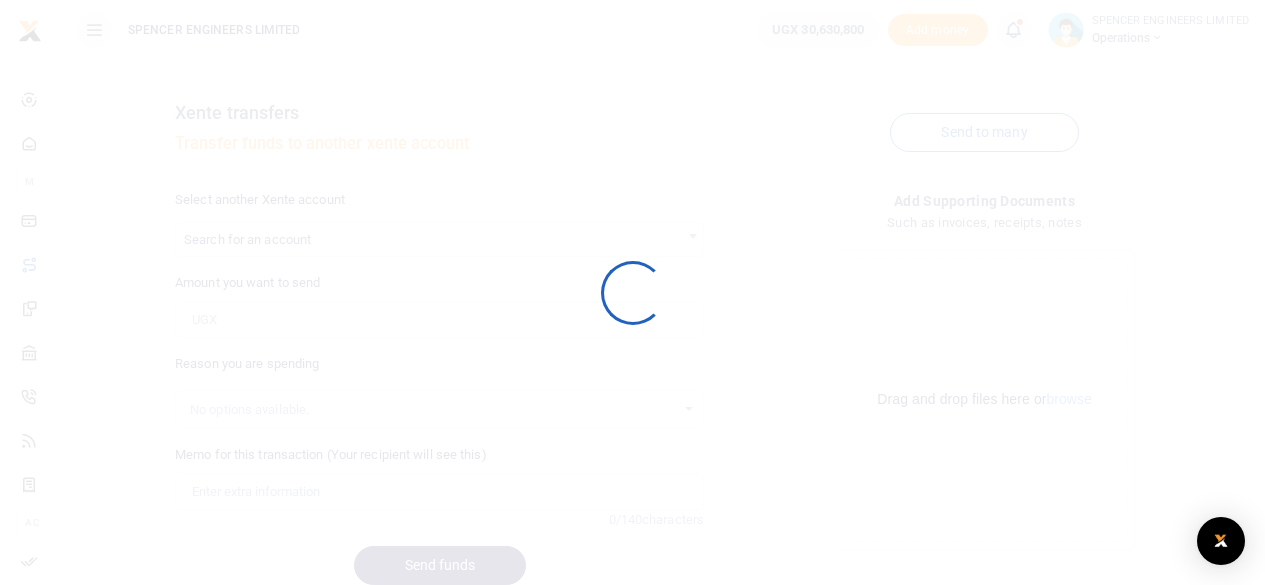 scroll, scrollTop: 0, scrollLeft: 0, axis: both 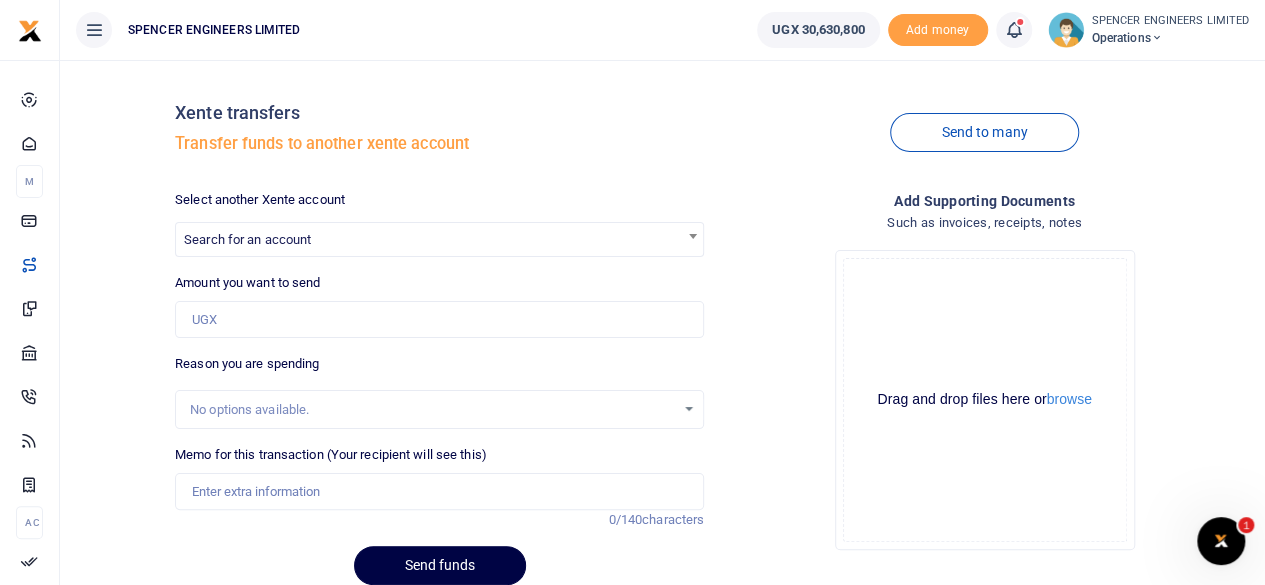 click on "Search for an account" at bounding box center [247, 239] 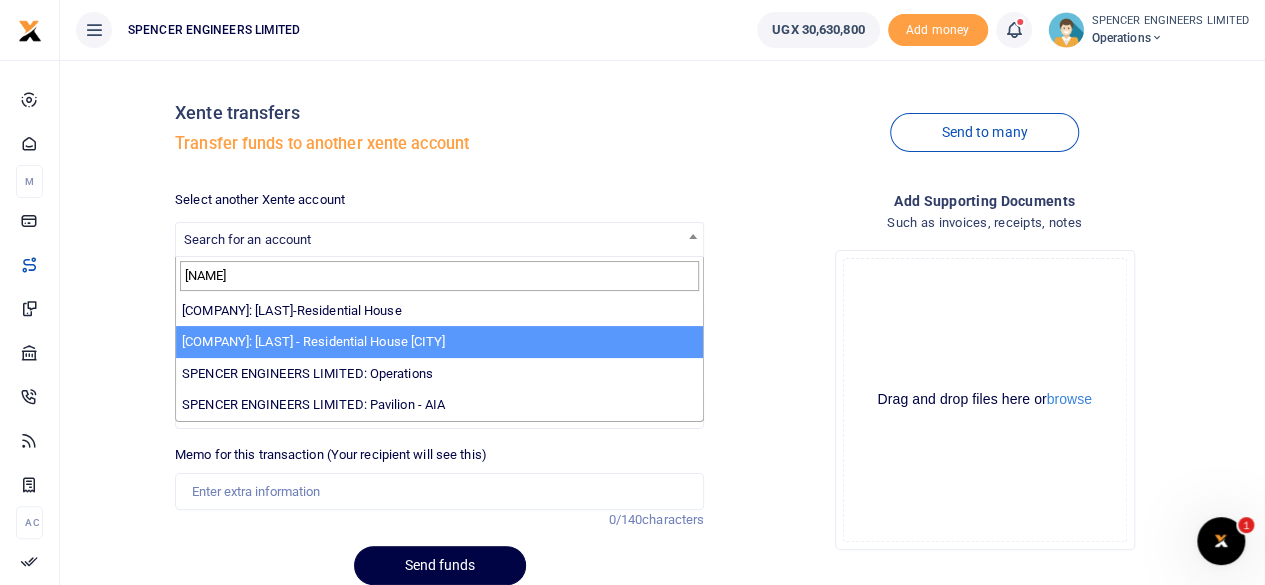 type on "spencer" 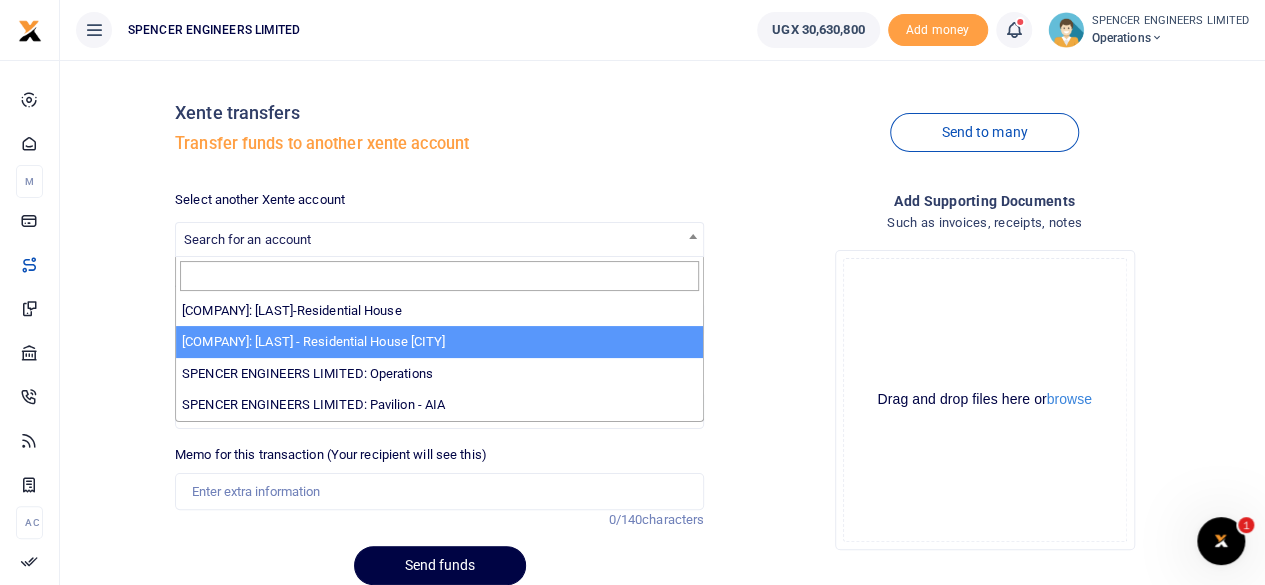 select on "4051" 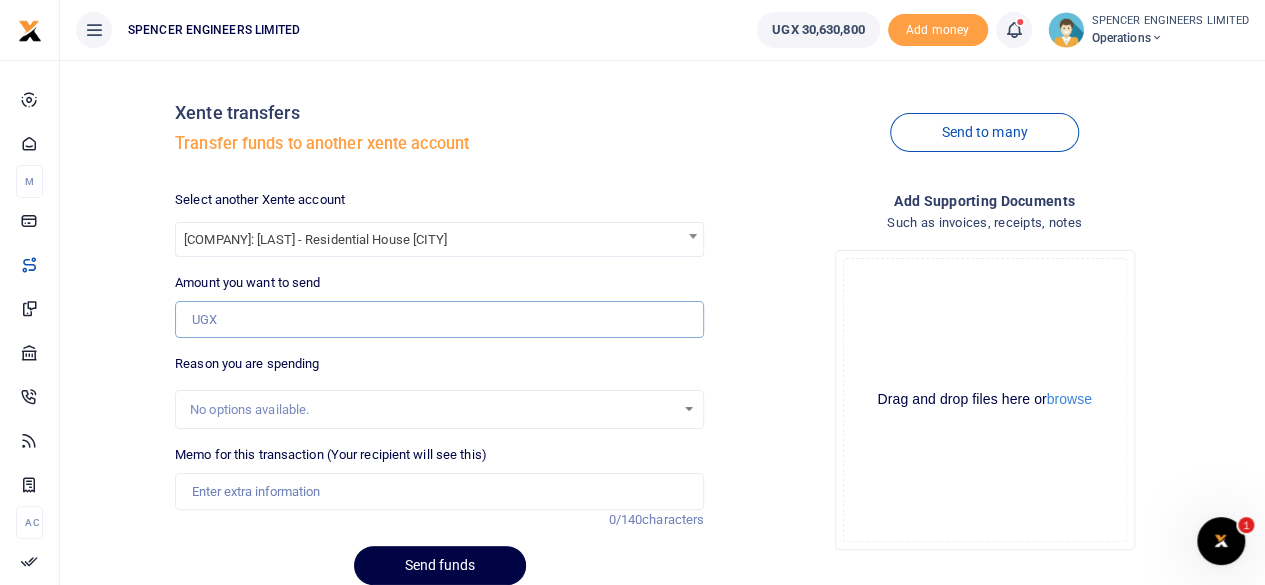 click on "Amount you want to send" at bounding box center (439, 320) 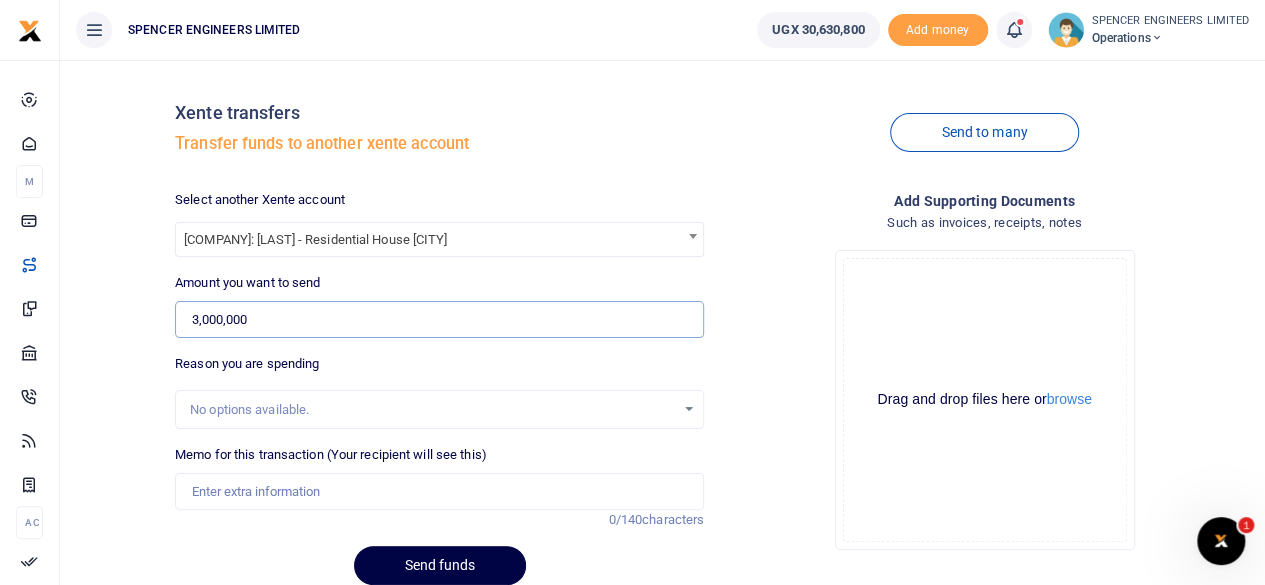type on "3,000,000" 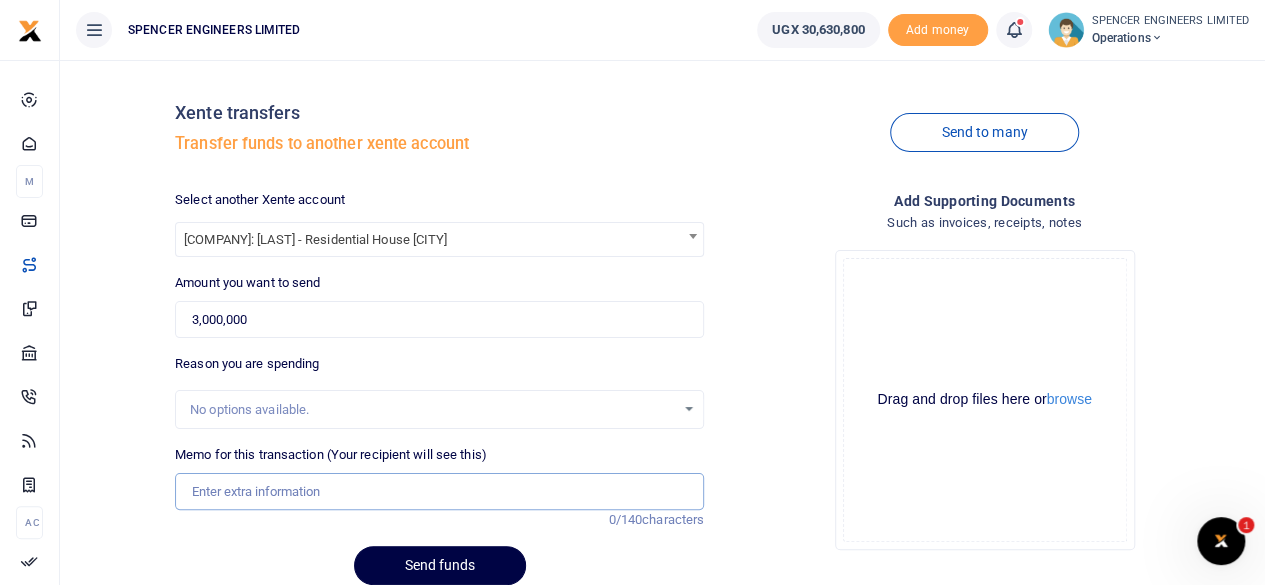 click on "Memo for this transaction (Your recipient will see this)" at bounding box center (439, 492) 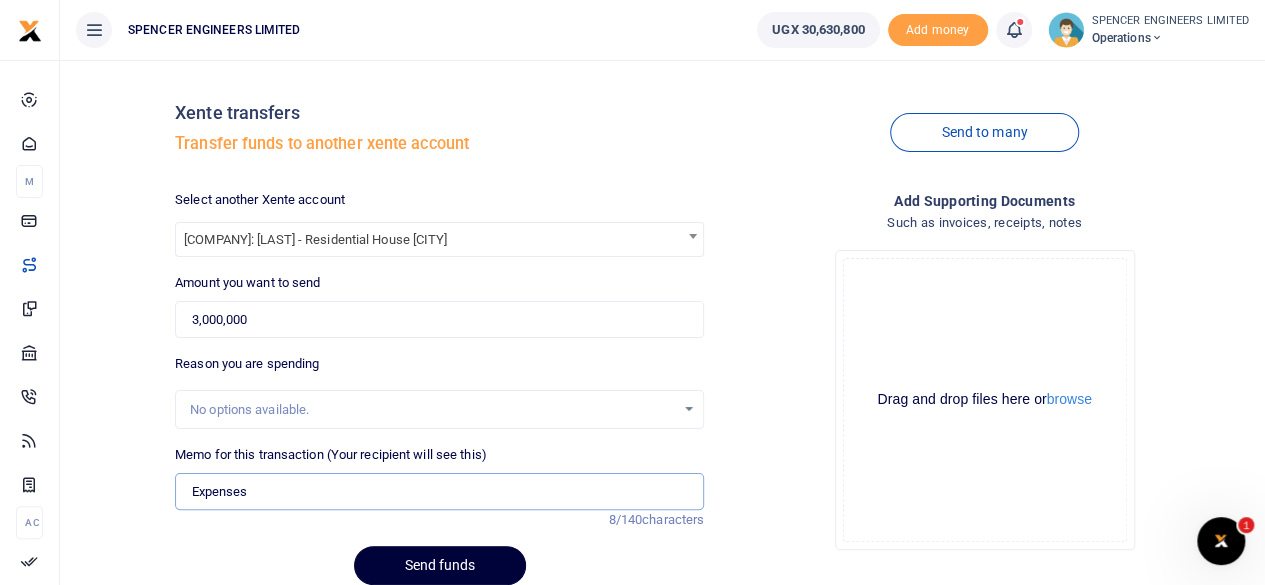 type on "Expenses" 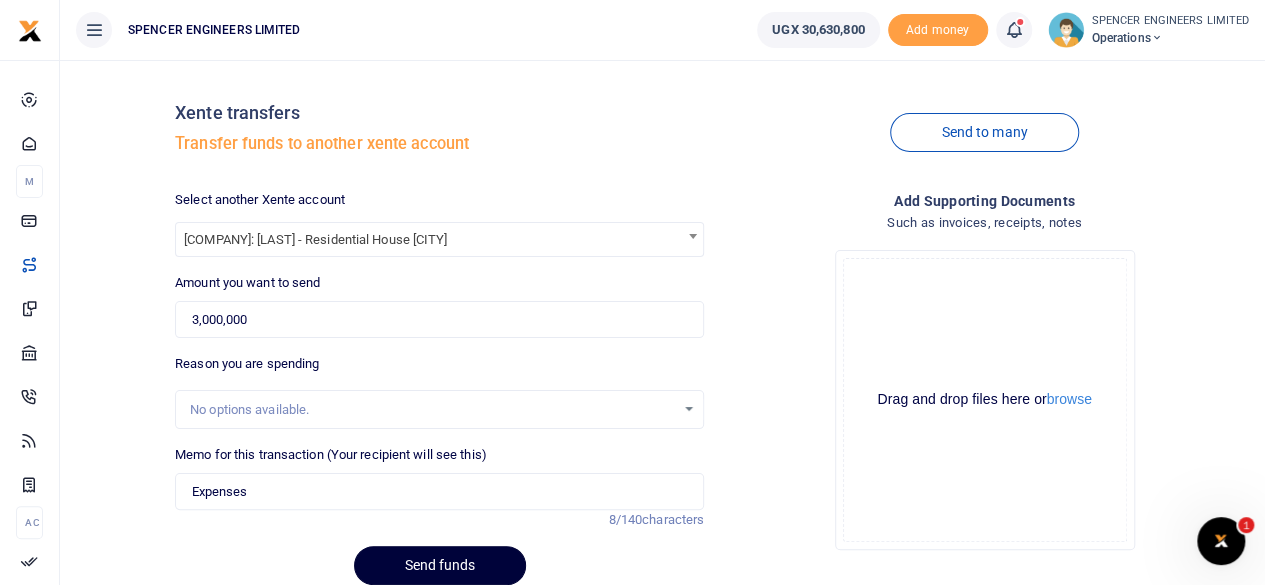 click on "Send funds" at bounding box center (440, 565) 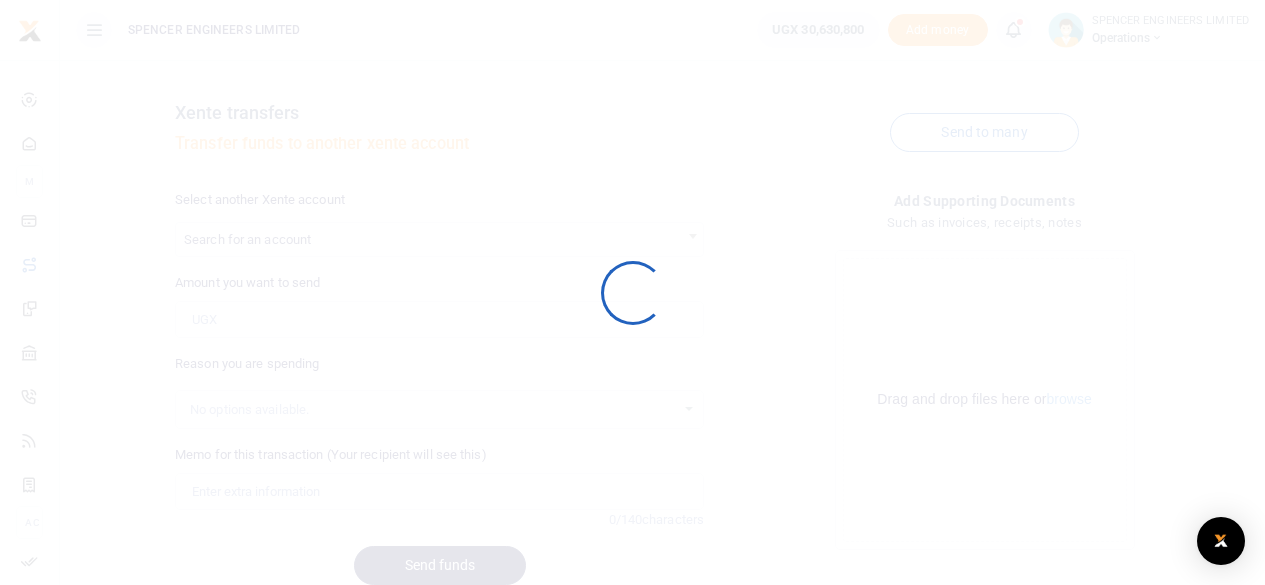 scroll, scrollTop: 0, scrollLeft: 0, axis: both 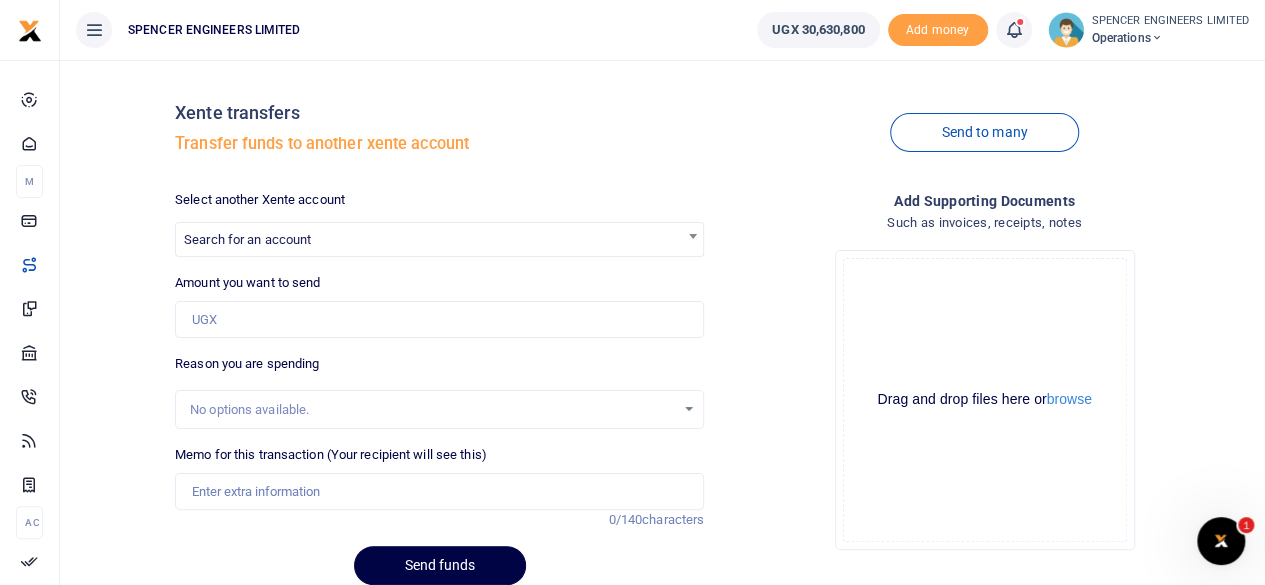 click at bounding box center (1013, 30) 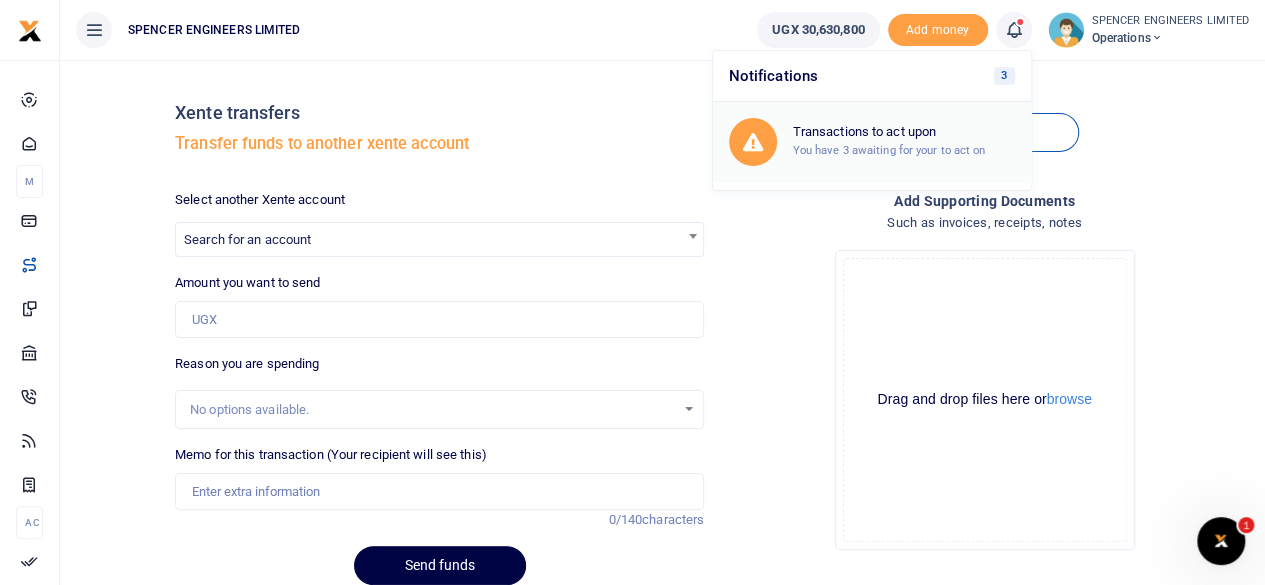 click on "Transactions to act upon
You have 3 awaiting for your to act on" at bounding box center (904, 141) 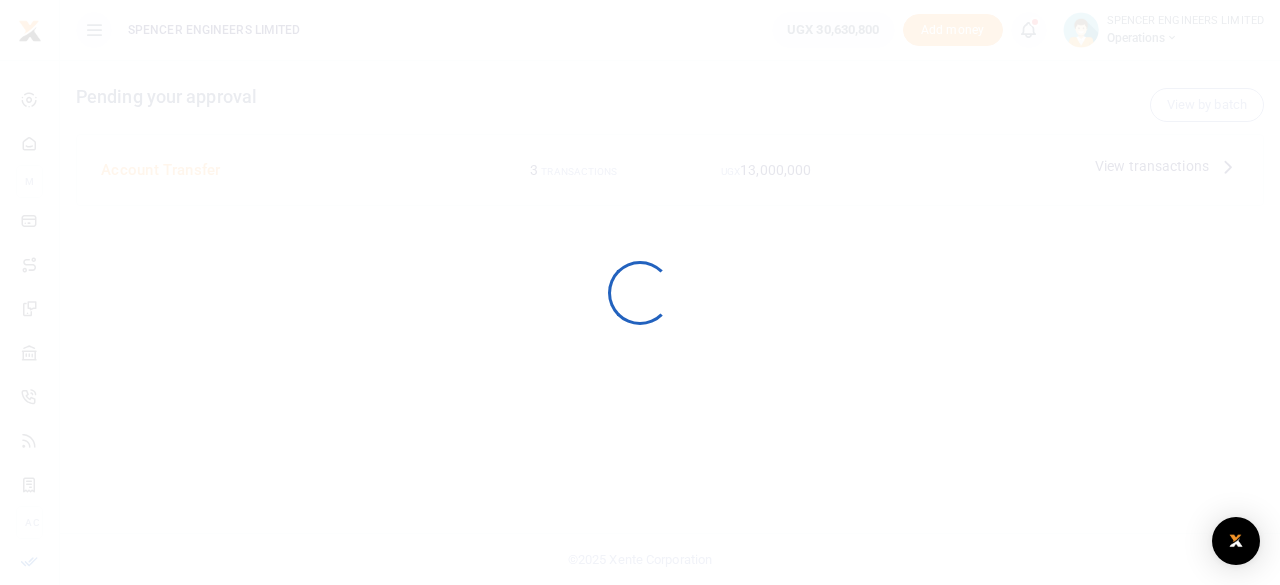 scroll, scrollTop: 0, scrollLeft: 0, axis: both 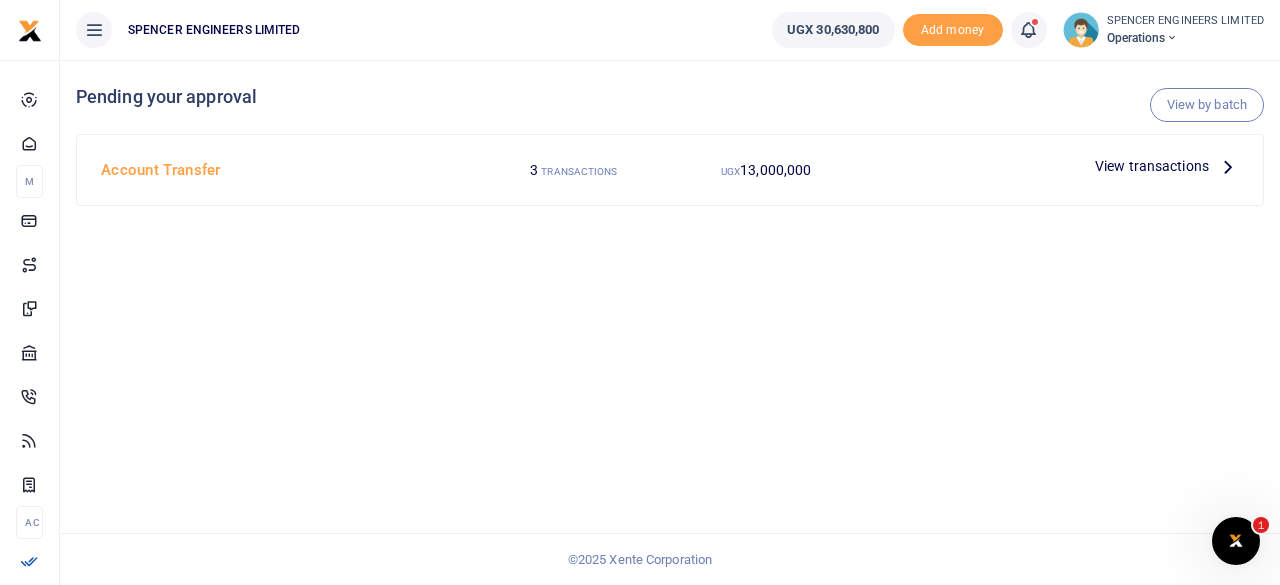 click on "13,000,000" at bounding box center [775, 170] 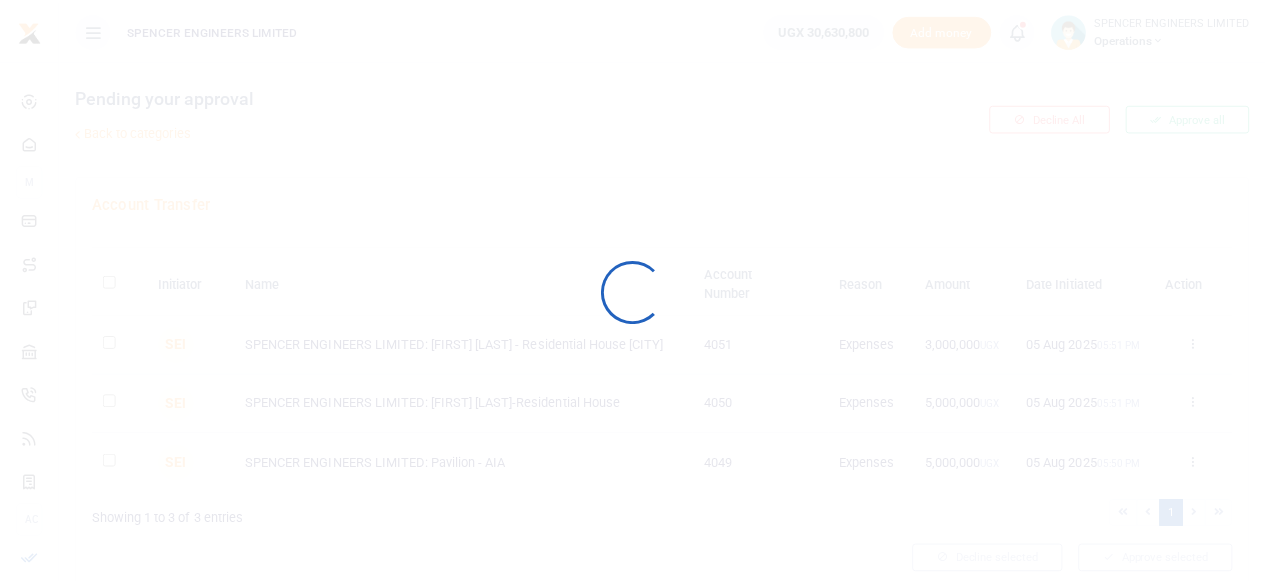 scroll, scrollTop: 0, scrollLeft: 0, axis: both 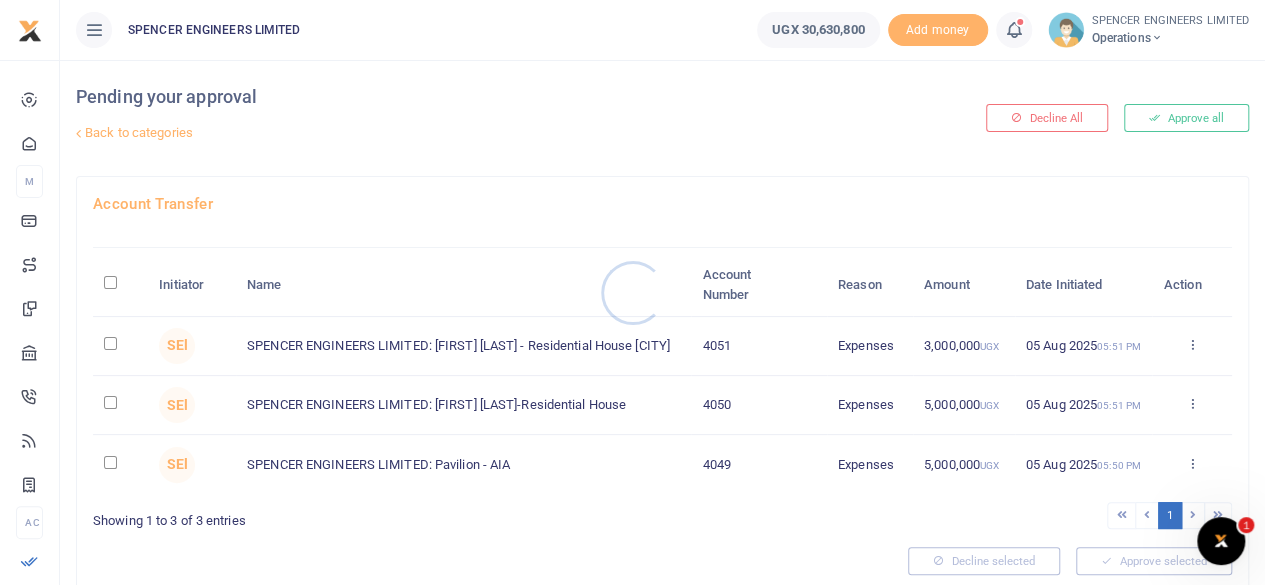 click at bounding box center [632, 292] 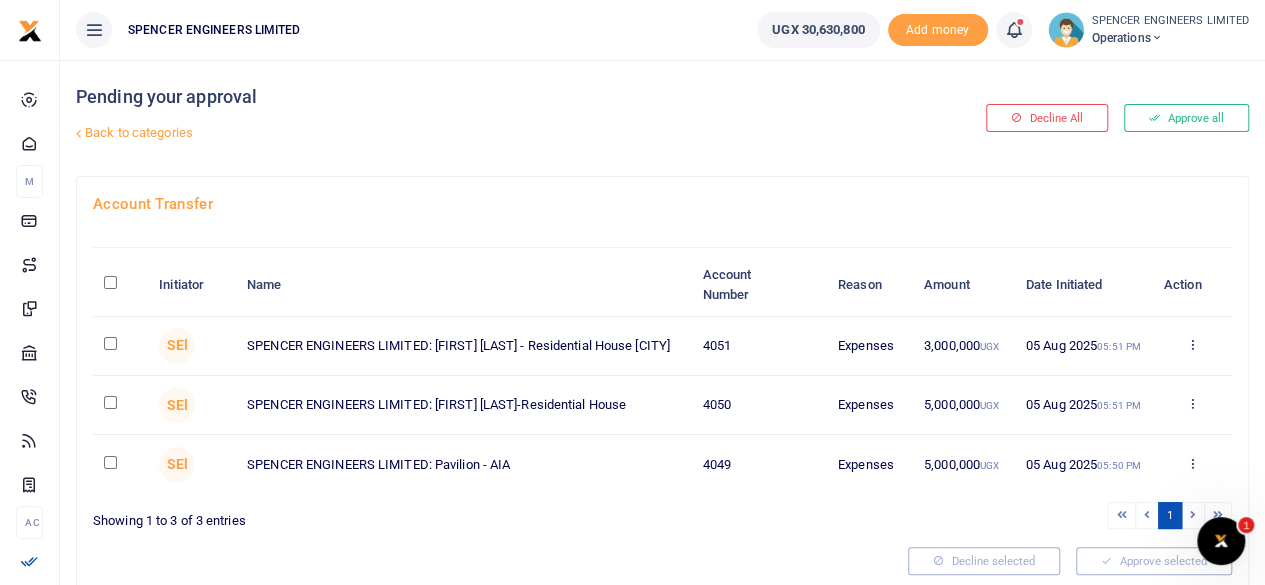 click at bounding box center (110, 343) 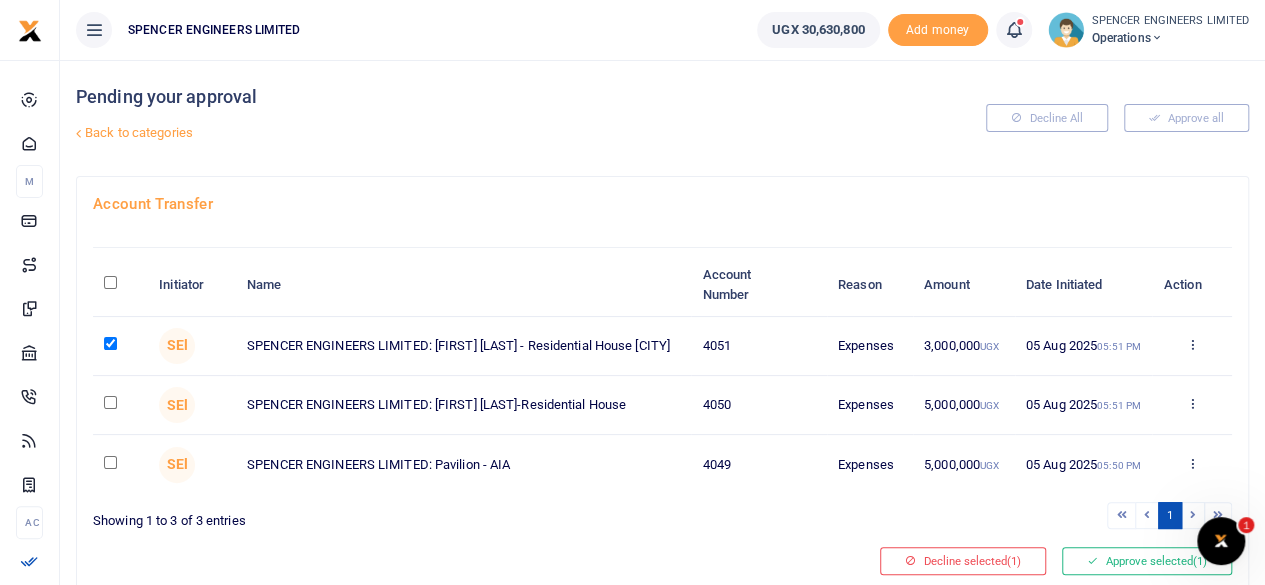 click at bounding box center [110, 402] 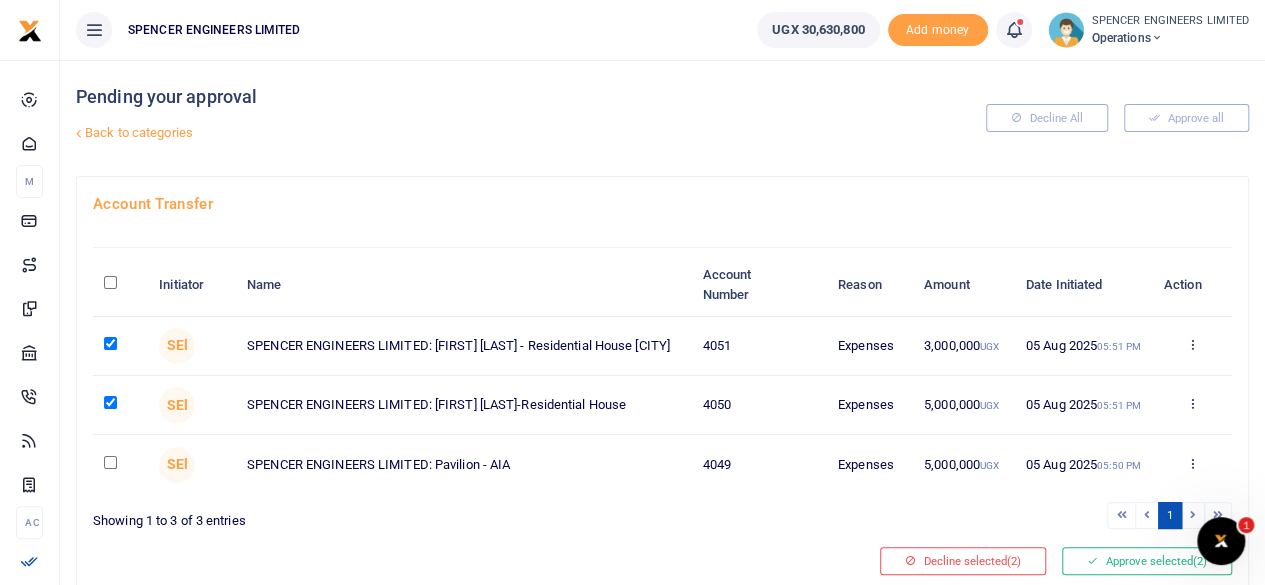 click at bounding box center (110, 462) 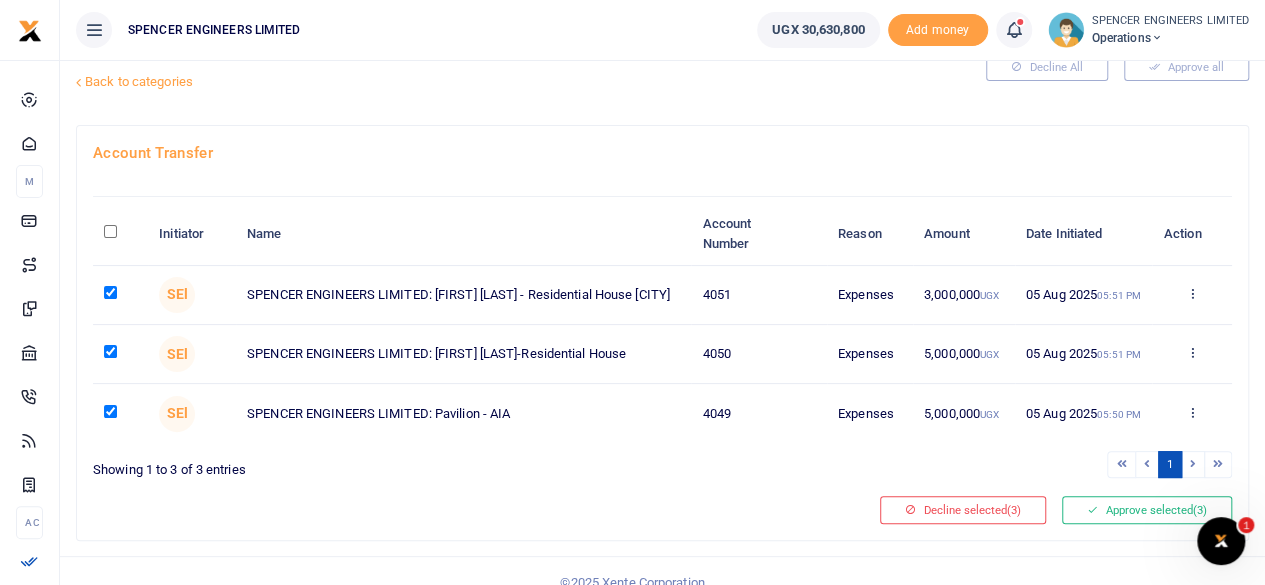 scroll, scrollTop: 79, scrollLeft: 0, axis: vertical 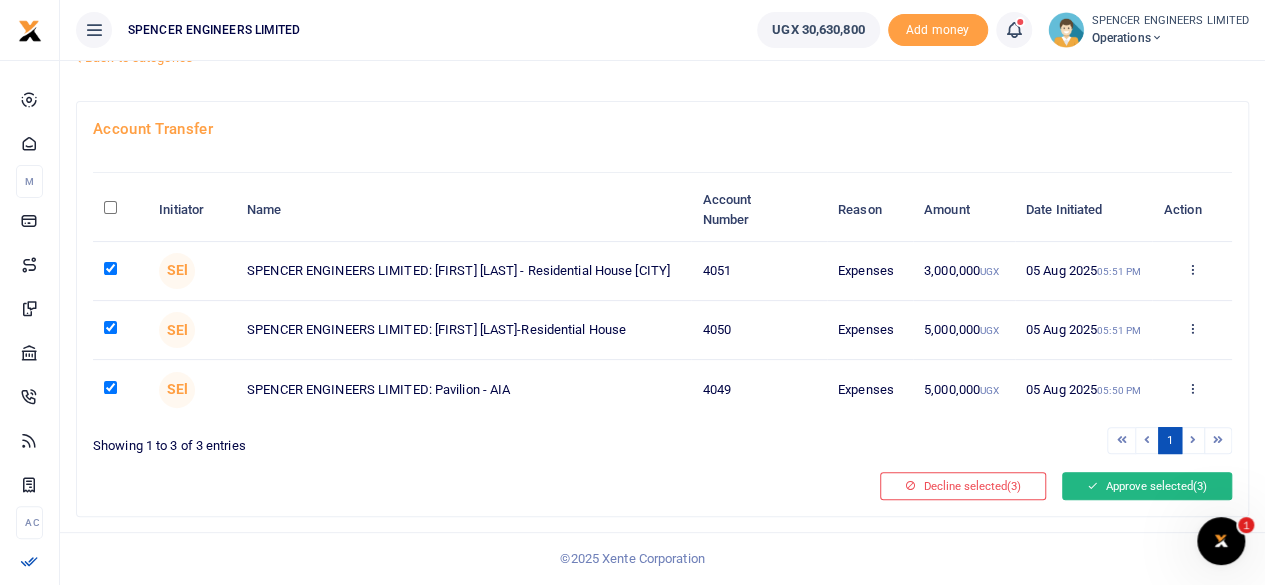 click on "Approve selected  (3)" at bounding box center [1147, 486] 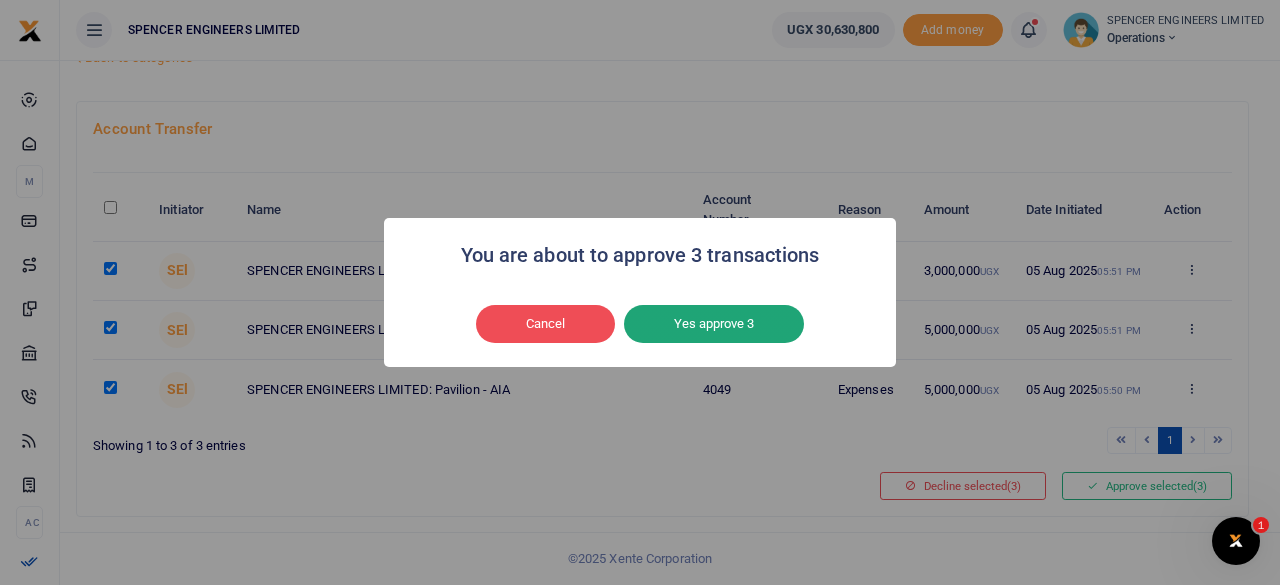 click on "Yes approve 3" at bounding box center (714, 324) 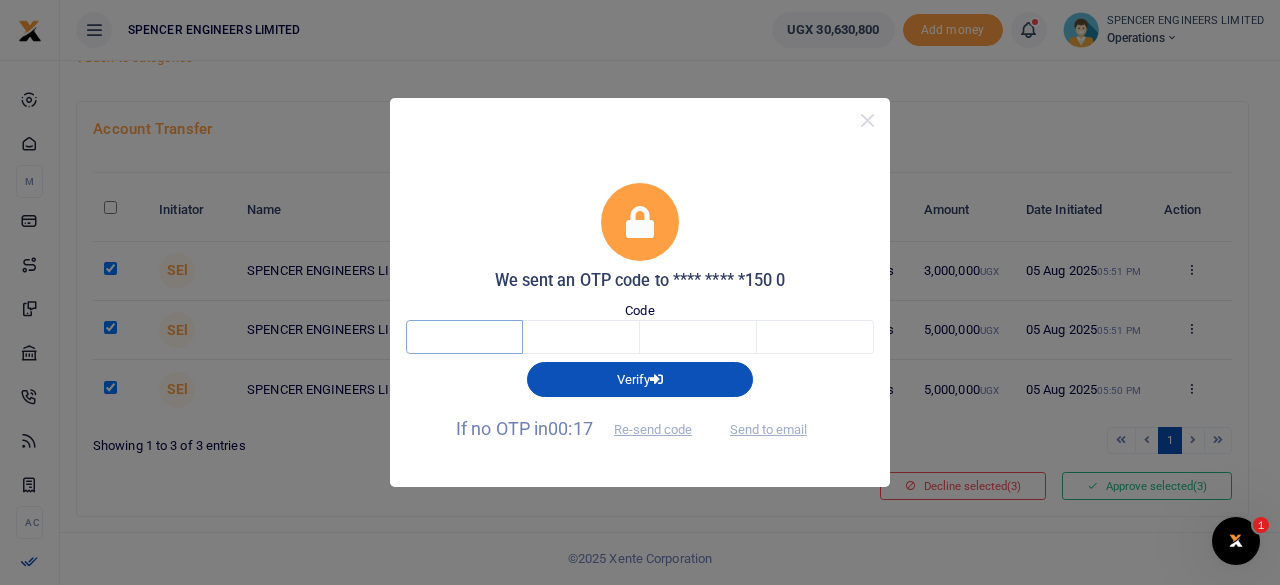 click at bounding box center (464, 337) 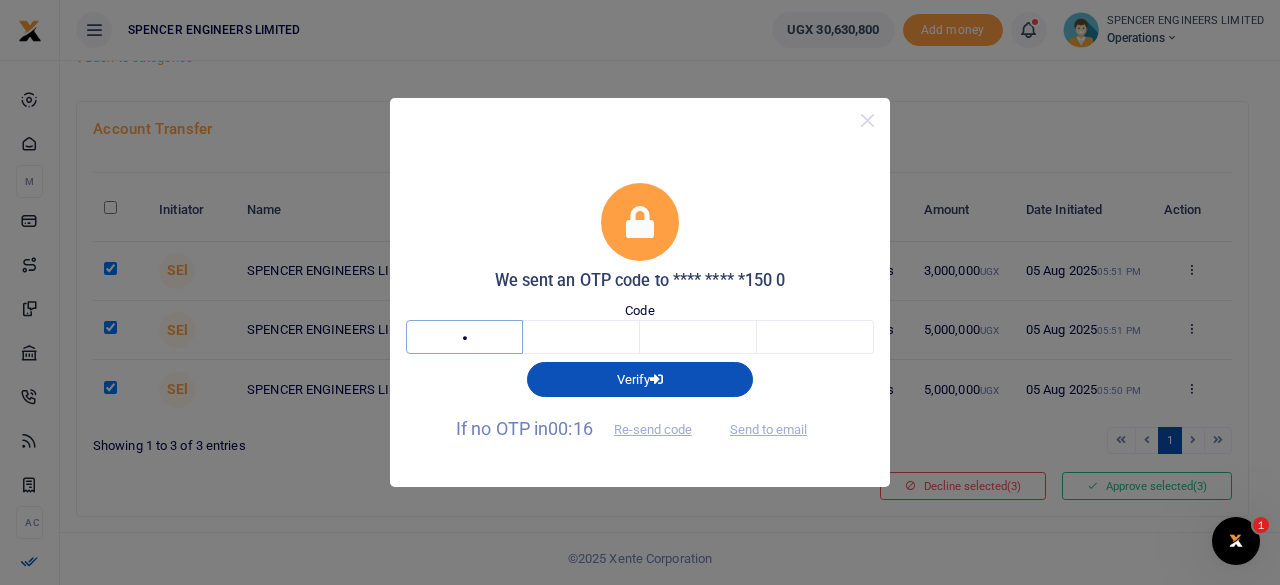 type on "4" 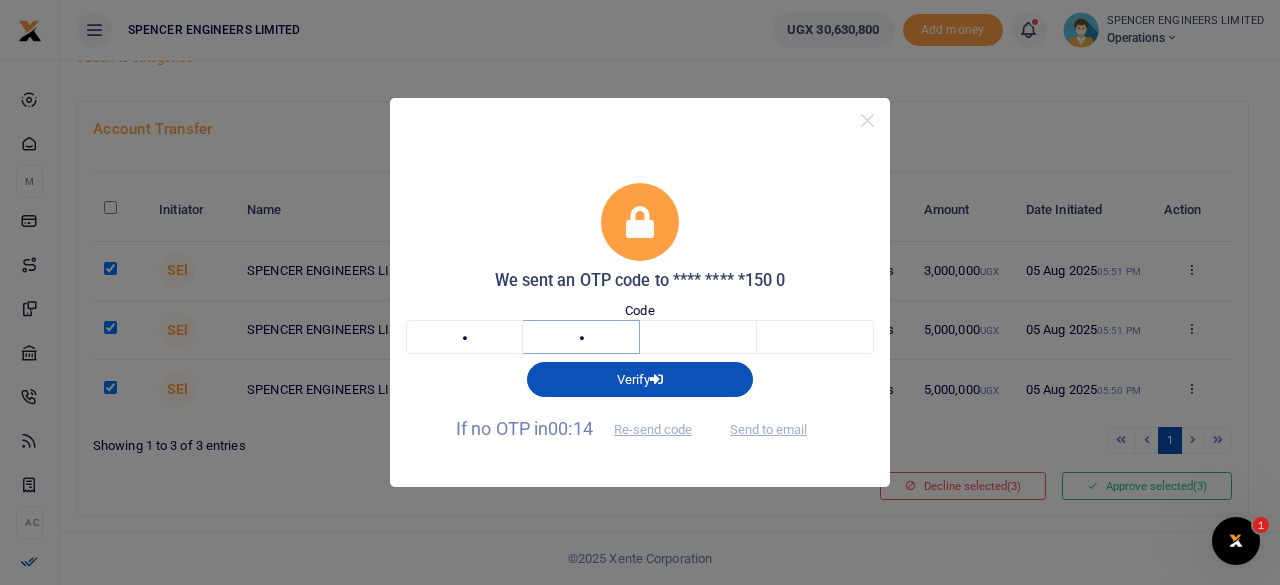 type on "9" 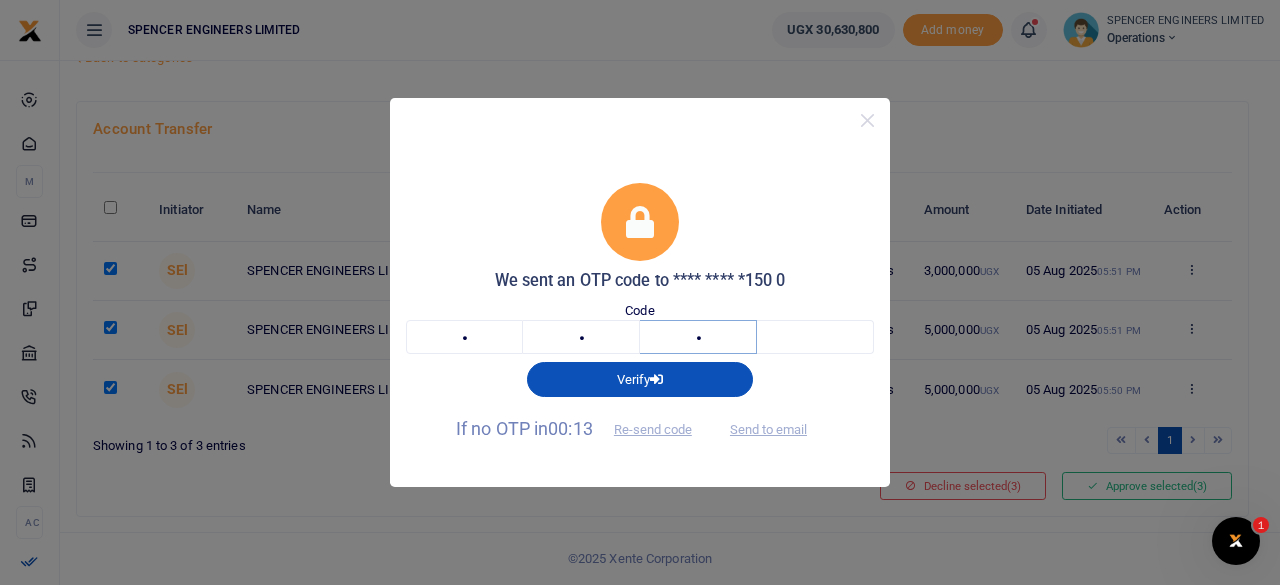 type on "0" 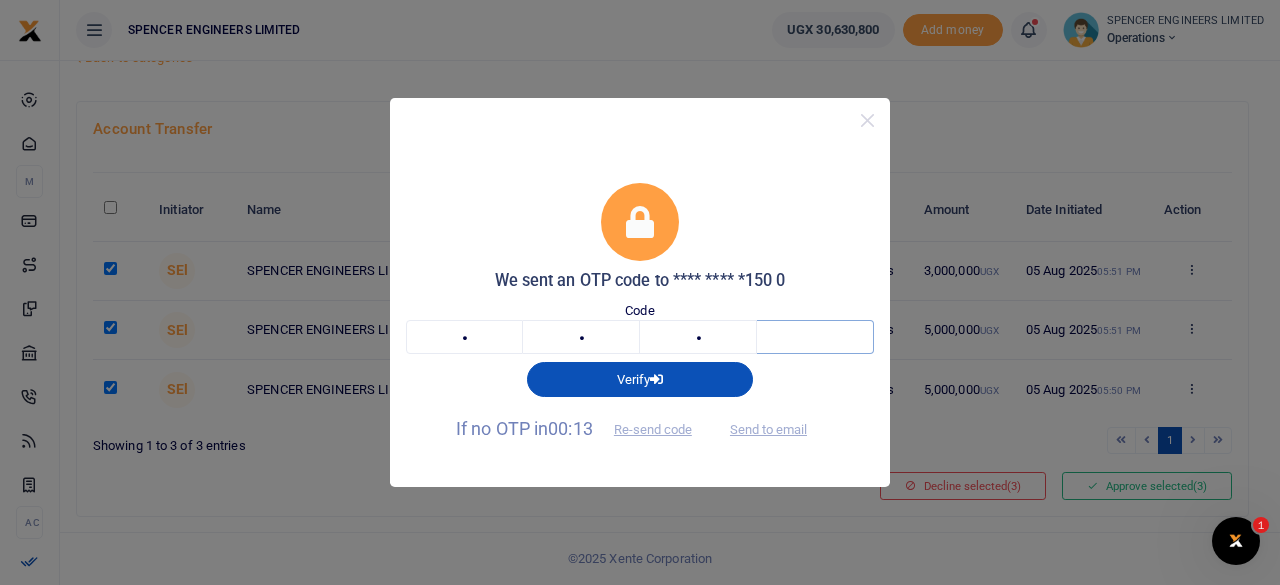 type on "3" 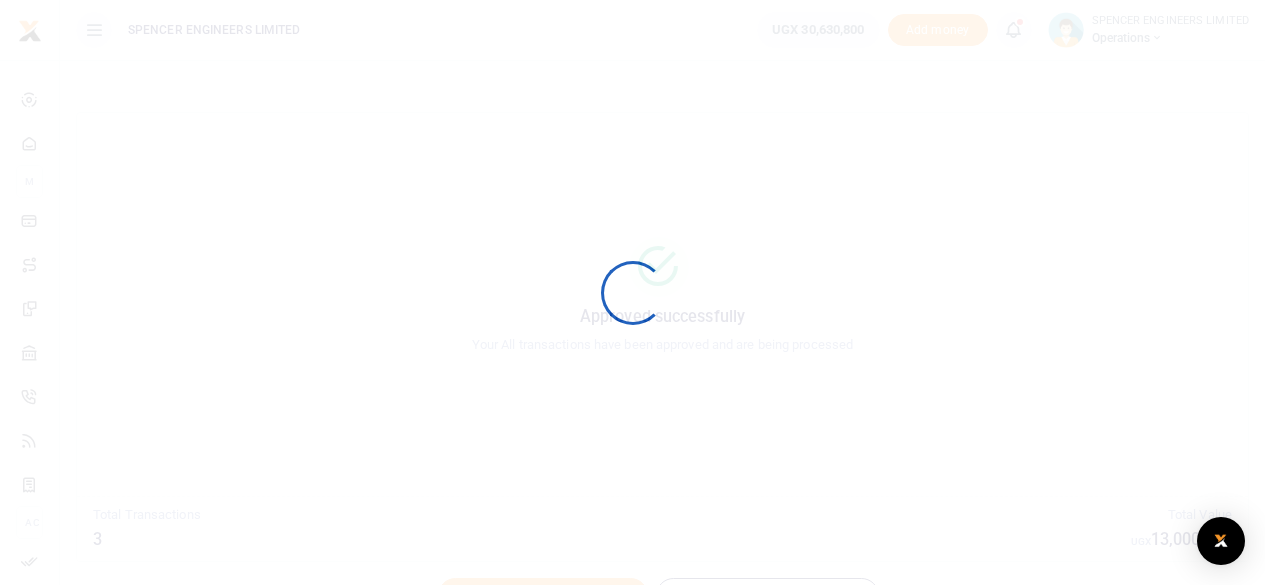 scroll, scrollTop: 0, scrollLeft: 0, axis: both 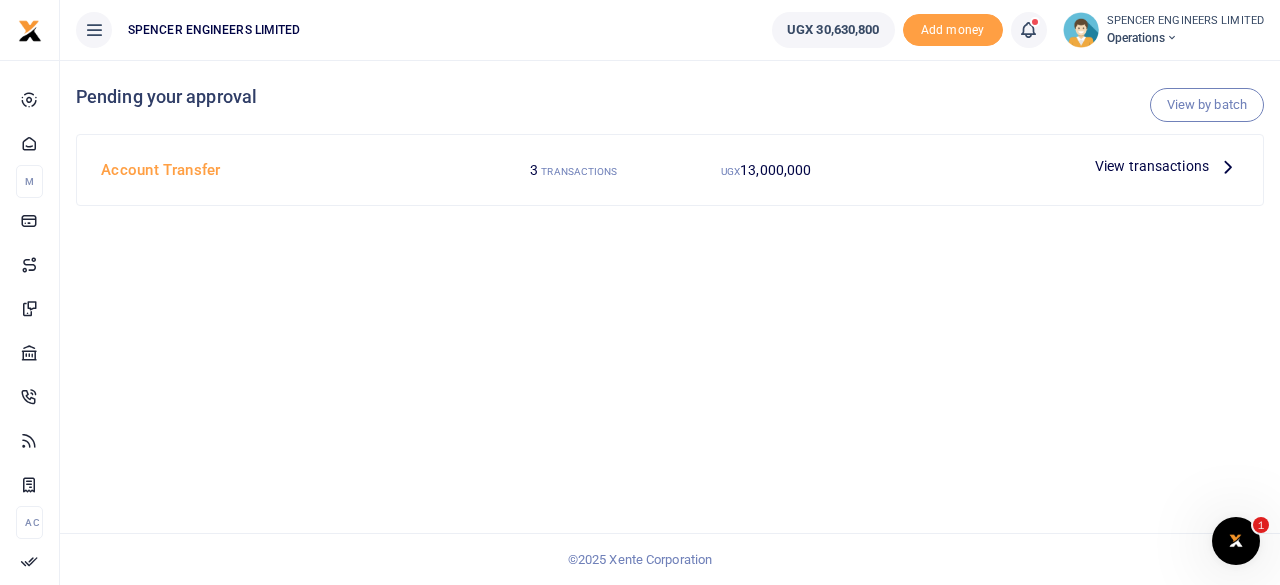 click on "View transactions" at bounding box center (1152, 166) 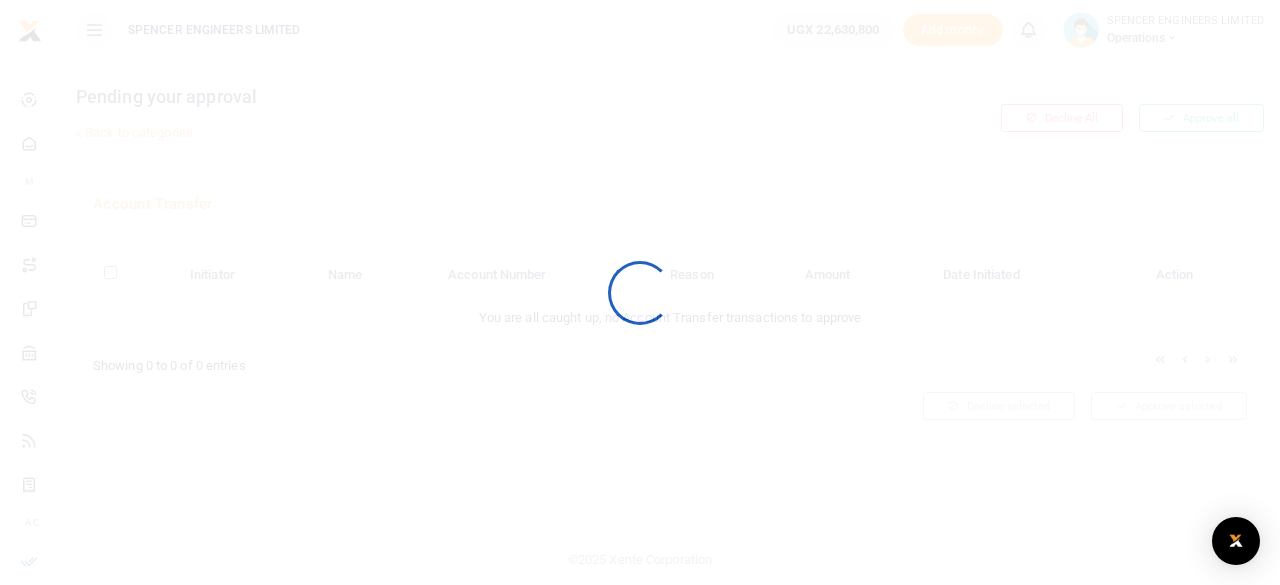 scroll, scrollTop: 0, scrollLeft: 0, axis: both 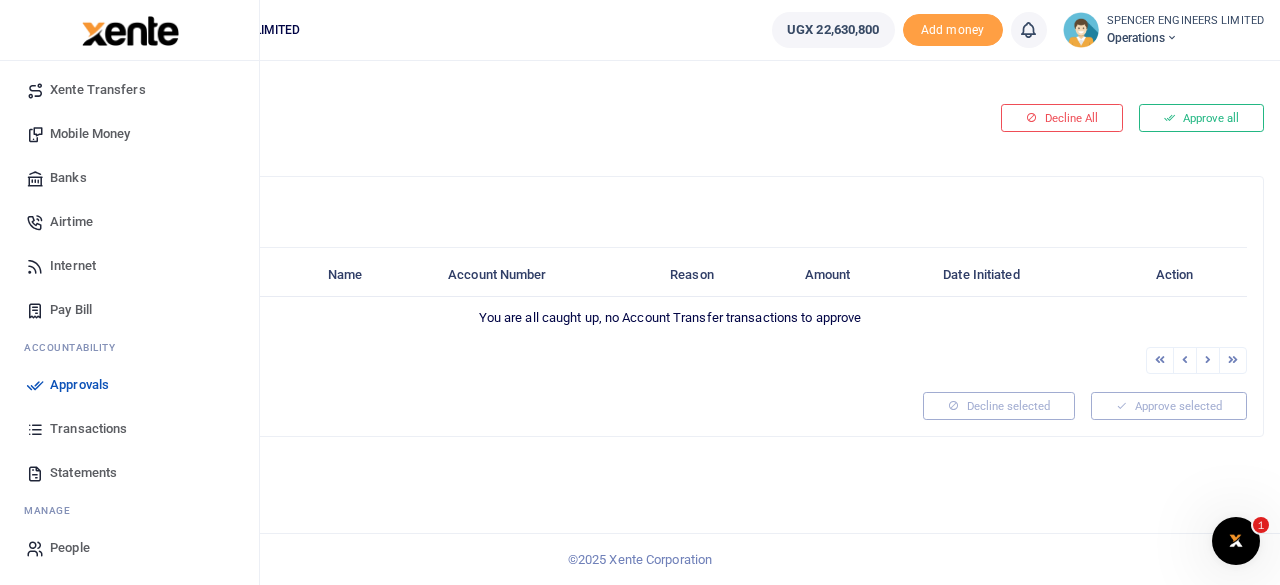 click on "Transactions" at bounding box center (88, 429) 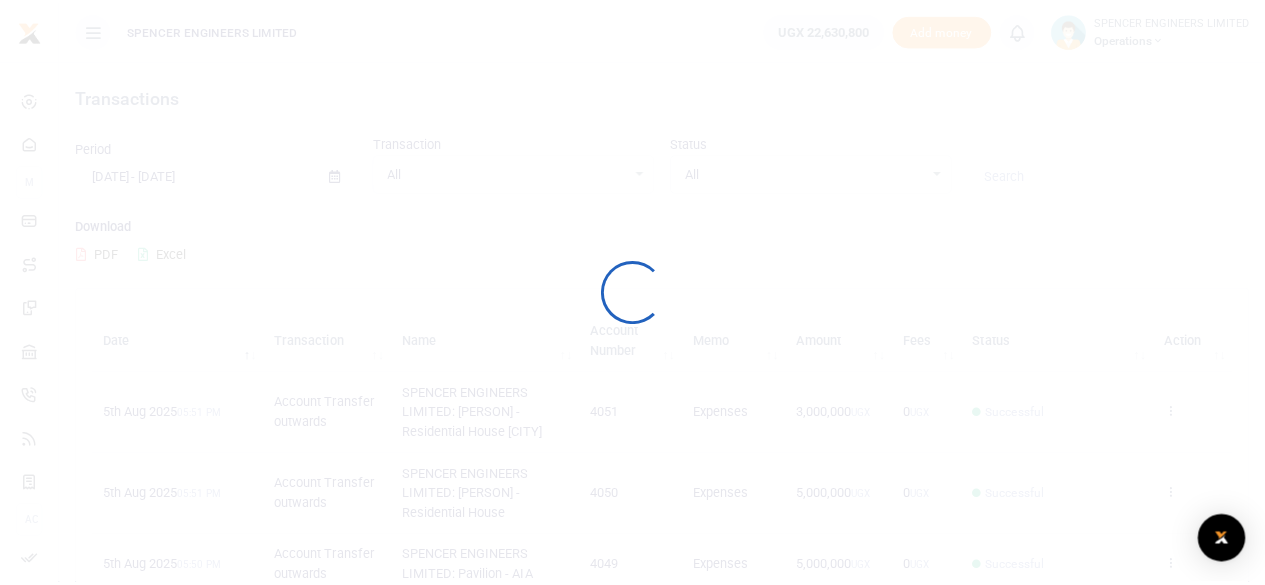 scroll, scrollTop: 0, scrollLeft: 0, axis: both 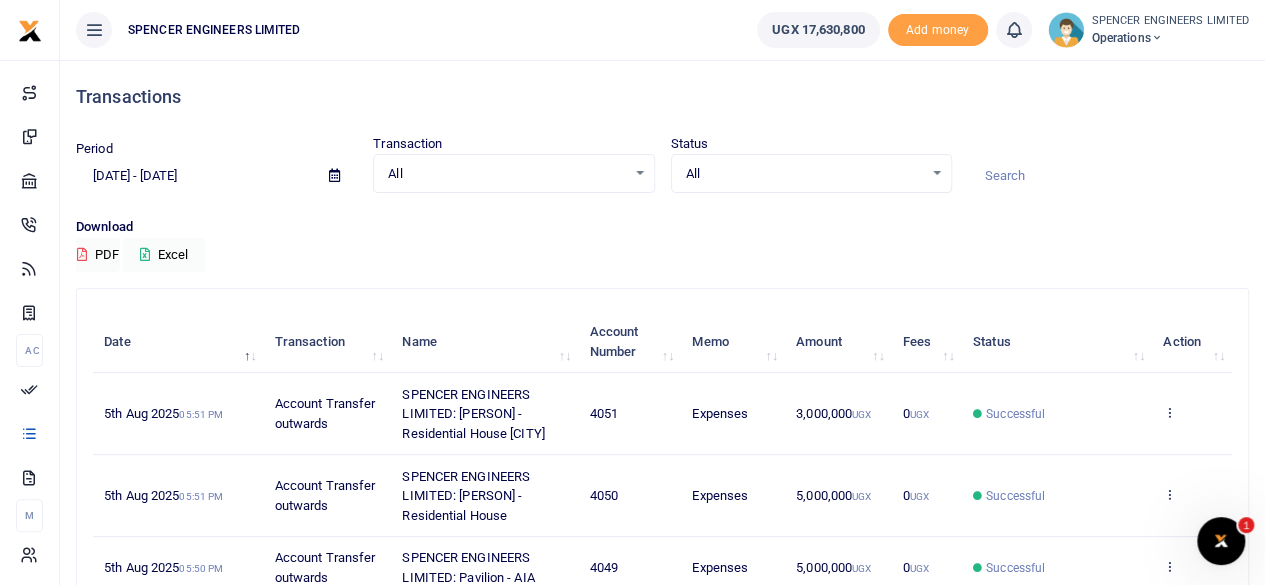click at bounding box center (1157, 38) 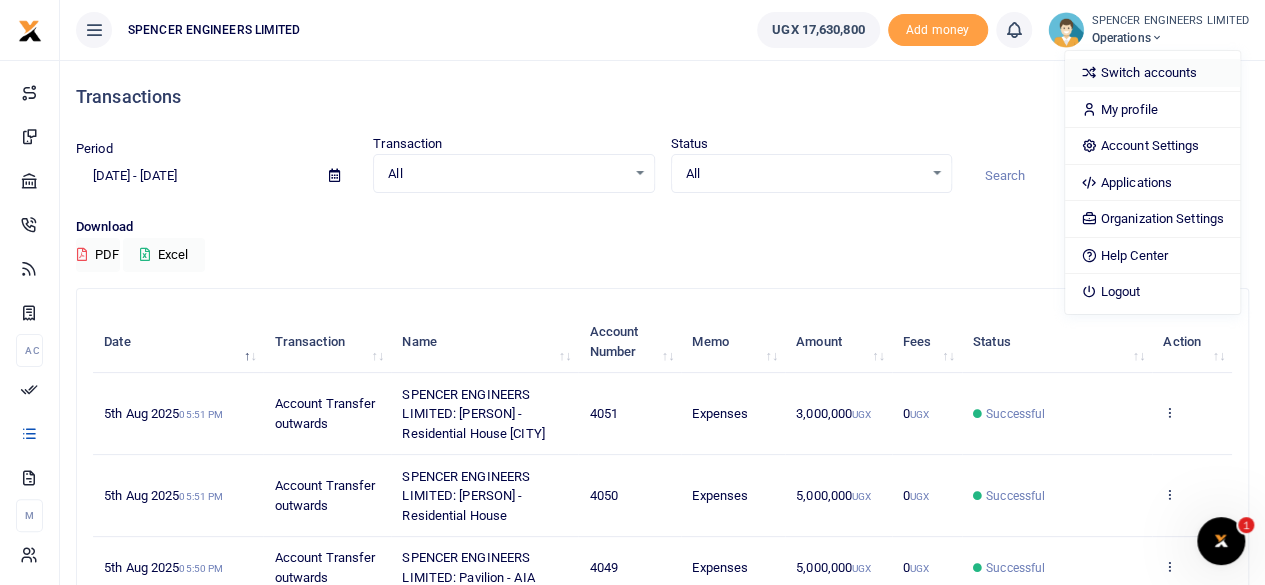 click on "Switch accounts" at bounding box center (1152, 73) 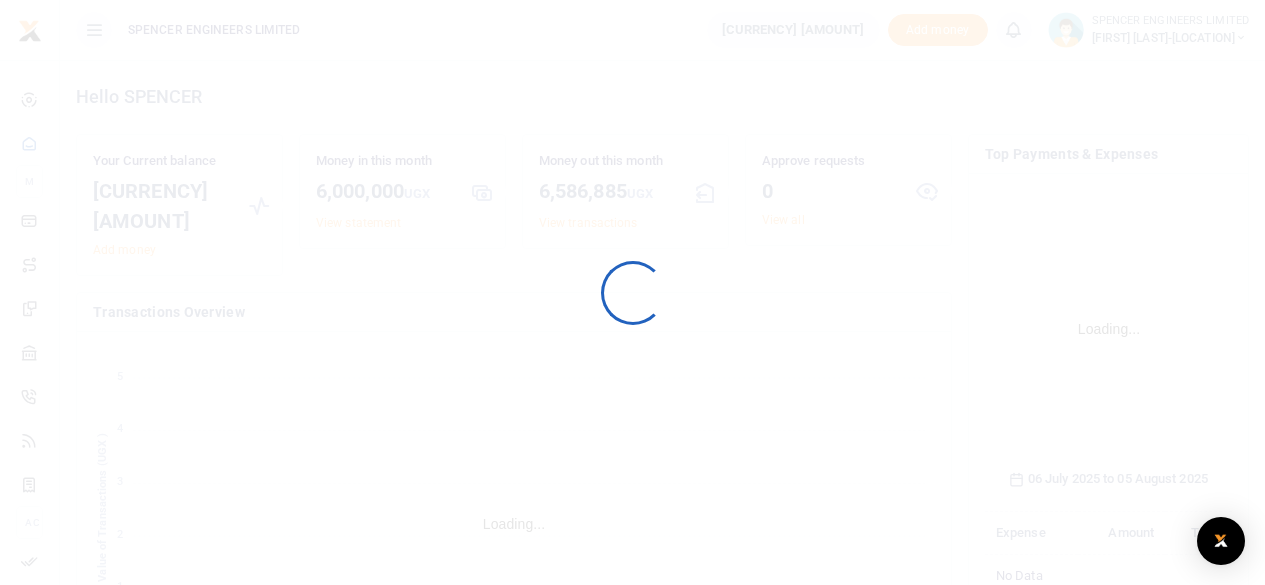 scroll, scrollTop: 0, scrollLeft: 0, axis: both 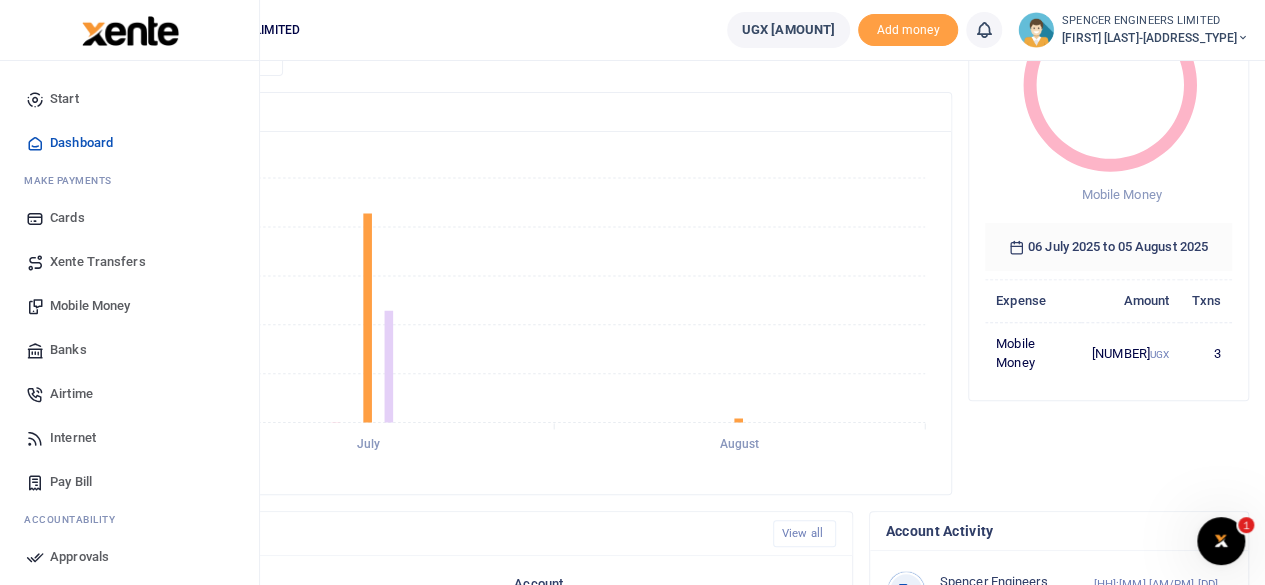 click on "Mobile Money" at bounding box center [90, 306] 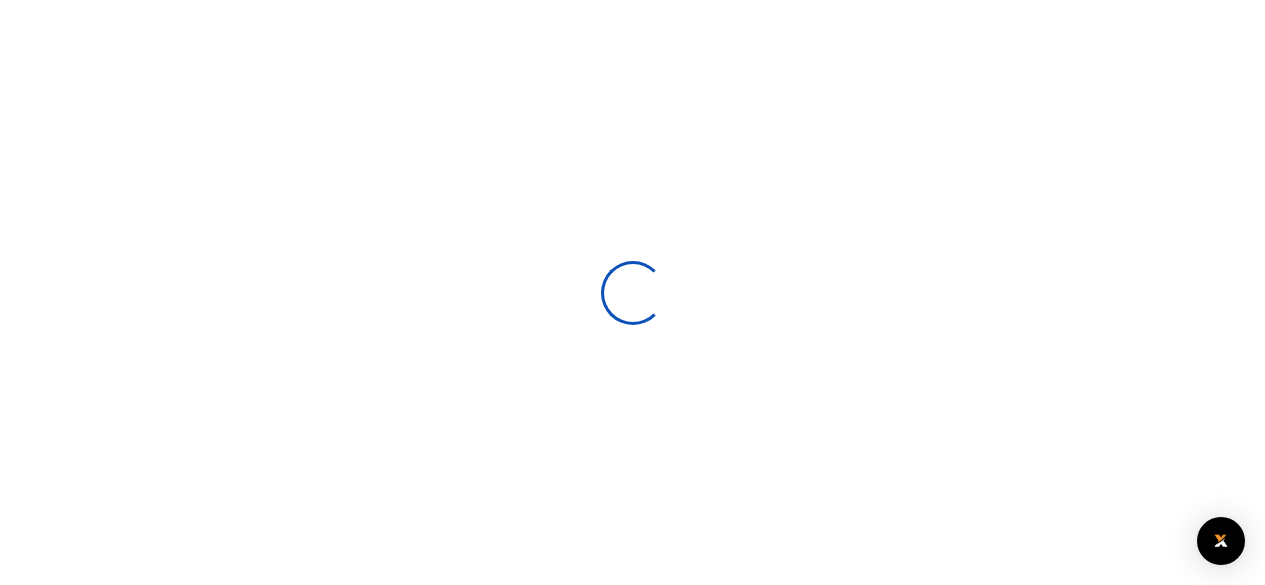 scroll, scrollTop: 0, scrollLeft: 0, axis: both 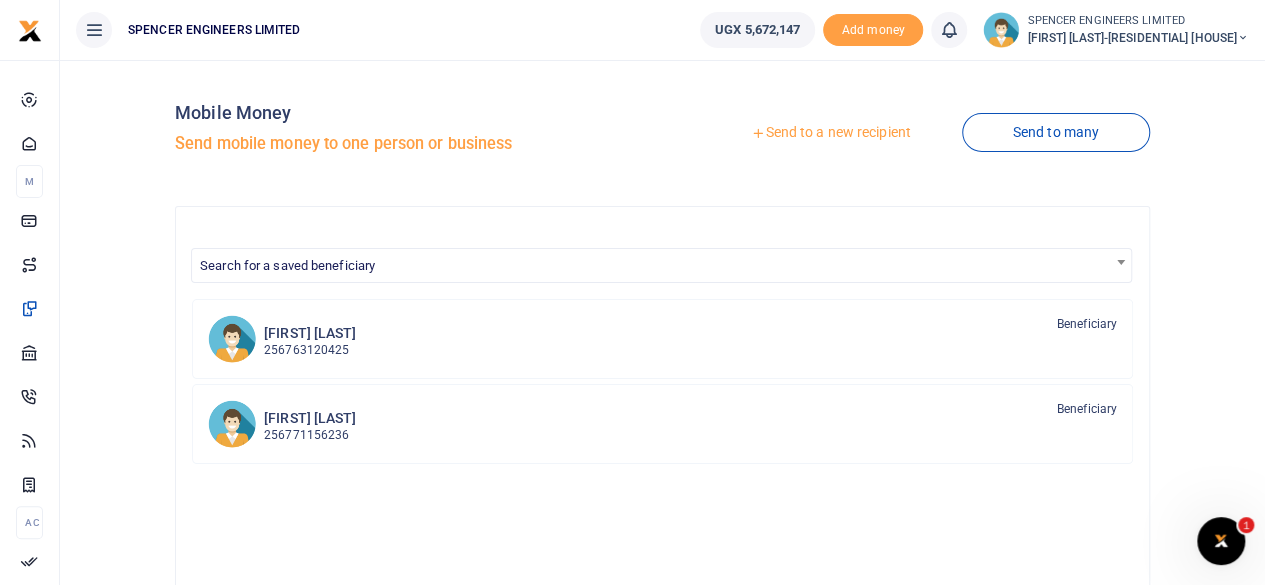 click on "Send to a new recipient" at bounding box center [830, 133] 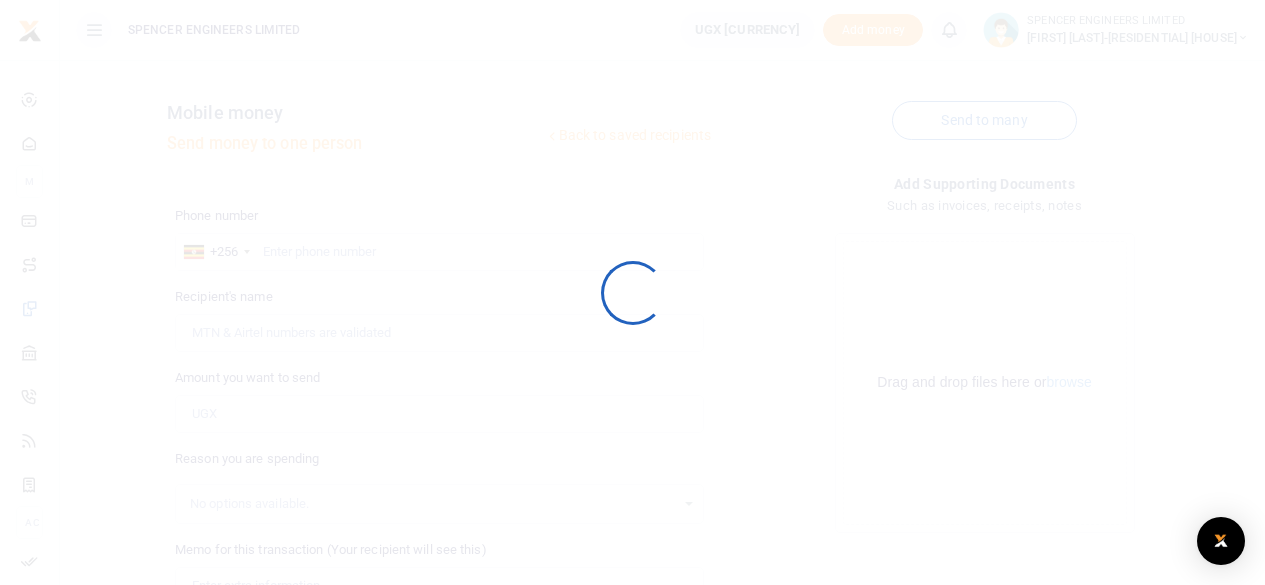 scroll, scrollTop: 0, scrollLeft: 0, axis: both 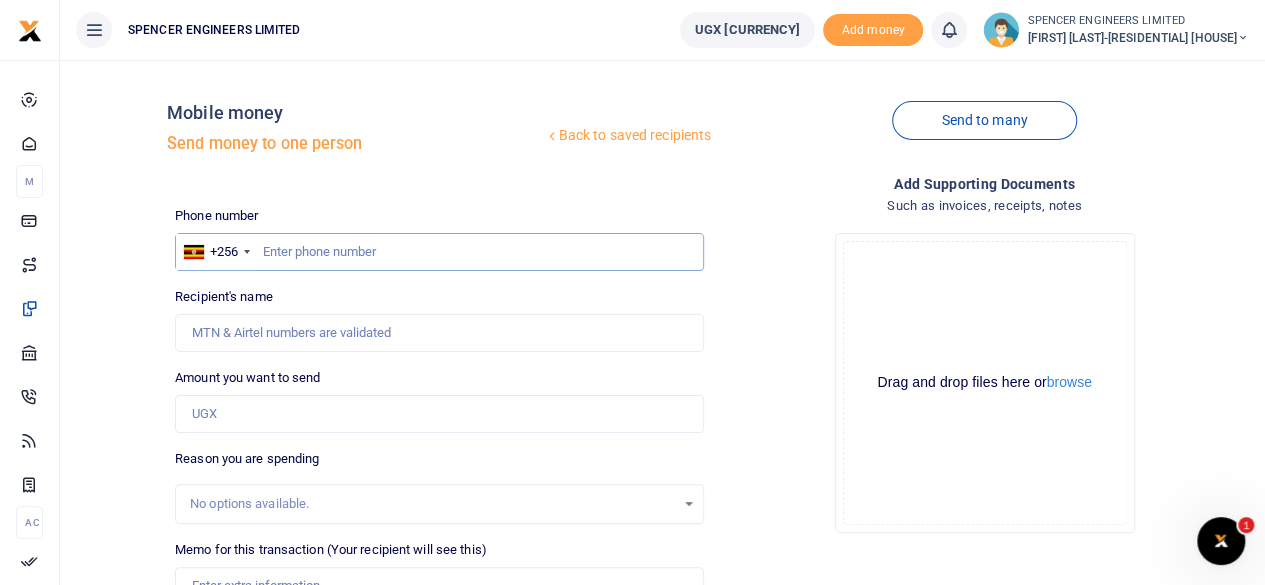 click at bounding box center [439, 252] 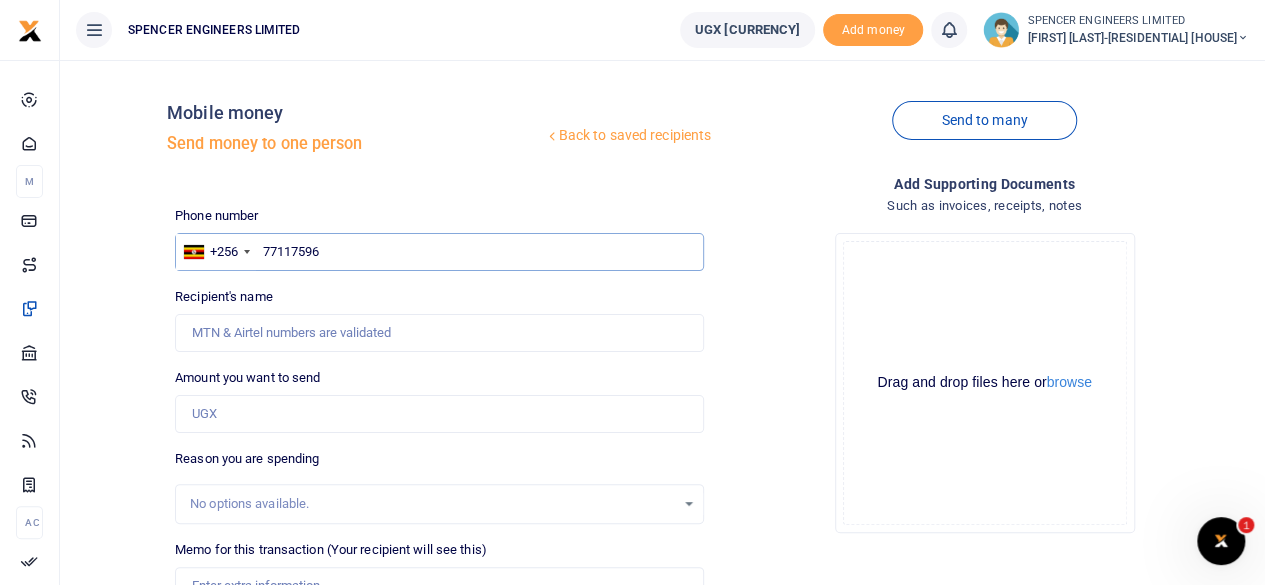 type on "771175960" 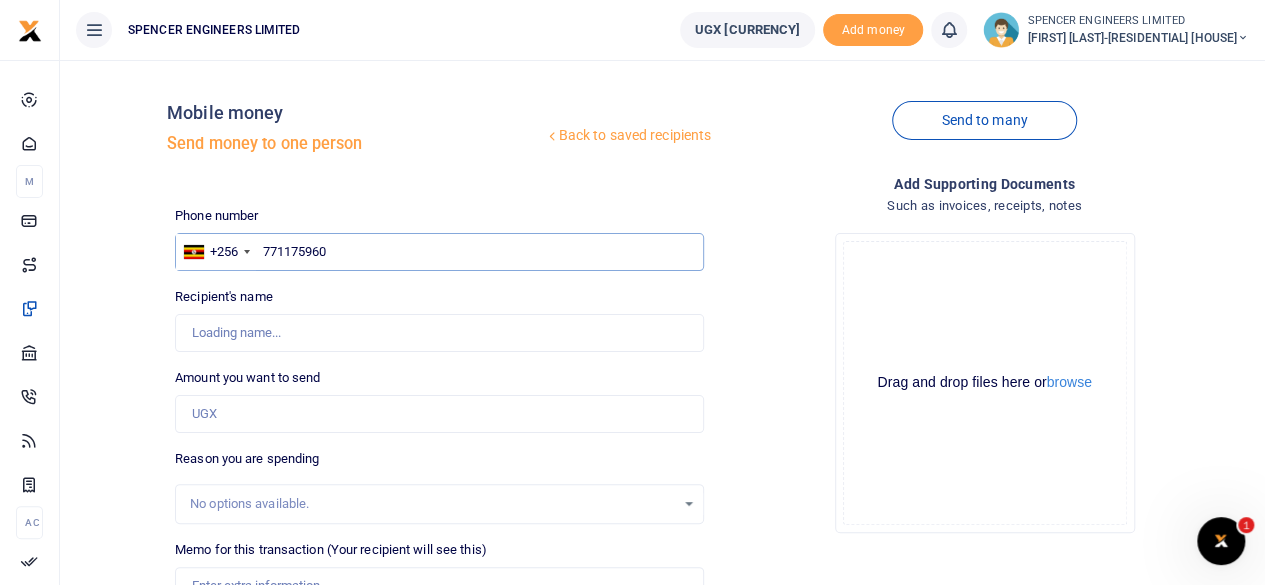 type on "Ronad Byamukama" 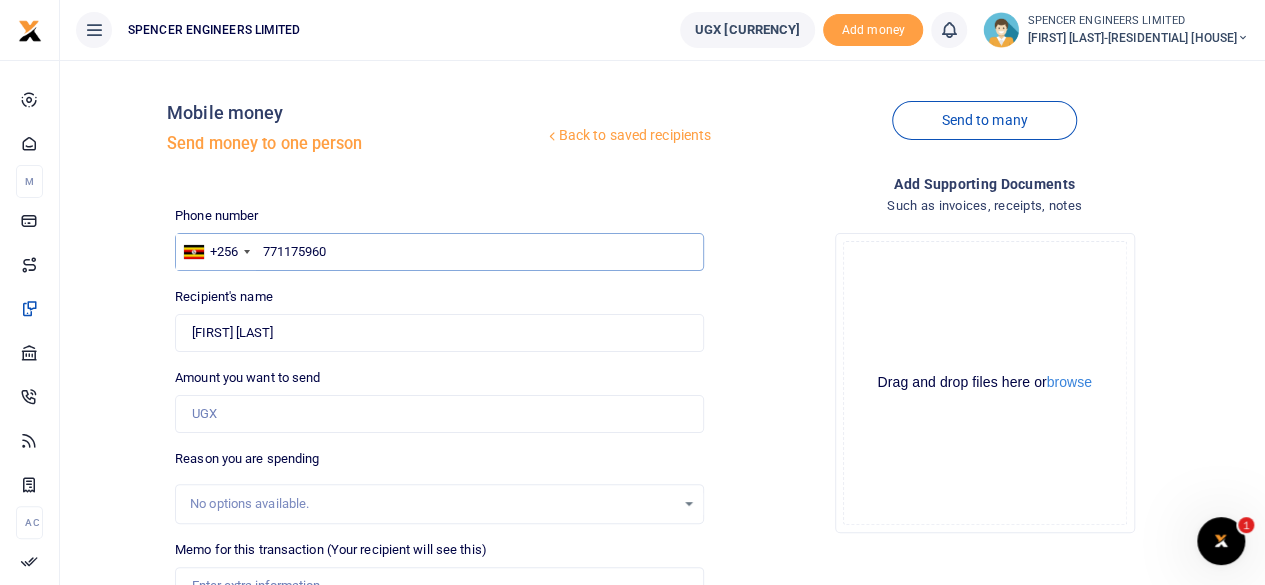type on "771175960" 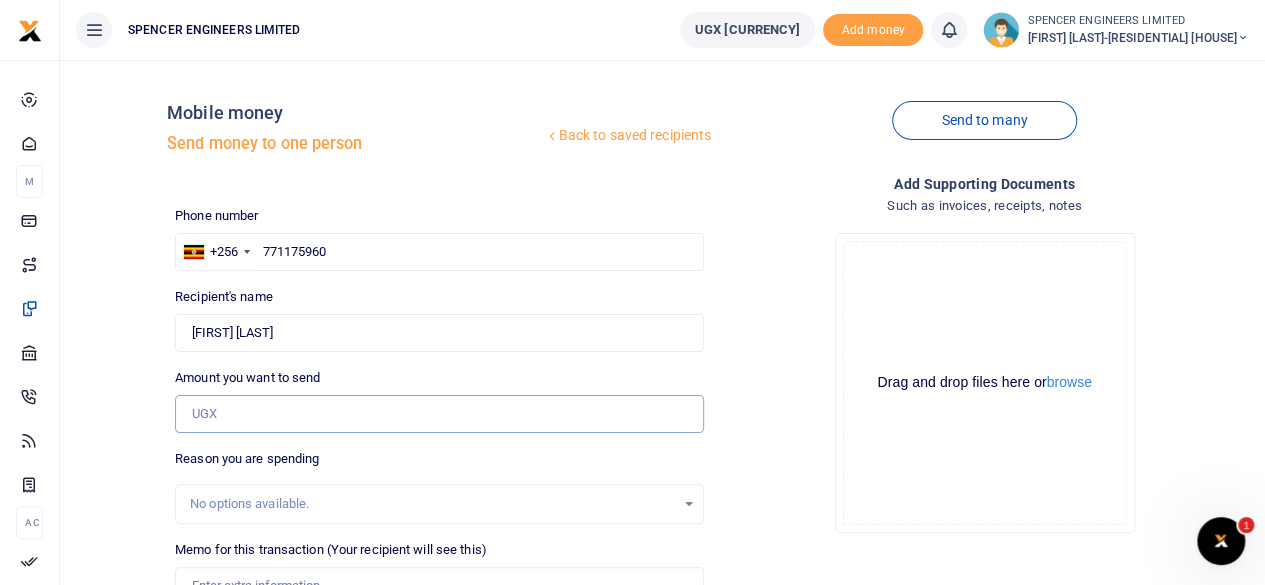 click on "Amount you want to send" at bounding box center (439, 414) 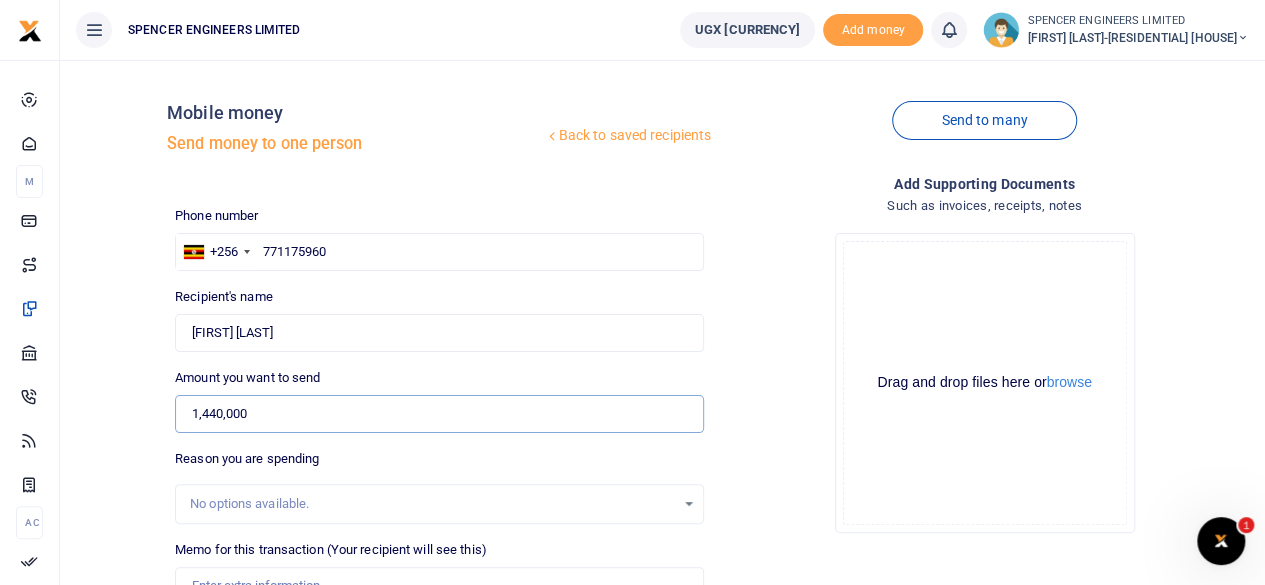 click on "1,440,000" at bounding box center (439, 414) 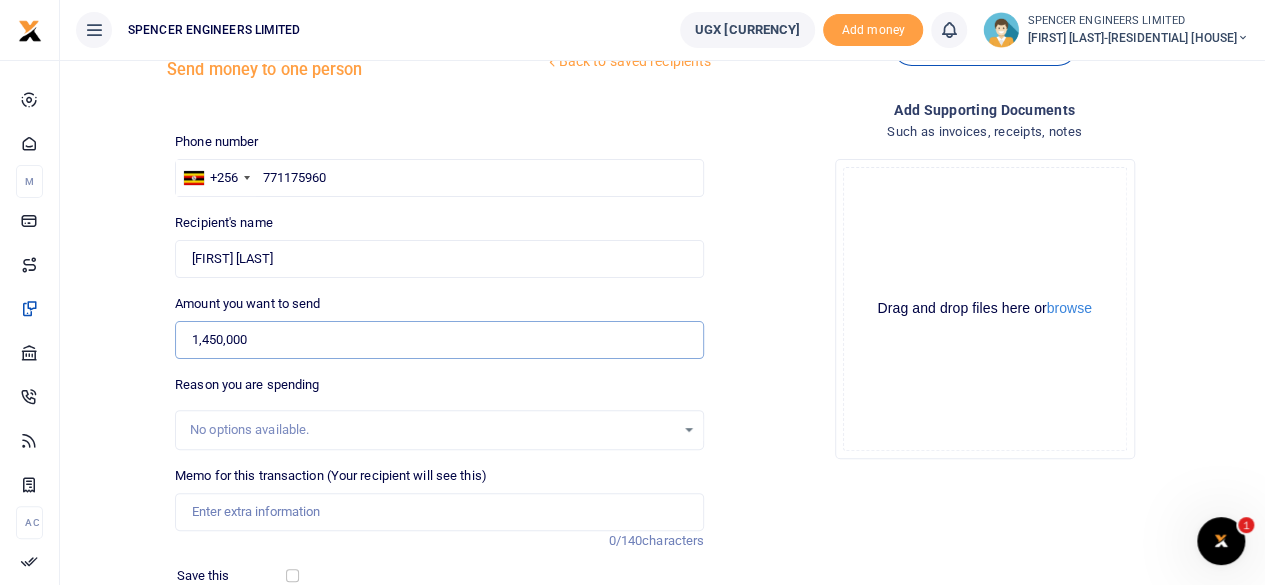 scroll, scrollTop: 100, scrollLeft: 0, axis: vertical 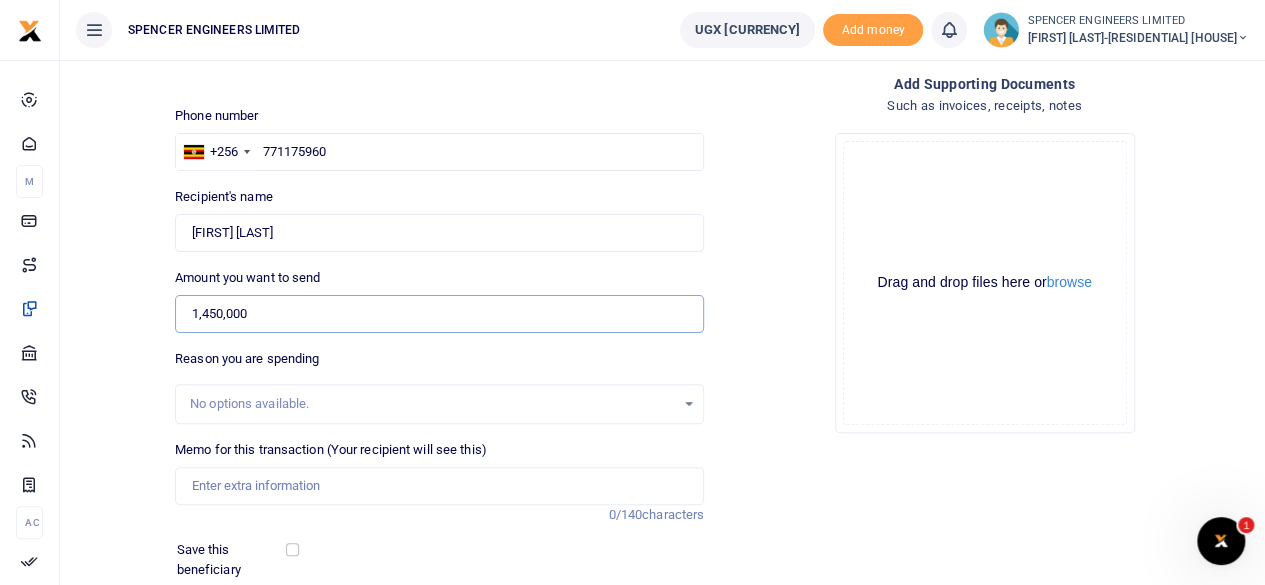 type on "1,450,000" 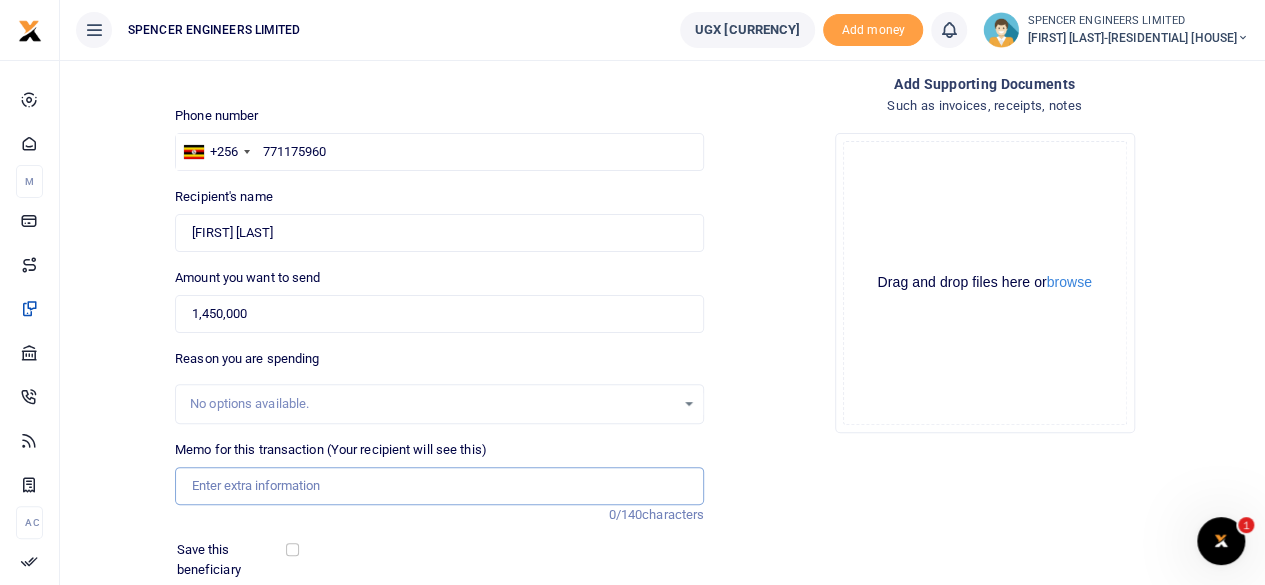 click on "Memo for this transaction (Your recipient will see this)" at bounding box center [439, 486] 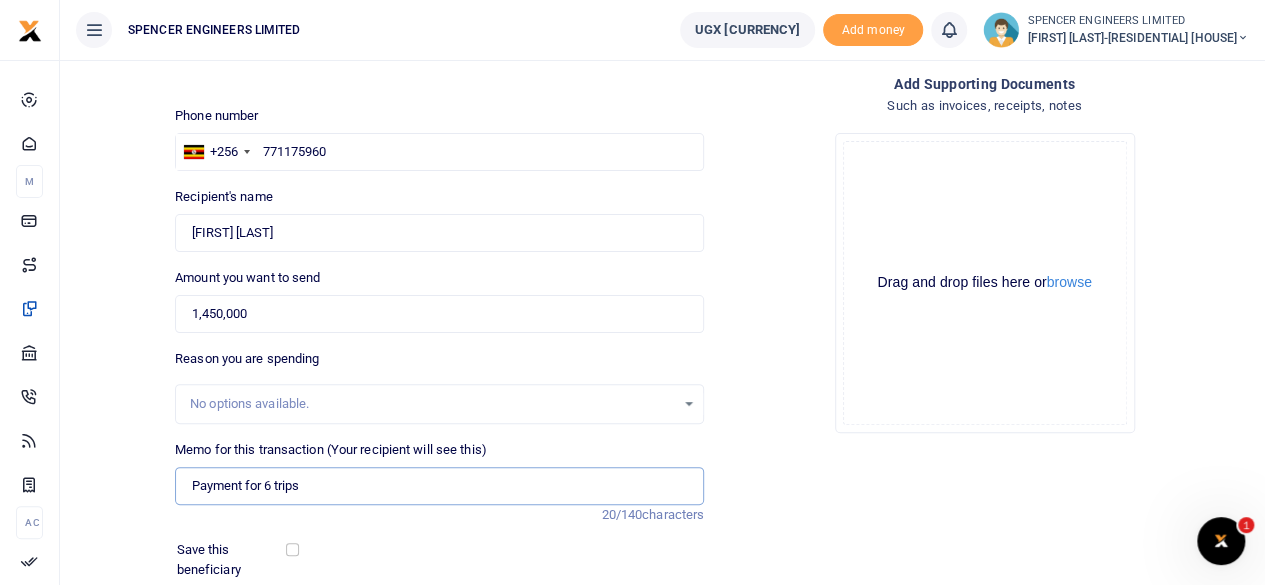 click on "Payment for 6 trips" at bounding box center [439, 486] 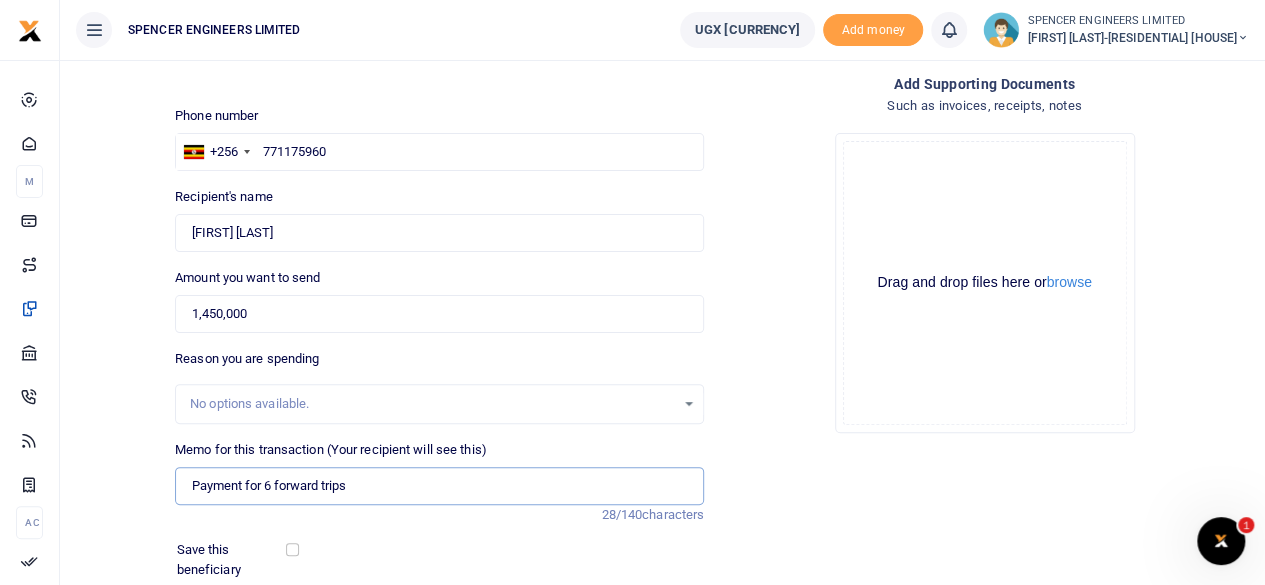 click on "Payment for 6 forward trips" at bounding box center (439, 486) 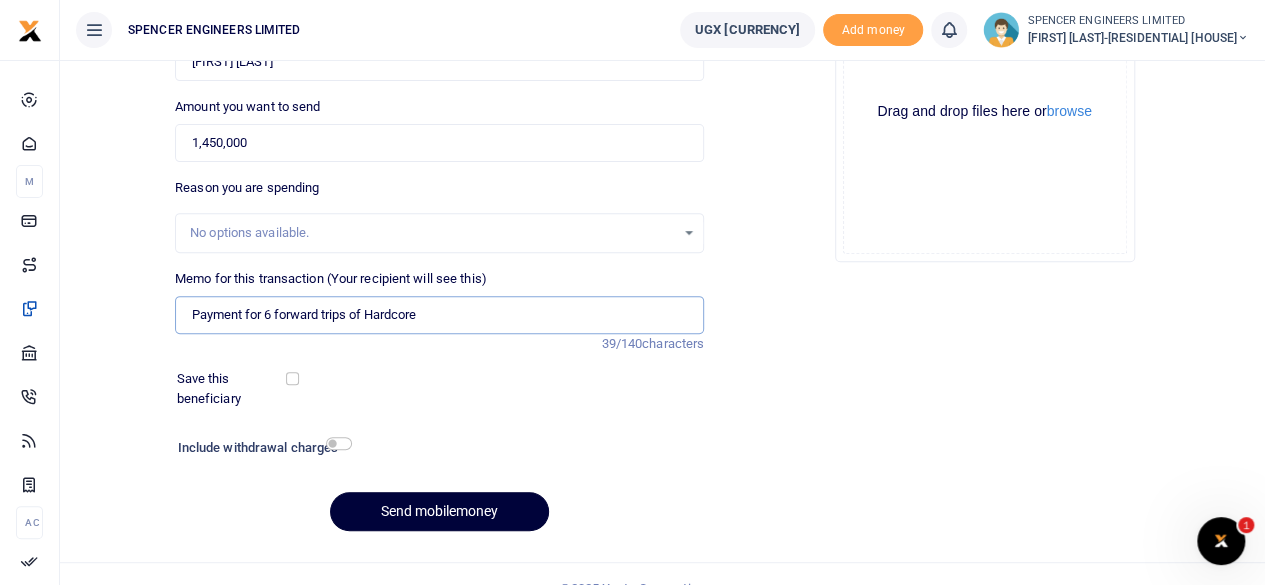 scroll, scrollTop: 298, scrollLeft: 0, axis: vertical 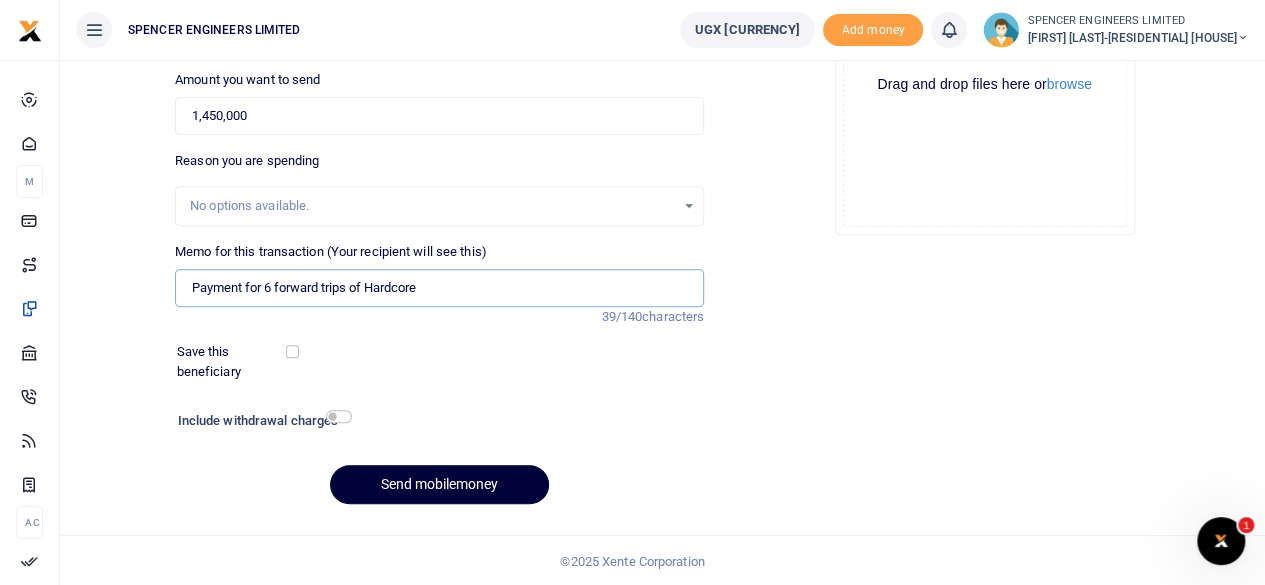 type on "Payment for 6 forward trips of Hardcore" 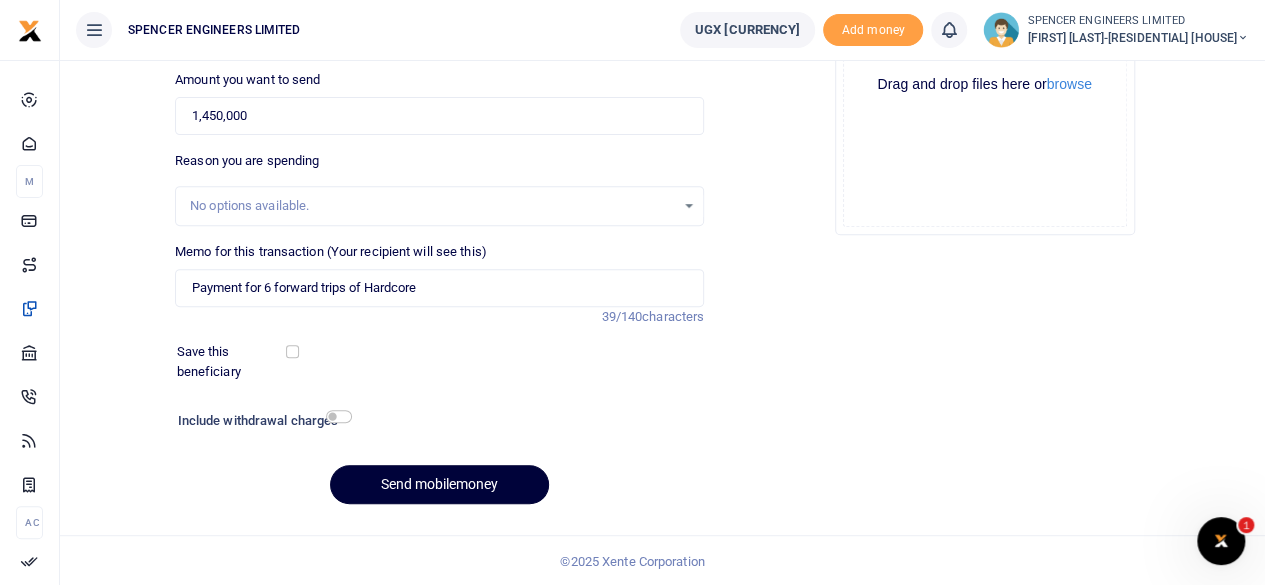click on "Send mobilemoney" at bounding box center [439, 484] 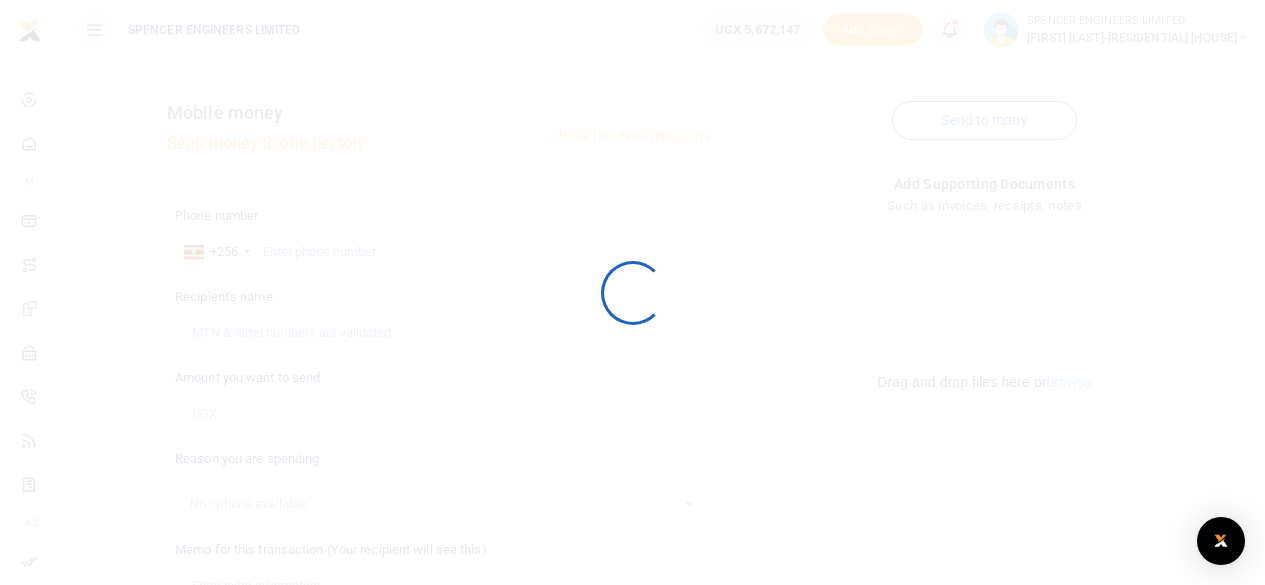 scroll, scrollTop: 297, scrollLeft: 0, axis: vertical 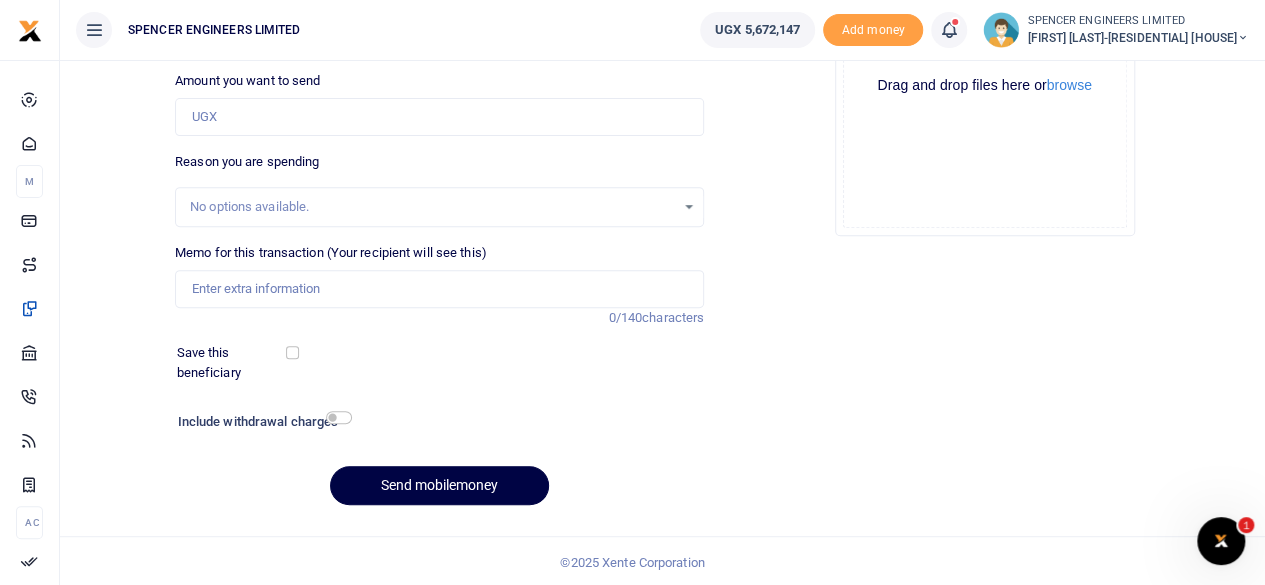 click at bounding box center [949, 30] 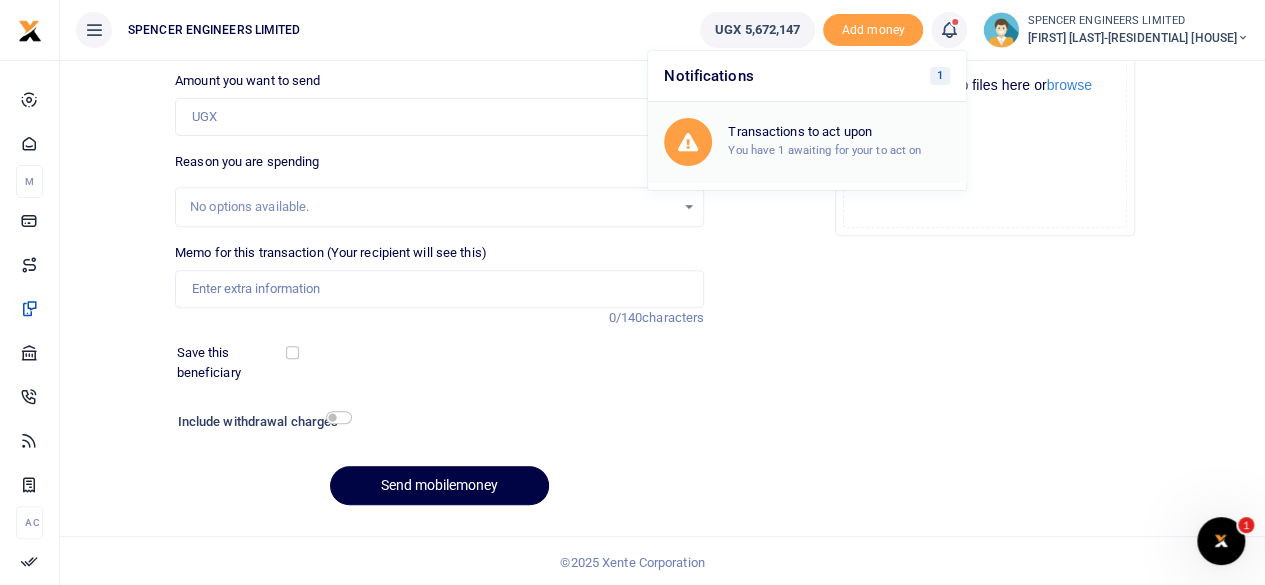 click on "Transactions to act upon" at bounding box center [839, 132] 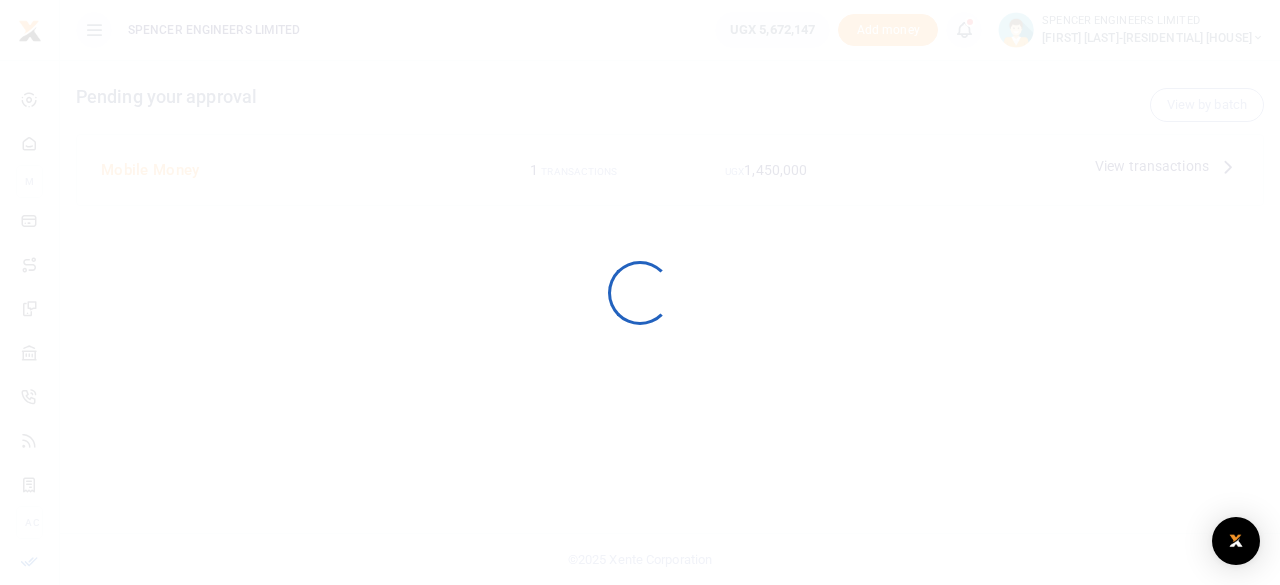 scroll, scrollTop: 0, scrollLeft: 0, axis: both 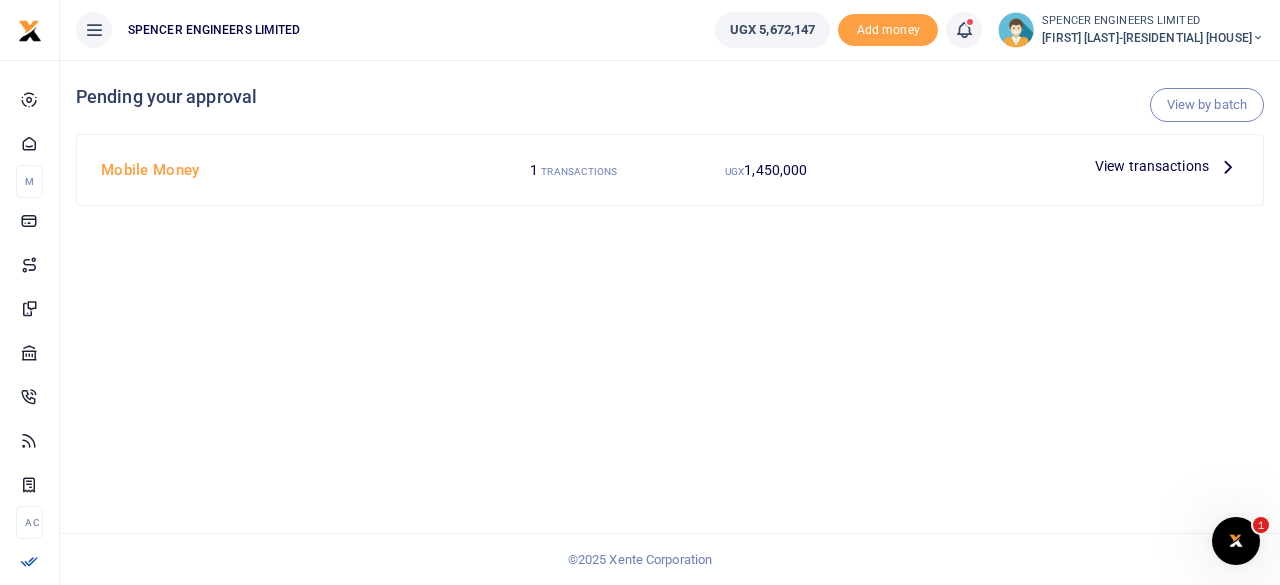 click on "View transactions" at bounding box center (1152, 166) 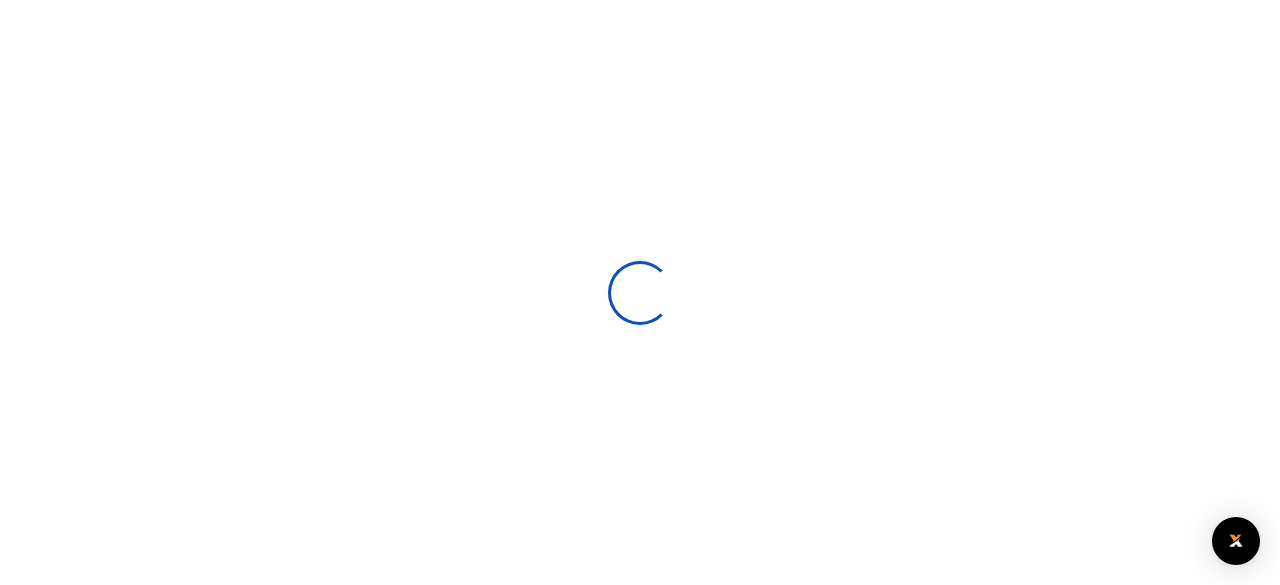 scroll, scrollTop: 0, scrollLeft: 0, axis: both 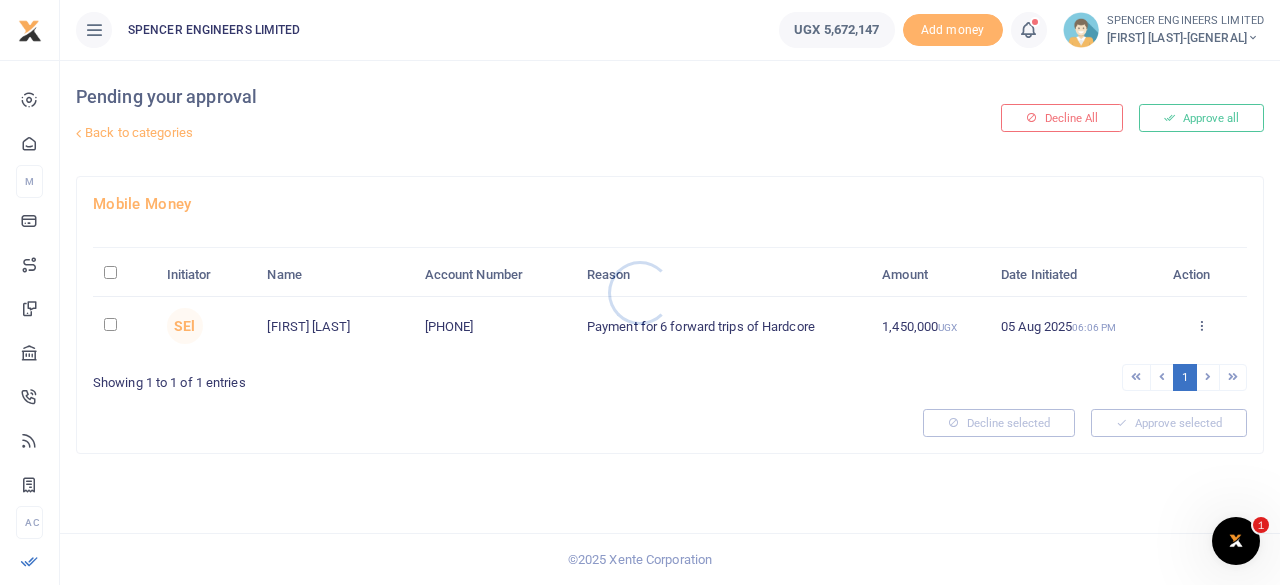 click at bounding box center [640, 292] 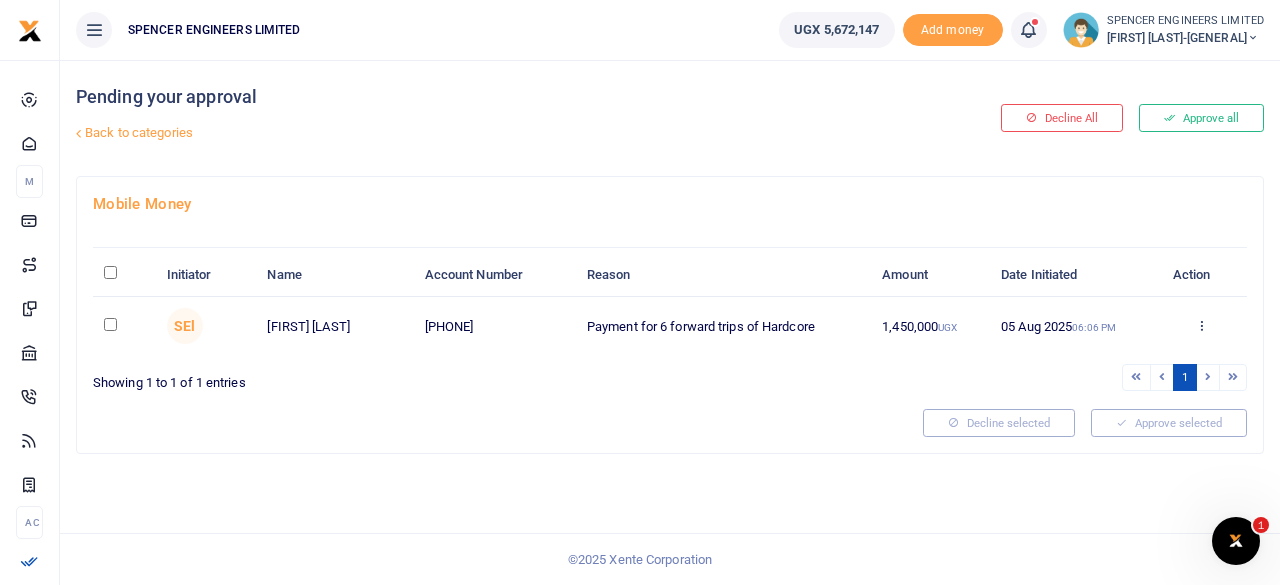 click at bounding box center [110, 324] 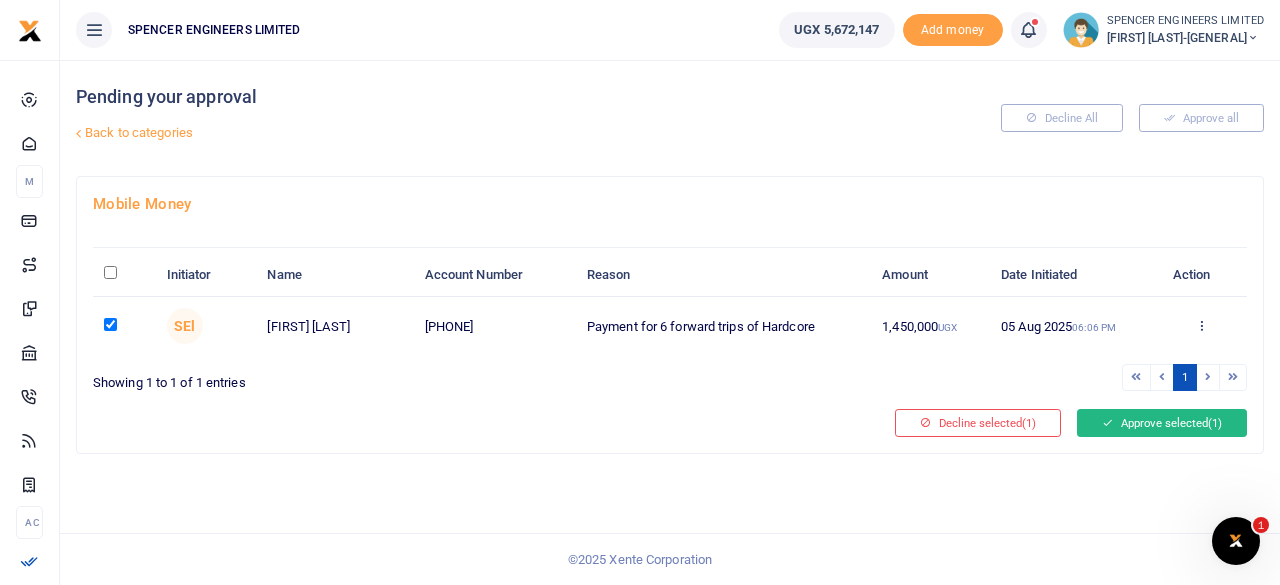click on "Approve selected  (1)" at bounding box center (1162, 423) 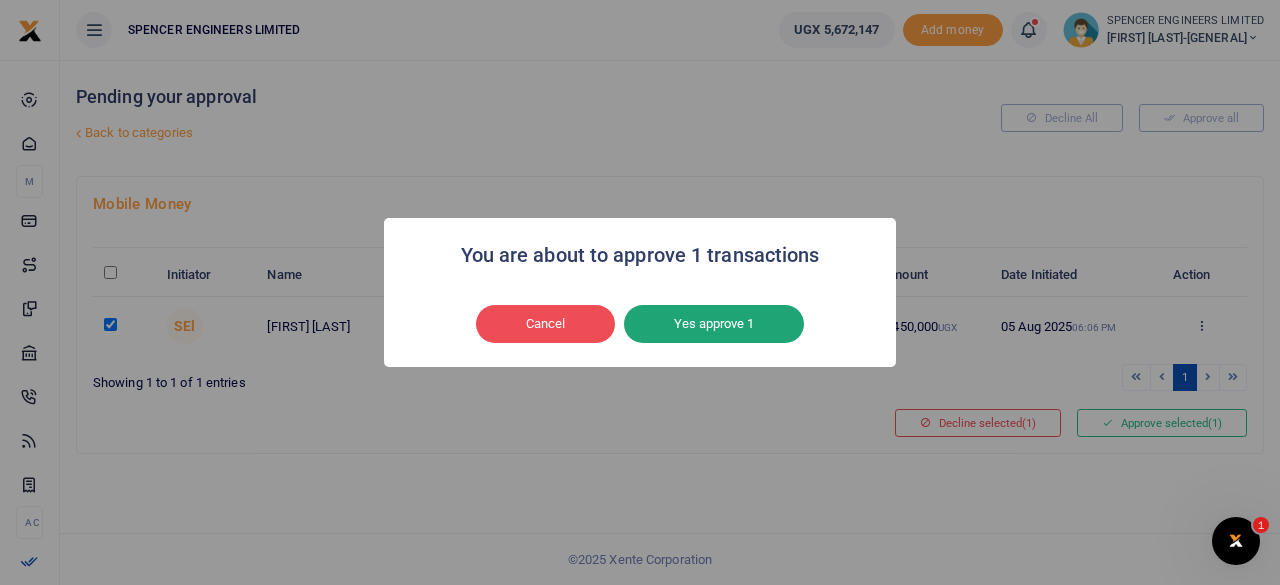 click on "Yes approve 1" at bounding box center [714, 324] 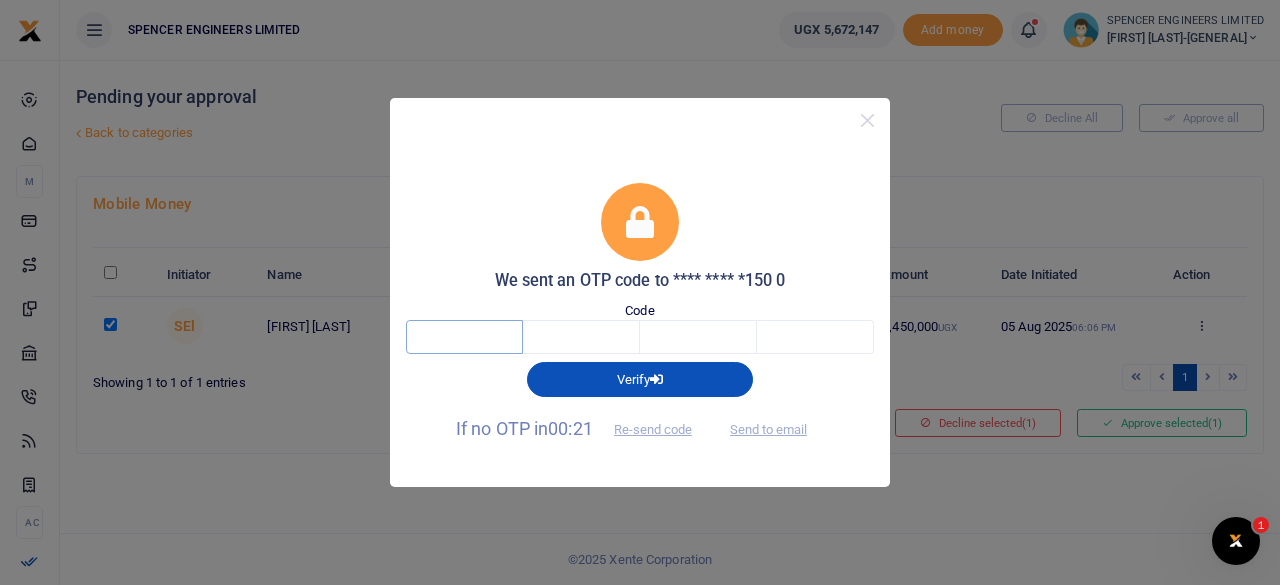 click at bounding box center (464, 337) 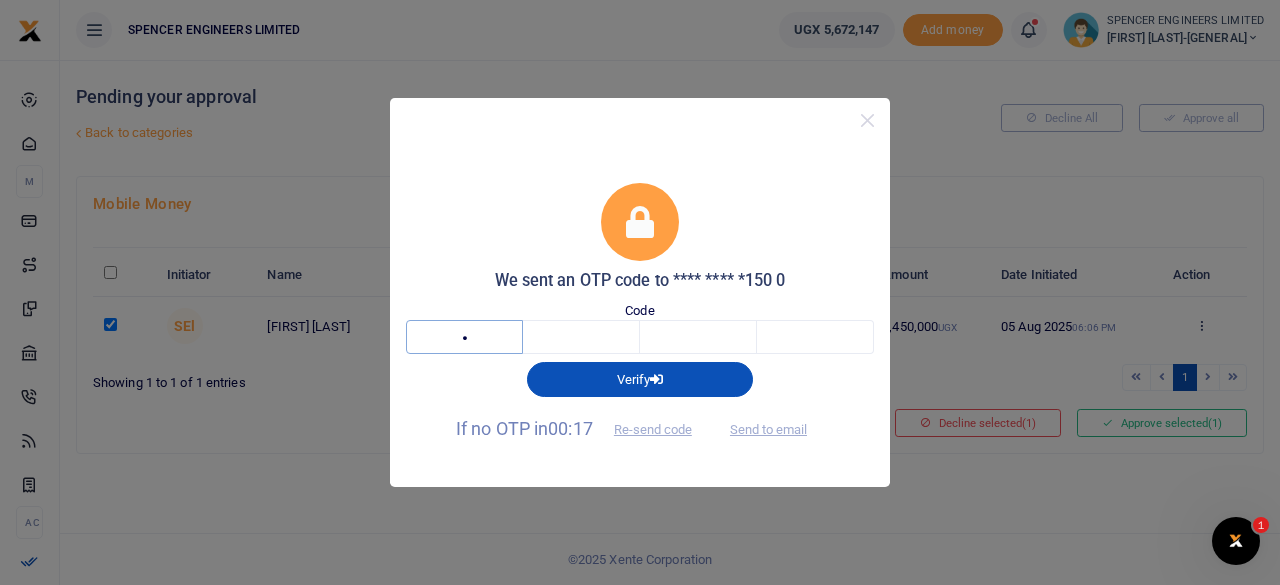 type on "4" 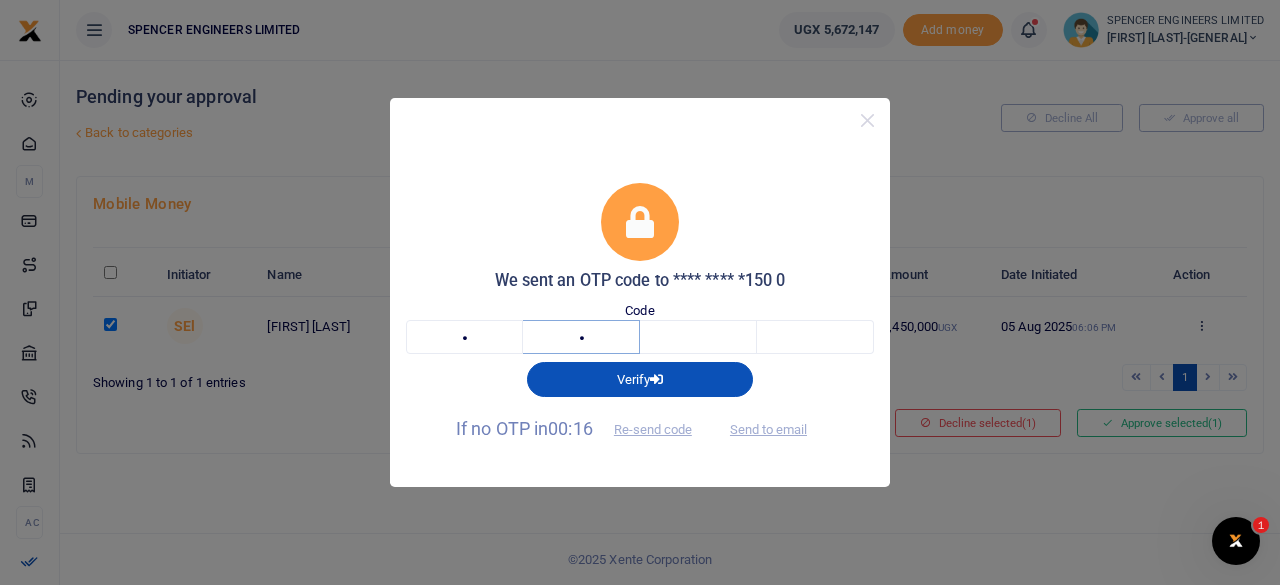type on "5" 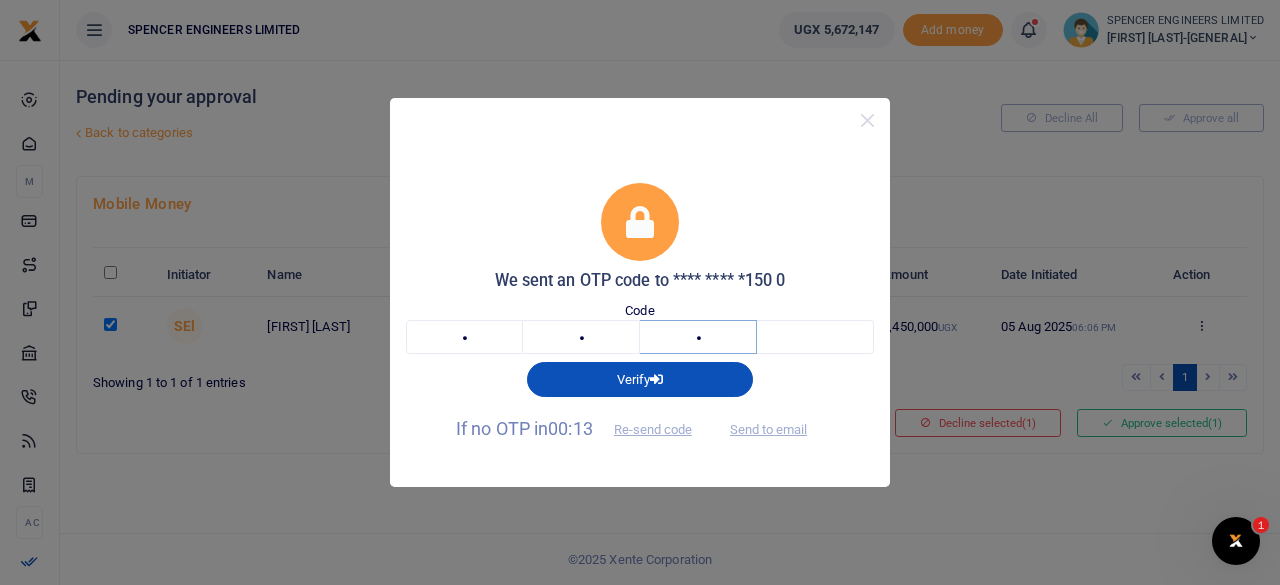 type on "4" 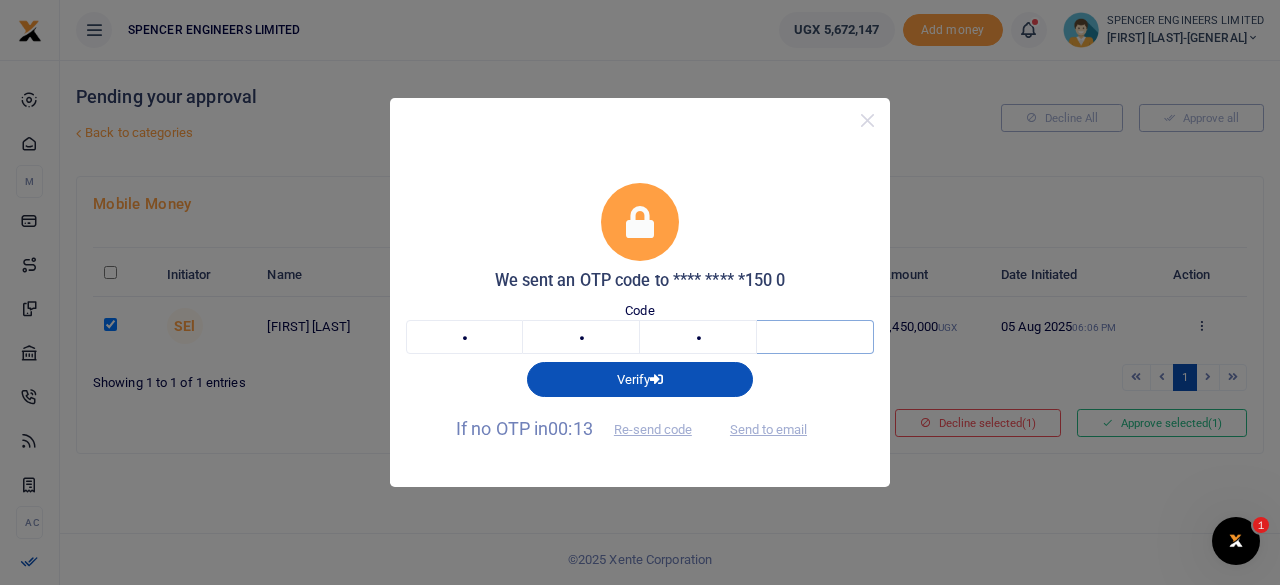 type on "1" 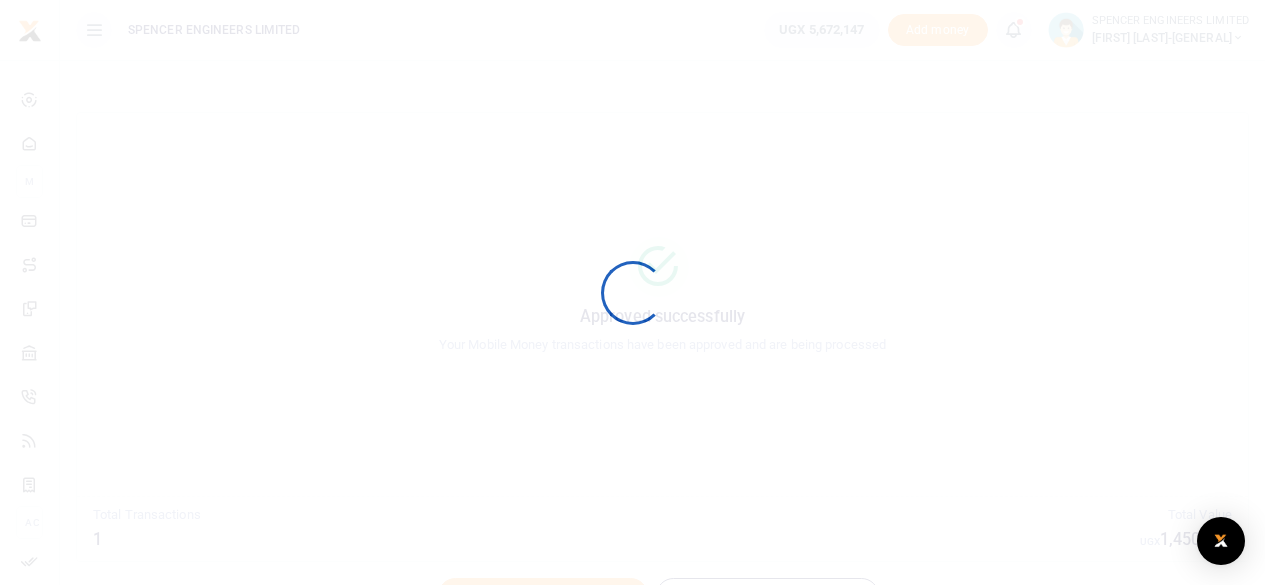 scroll, scrollTop: 0, scrollLeft: 0, axis: both 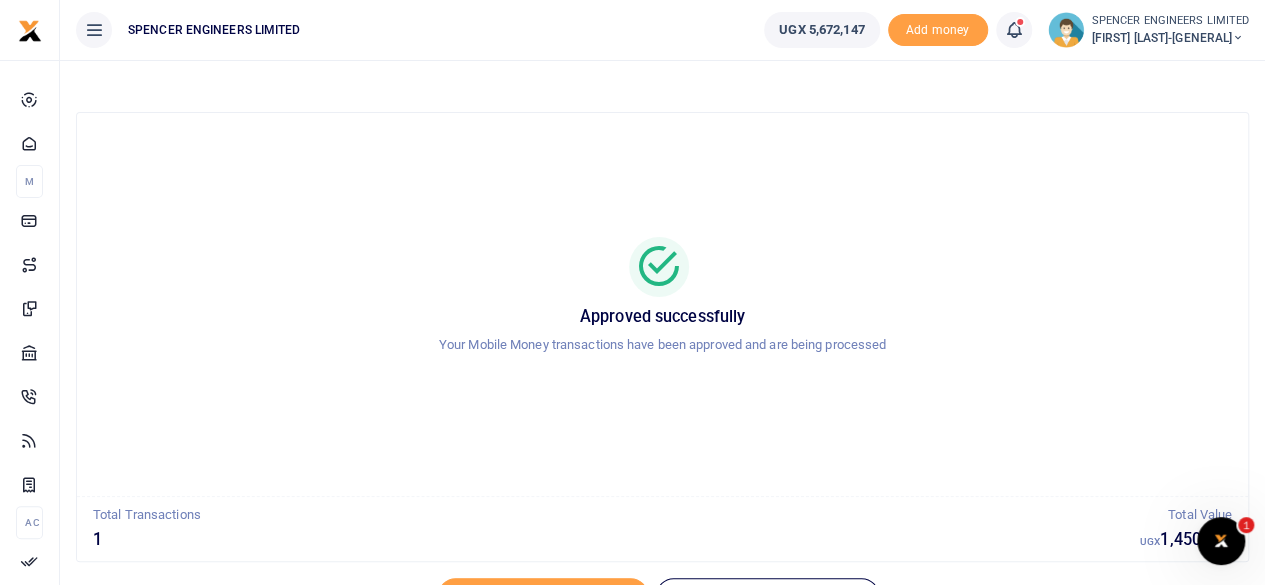 click at bounding box center [1013, 30] 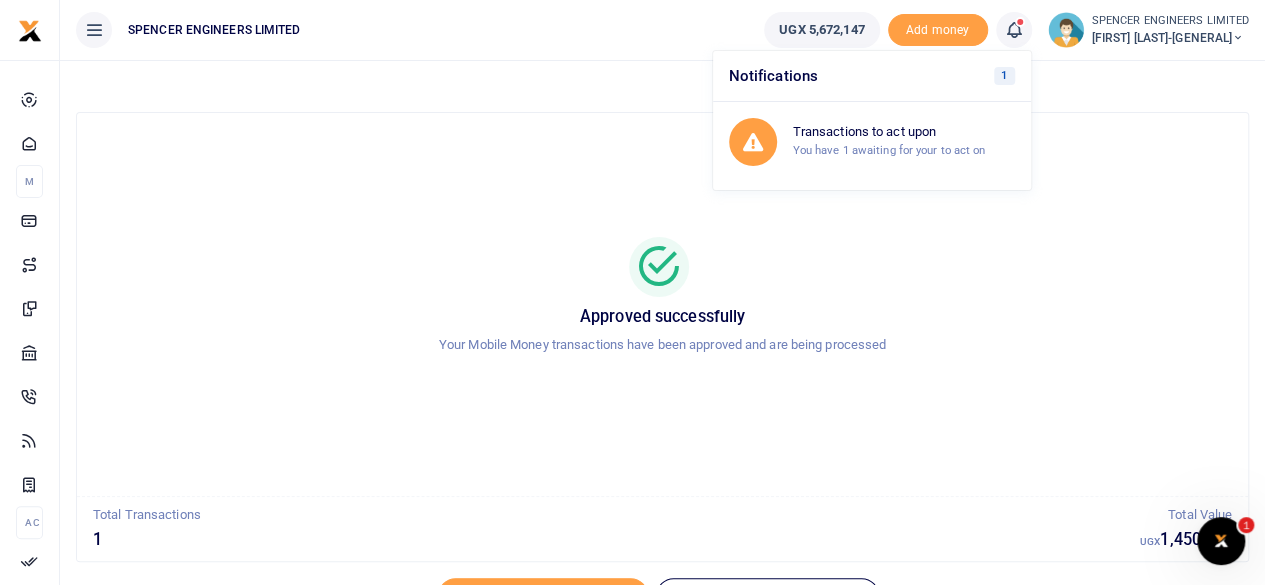 click on "Notifications  1" at bounding box center (872, 76) 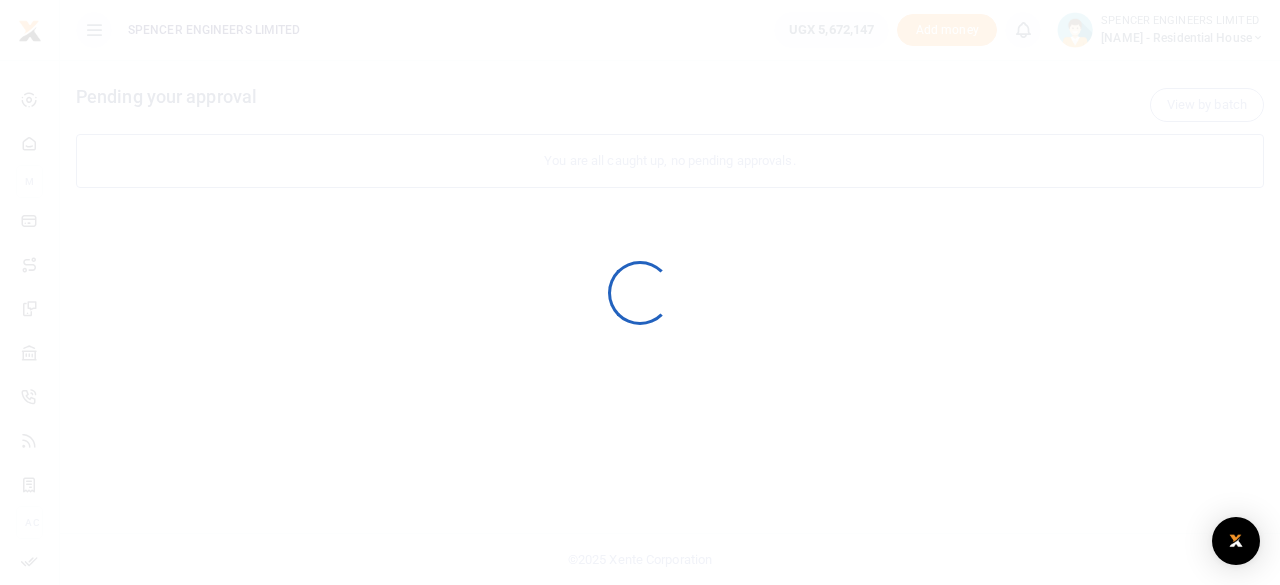 scroll, scrollTop: 0, scrollLeft: 0, axis: both 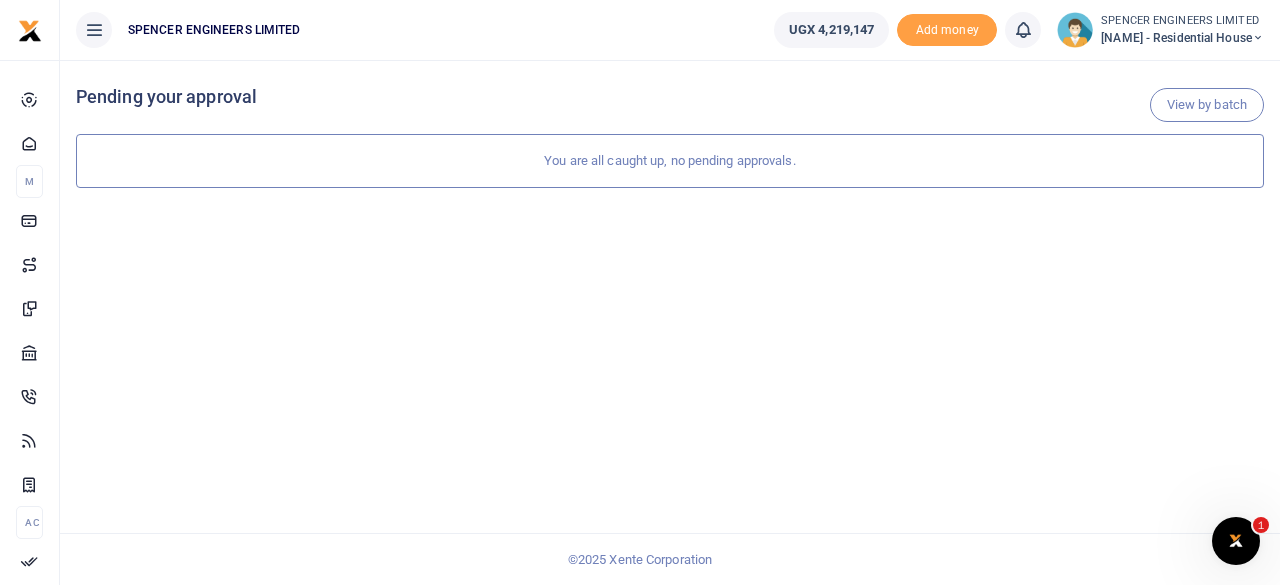 click on "View by batch
Pending your approval
You are all caught up, no pending approvals." at bounding box center [670, 322] 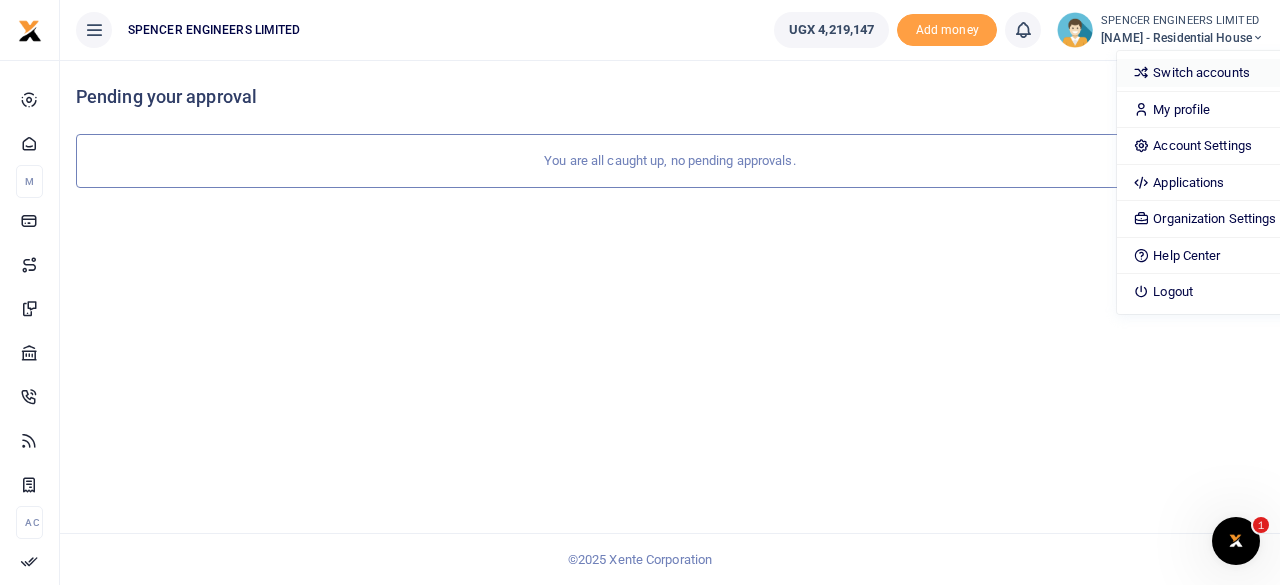 click on "Switch accounts" at bounding box center [1204, 73] 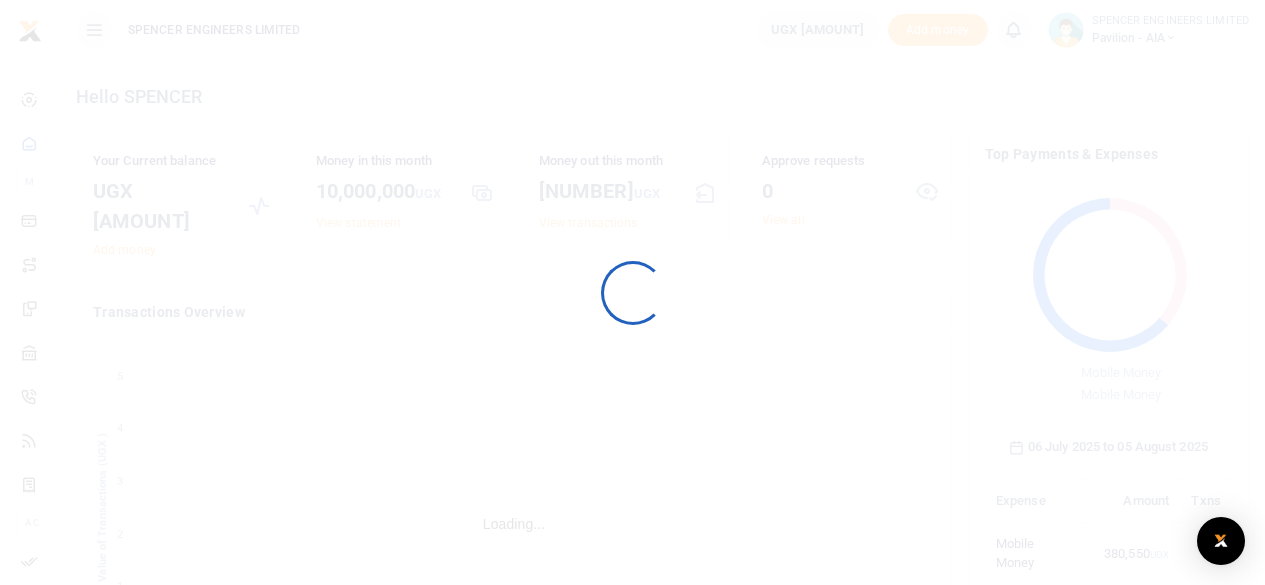 scroll, scrollTop: 0, scrollLeft: 0, axis: both 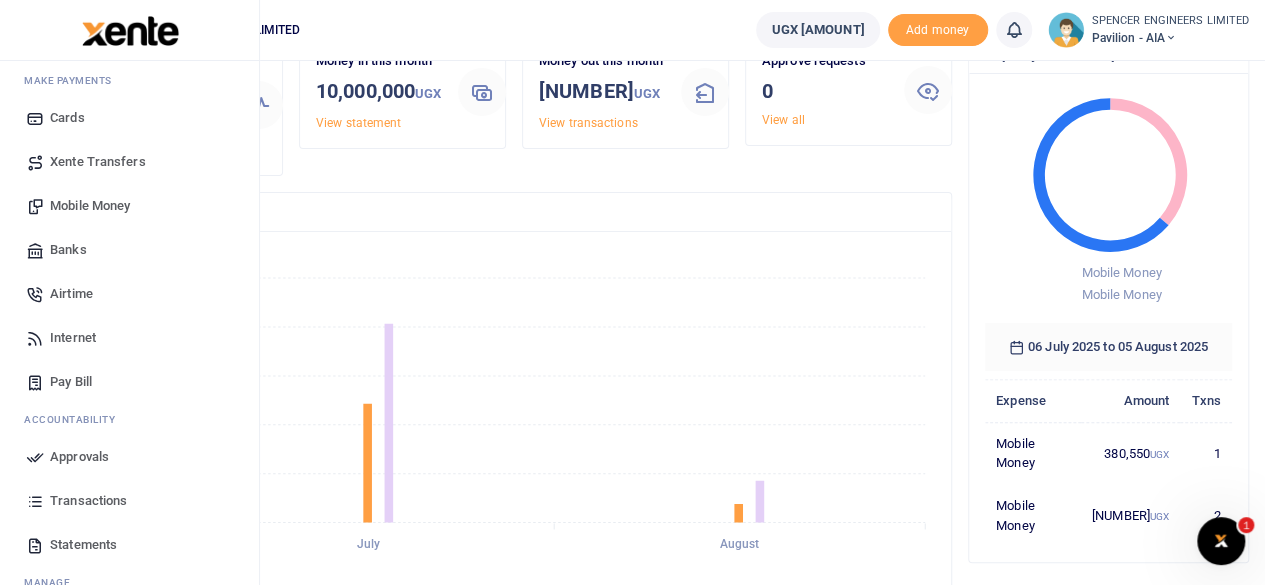 click on "Mobile Money" at bounding box center [90, 206] 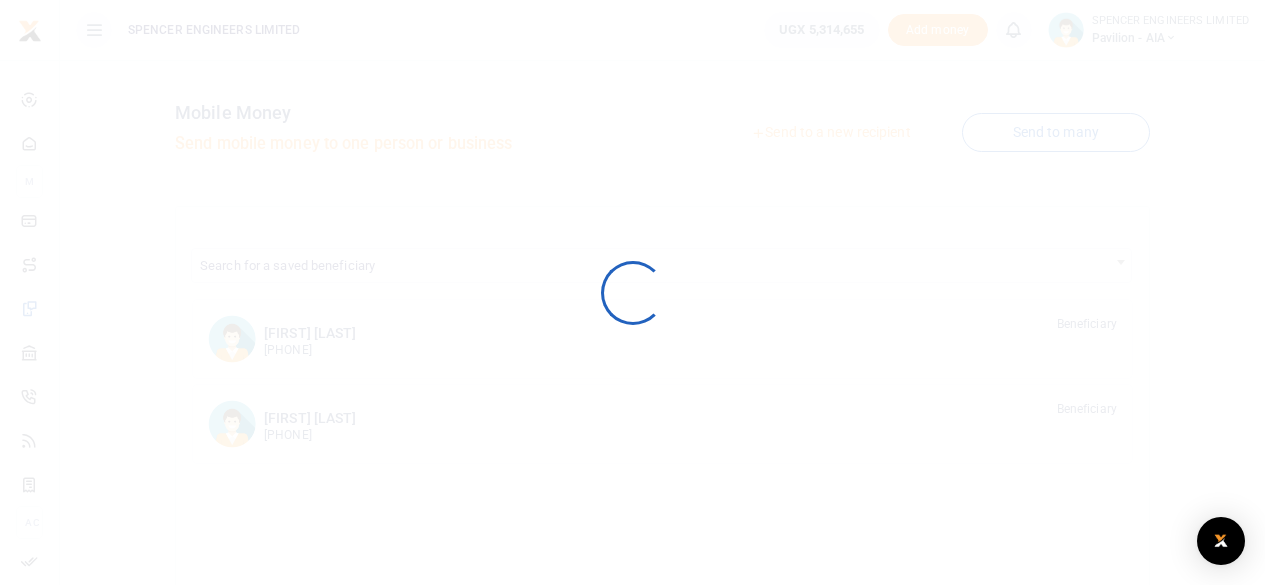 scroll, scrollTop: 0, scrollLeft: 0, axis: both 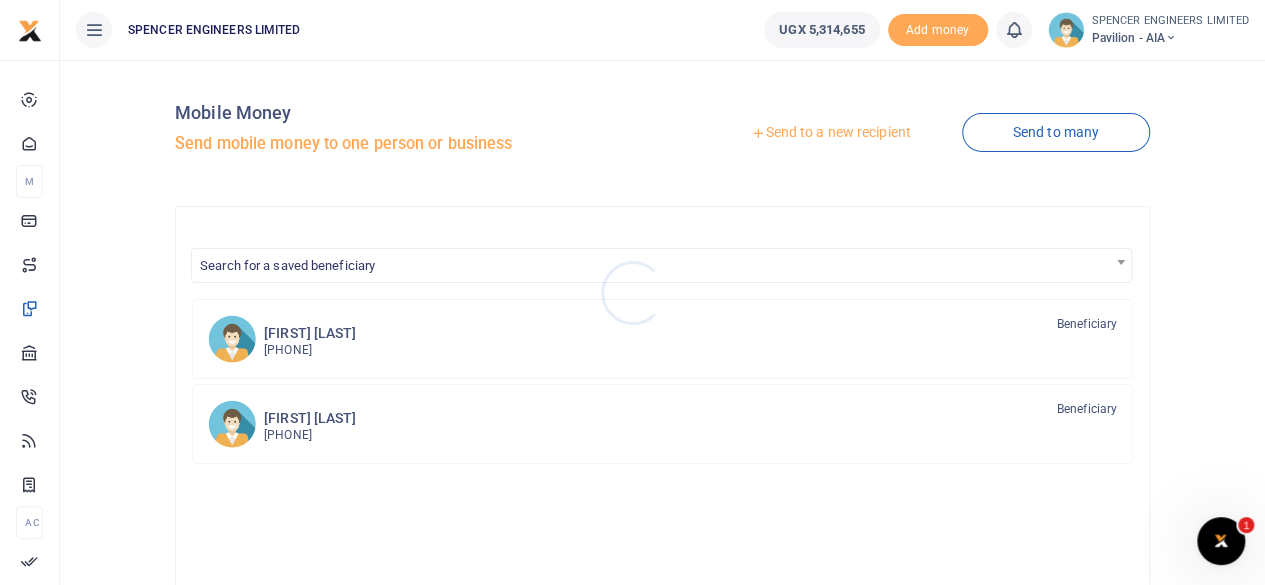 click at bounding box center [632, 292] 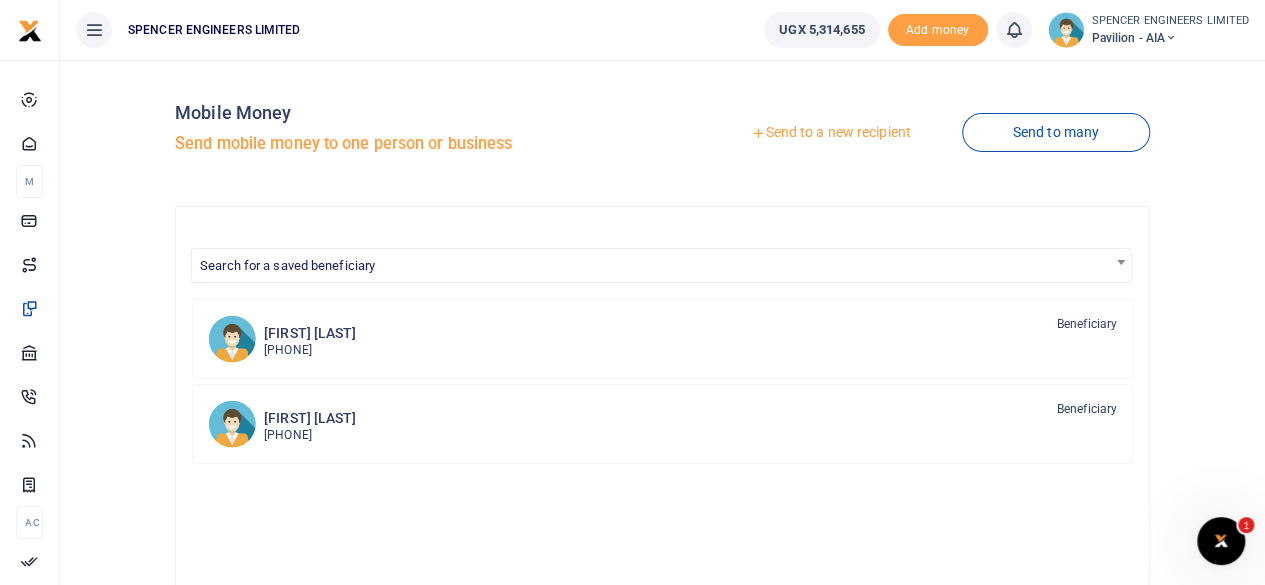 click on "Send to a new recipient" at bounding box center [830, 133] 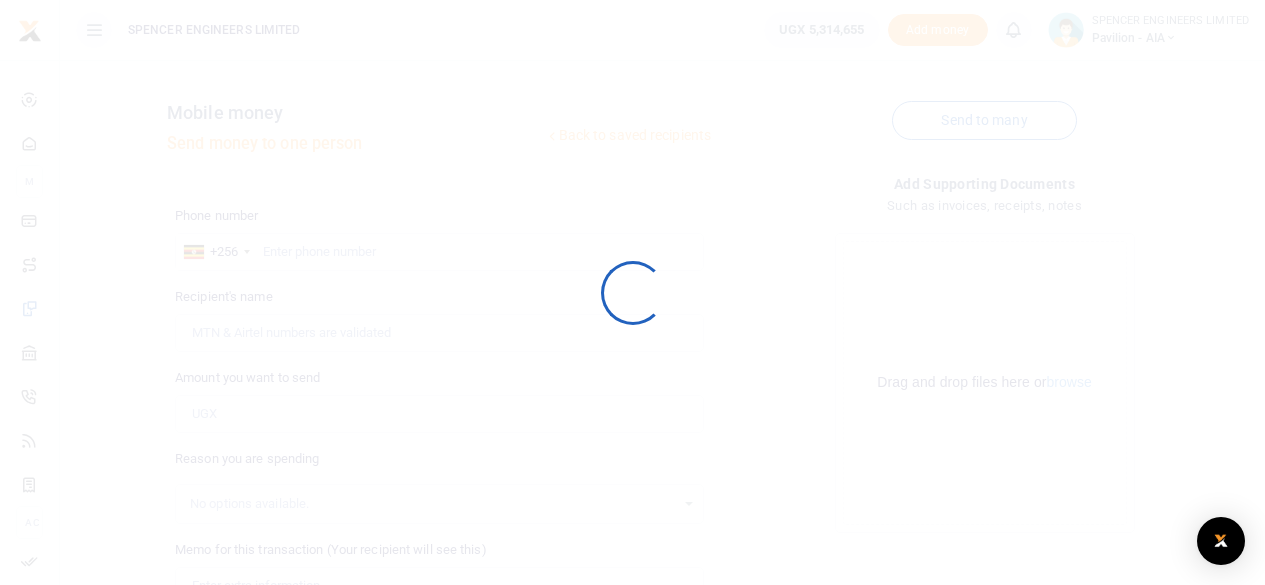 scroll, scrollTop: 0, scrollLeft: 0, axis: both 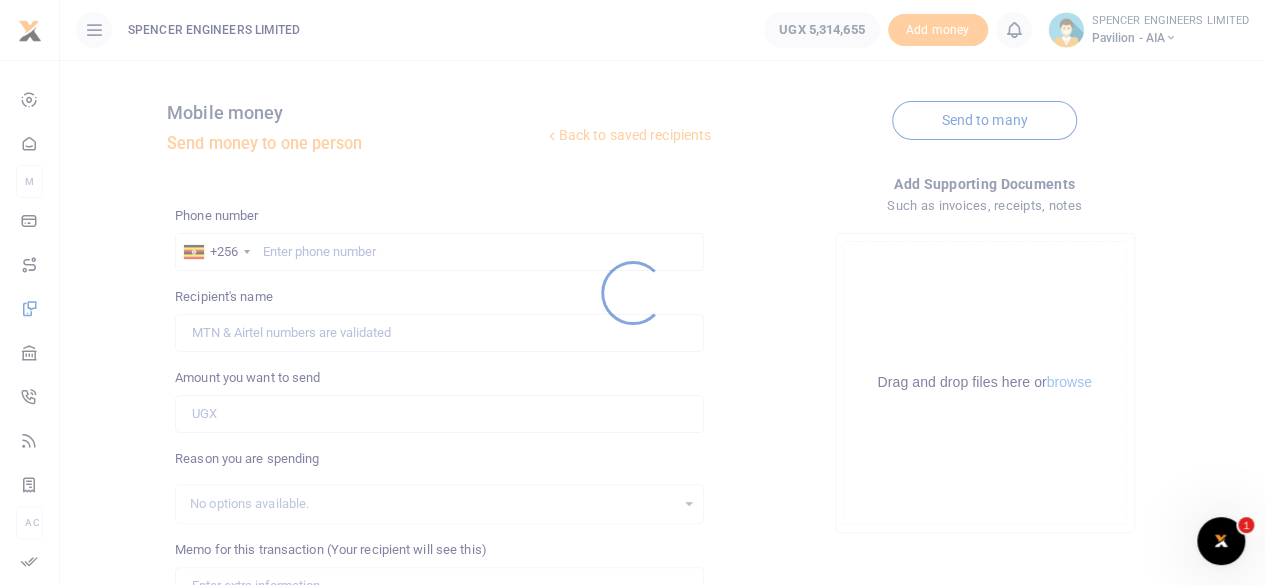 drag, startPoint x: 288, startPoint y: 247, endPoint x: 286, endPoint y: 258, distance: 11.18034 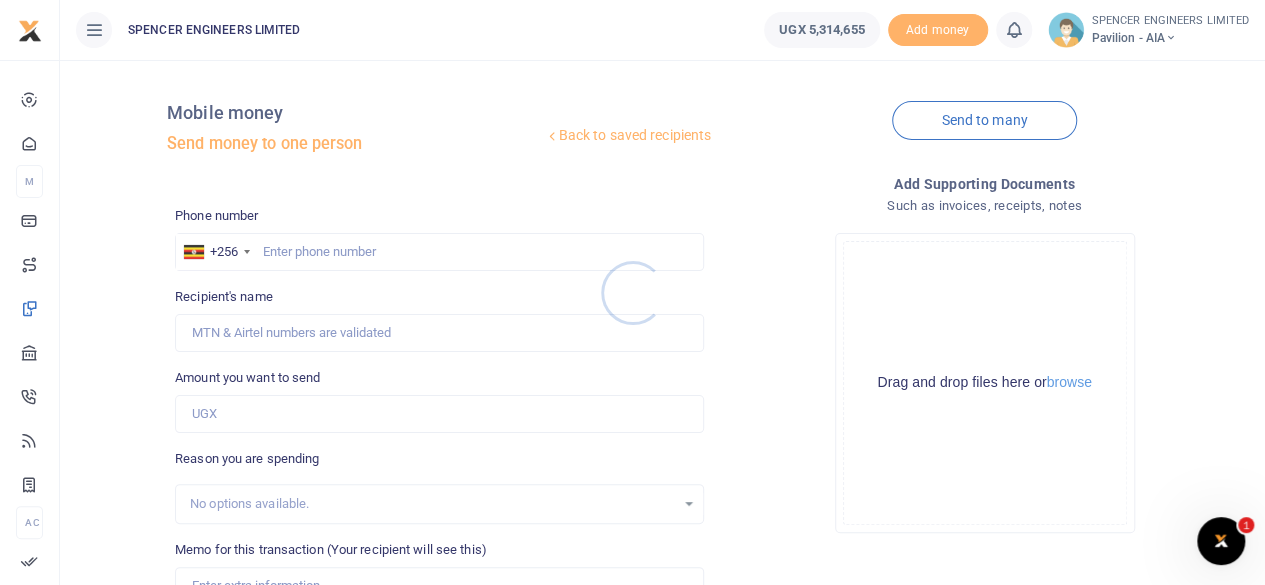 click at bounding box center (632, 292) 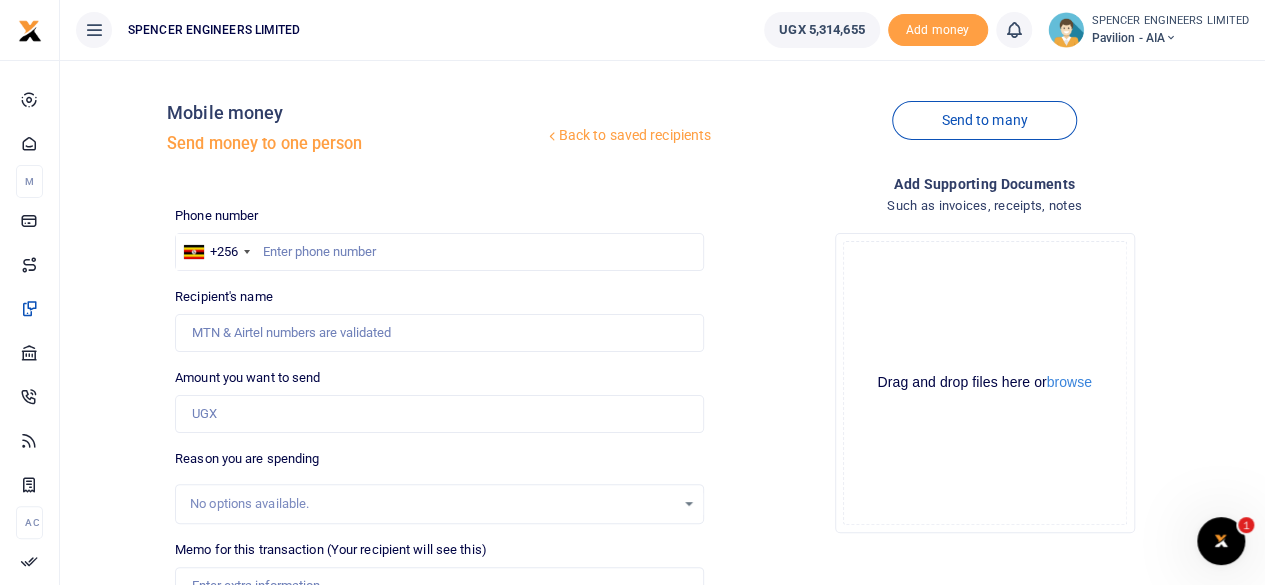 click at bounding box center [632, 292] 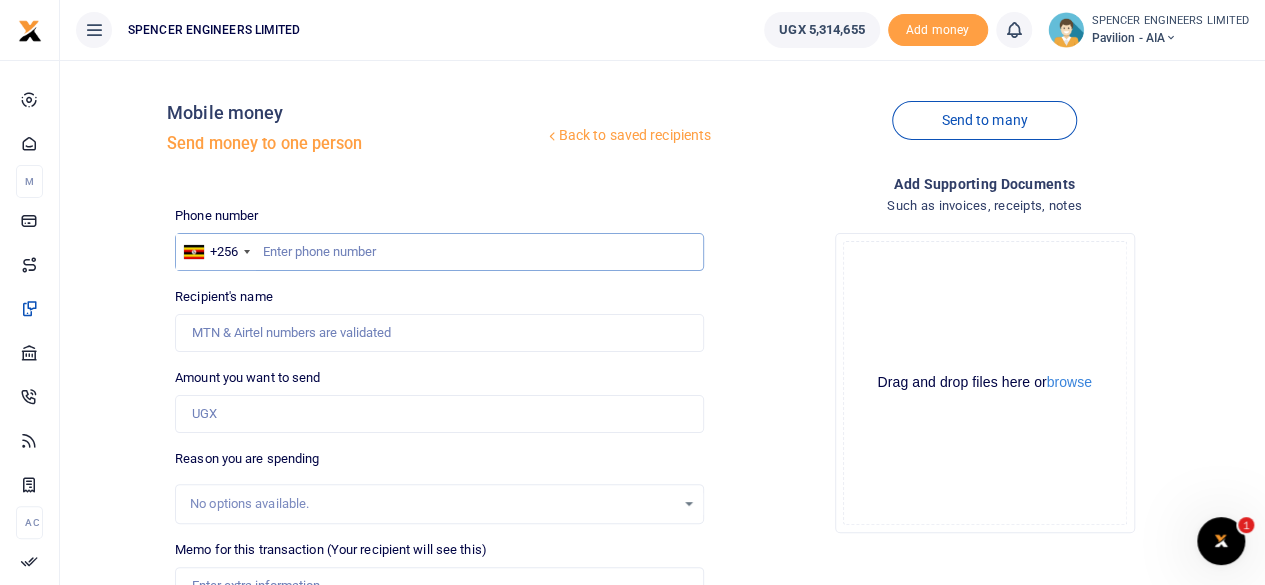 click at bounding box center [439, 252] 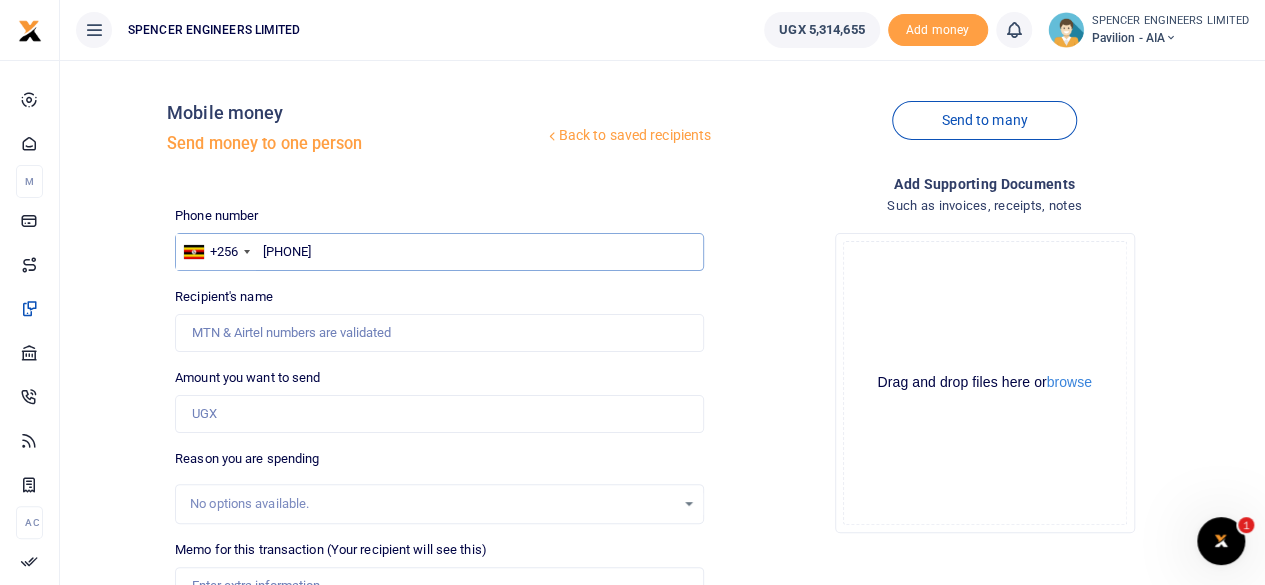 type on "773047146" 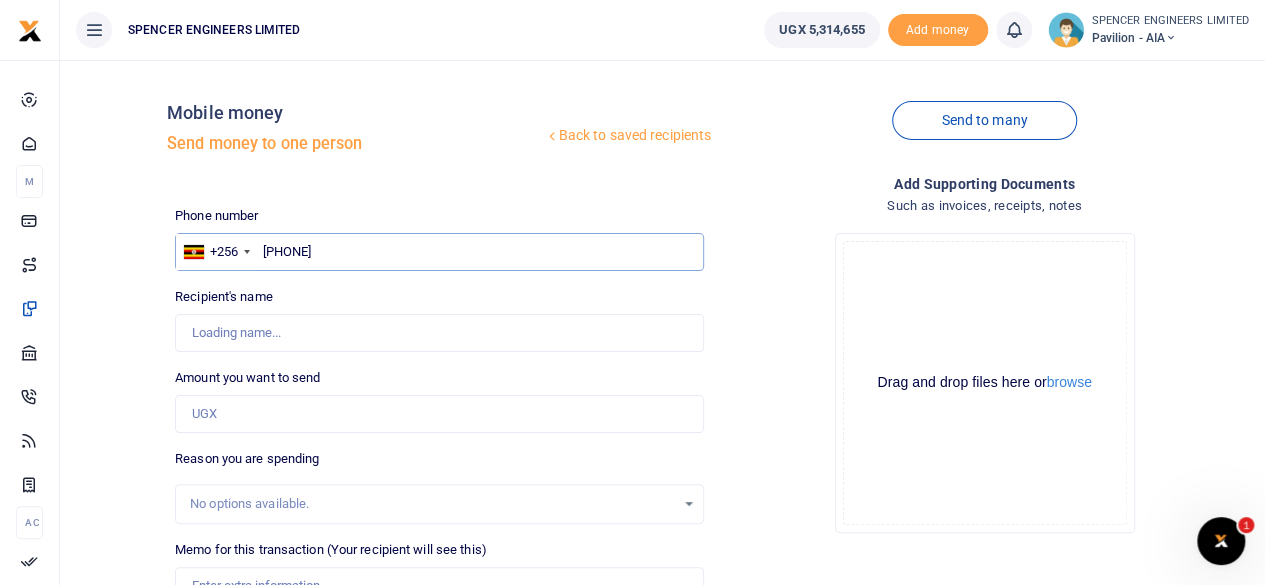 type on "Yonah Ariho" 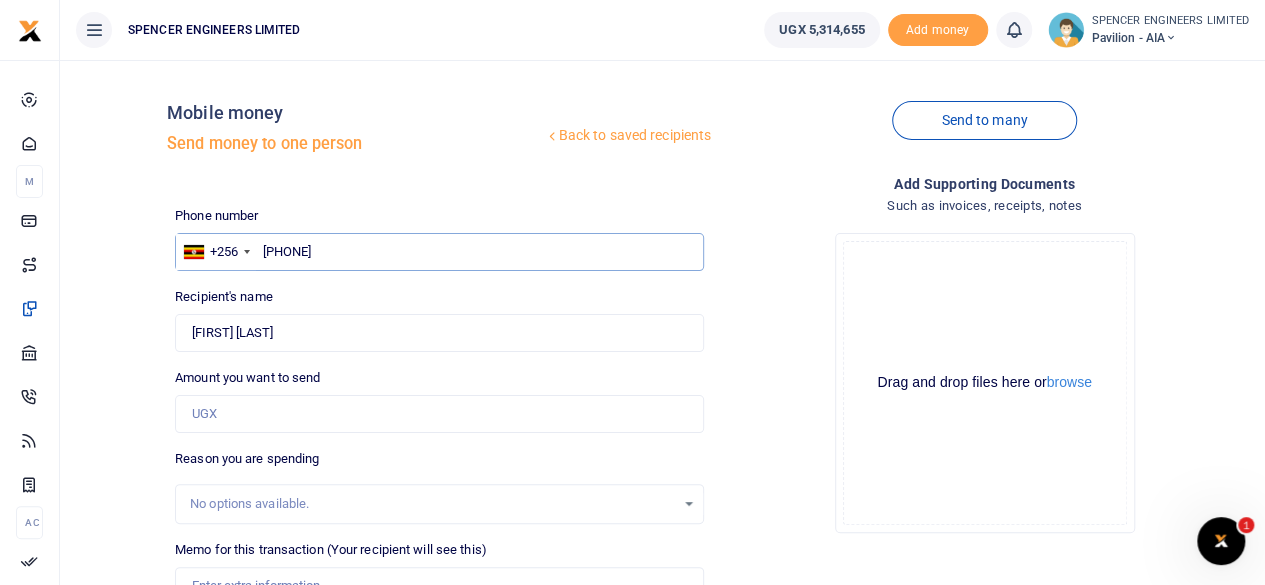 type on "773047146" 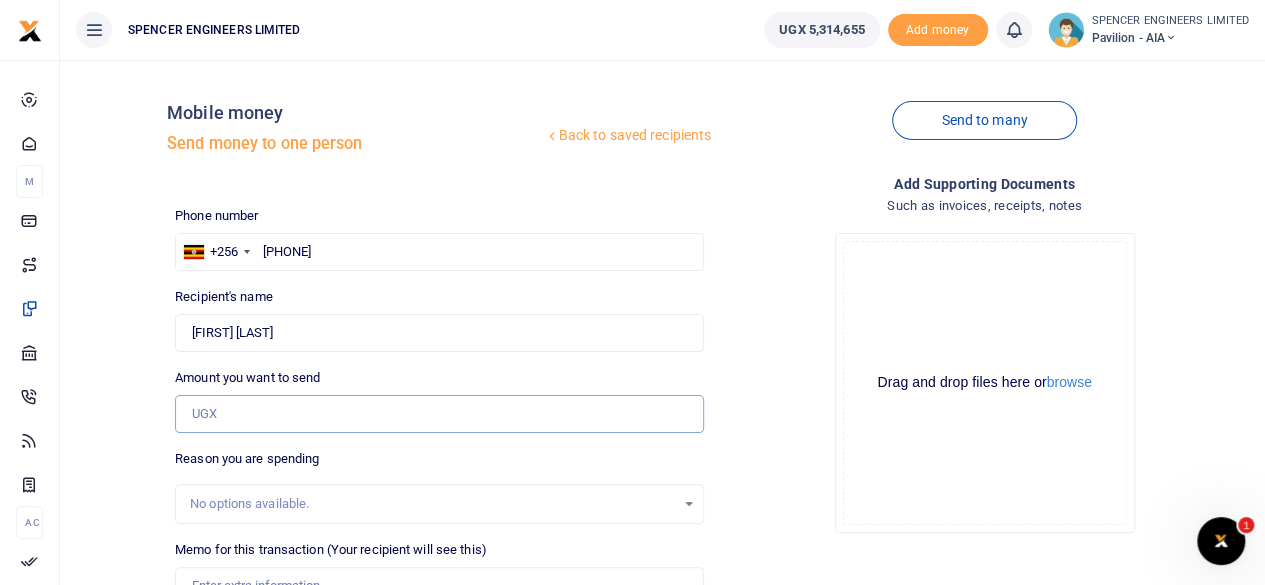 click on "Amount you want to send" at bounding box center [439, 414] 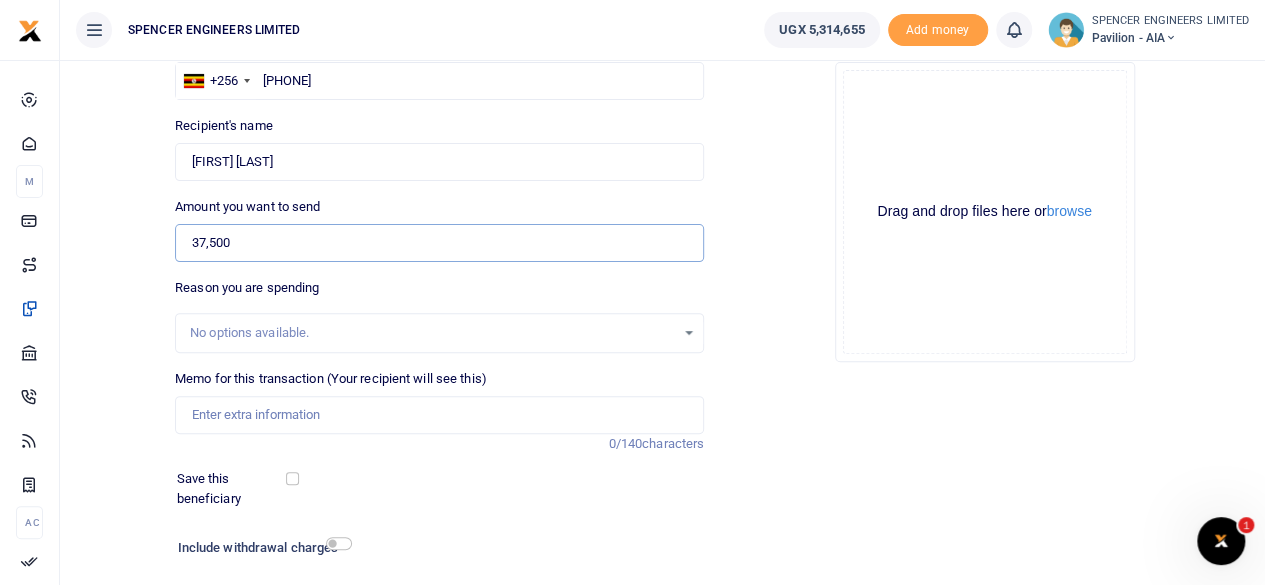scroll, scrollTop: 200, scrollLeft: 0, axis: vertical 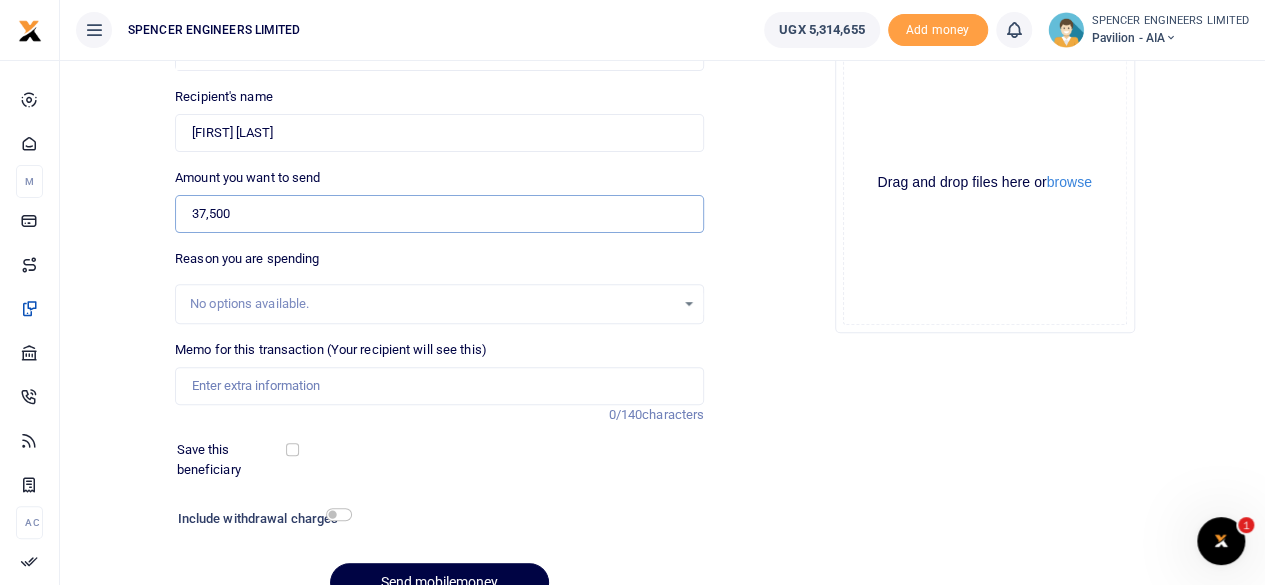 type on "37,500" 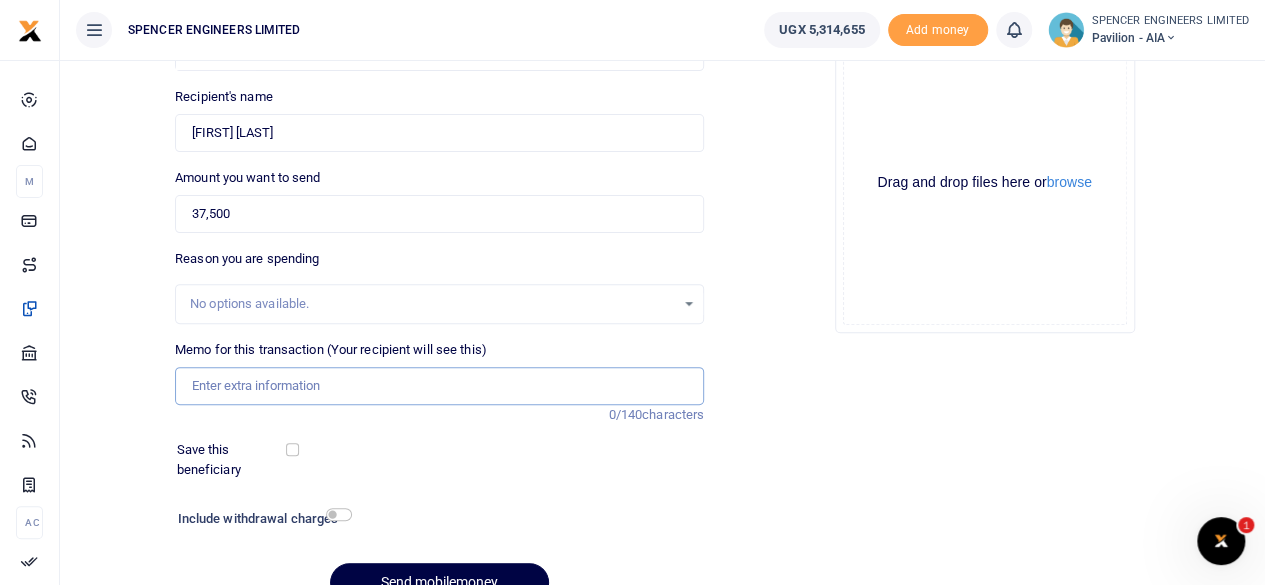 click on "Memo for this transaction (Your recipient will see this)" at bounding box center [439, 386] 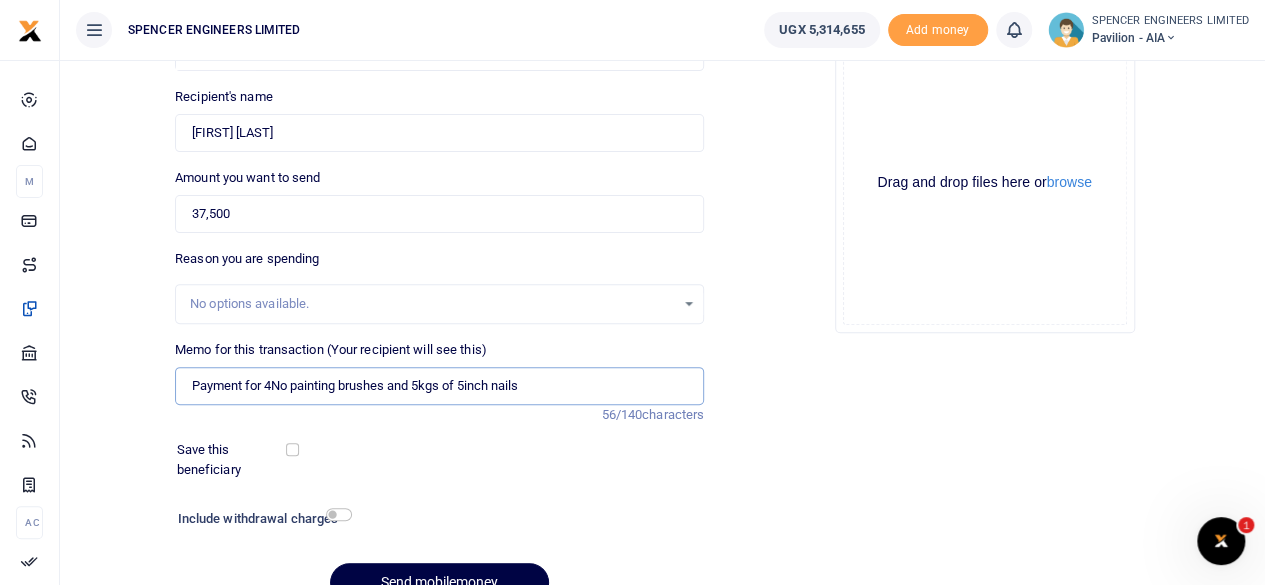 type on "Payment for 4No painting brushes and 5kgs of 5inch nails" 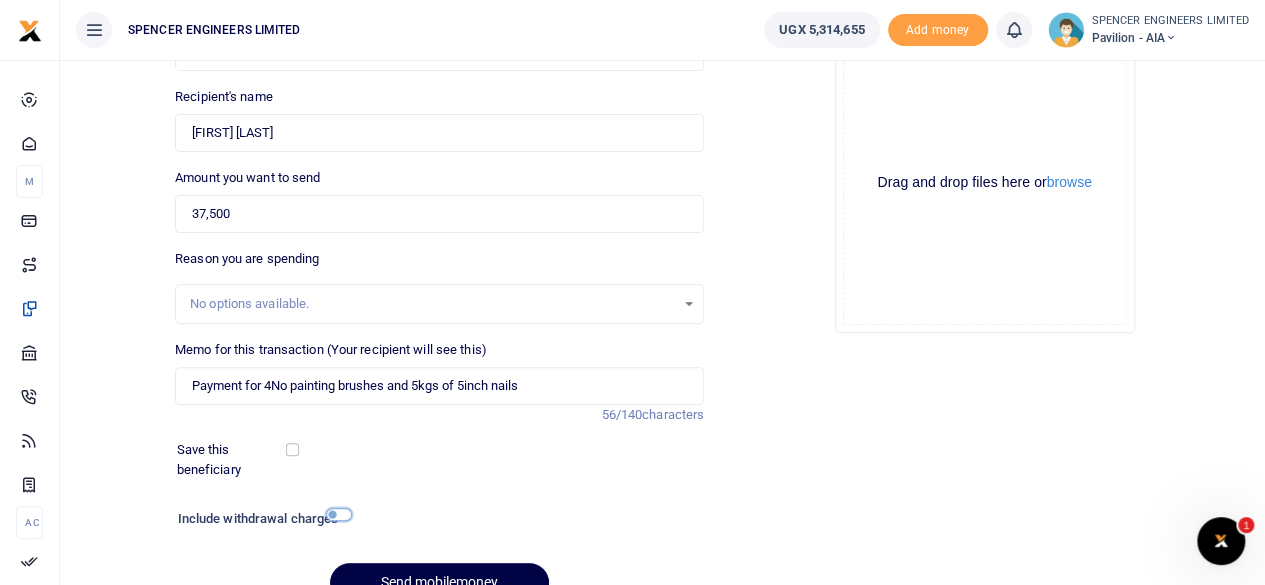click at bounding box center (339, 514) 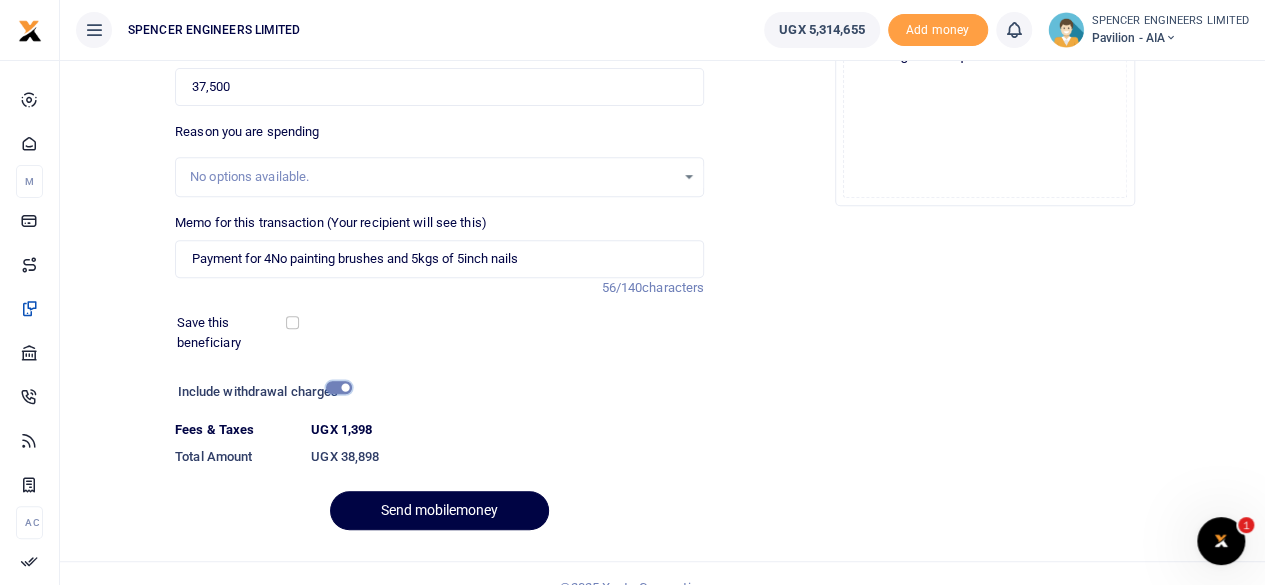 scroll, scrollTop: 354, scrollLeft: 0, axis: vertical 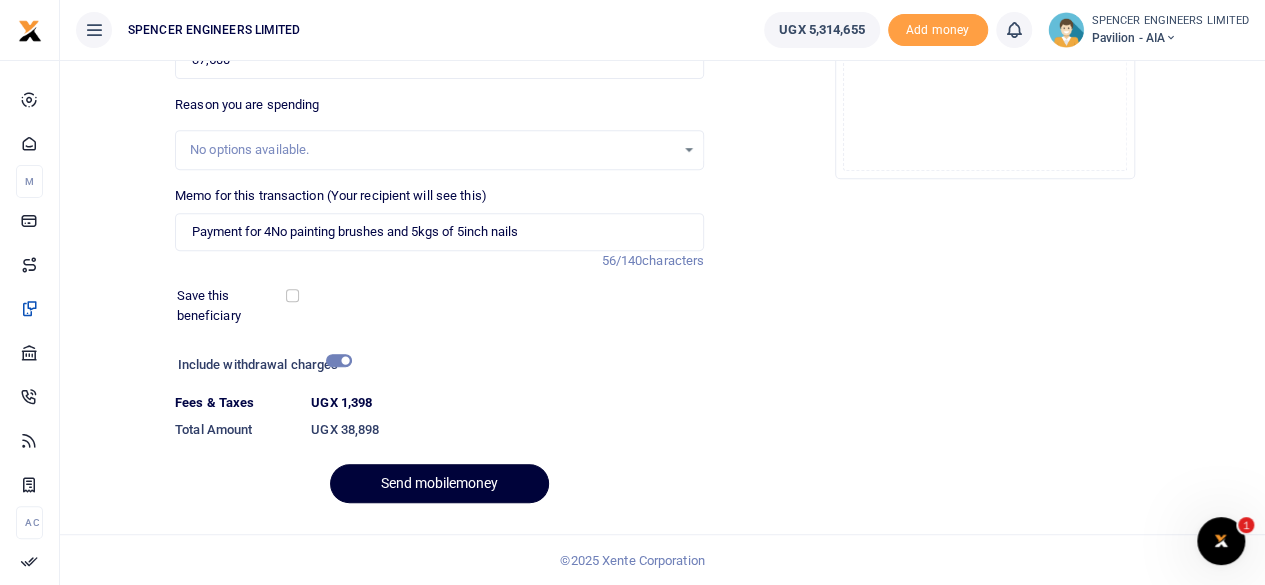 click on "Send mobilemoney" at bounding box center [439, 483] 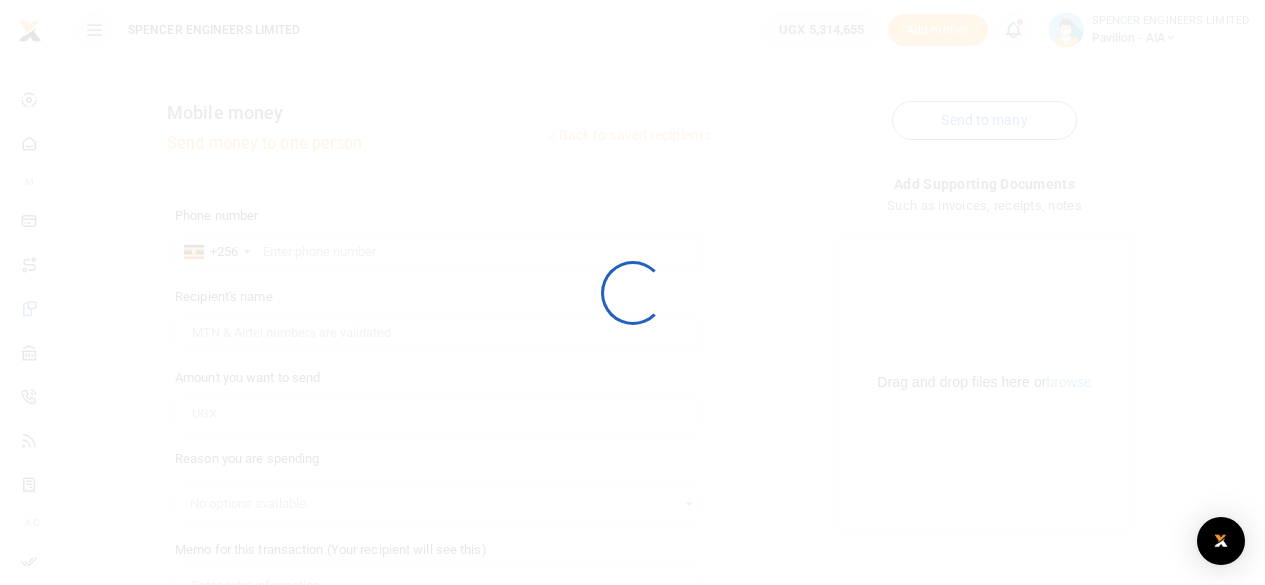 scroll, scrollTop: 298, scrollLeft: 0, axis: vertical 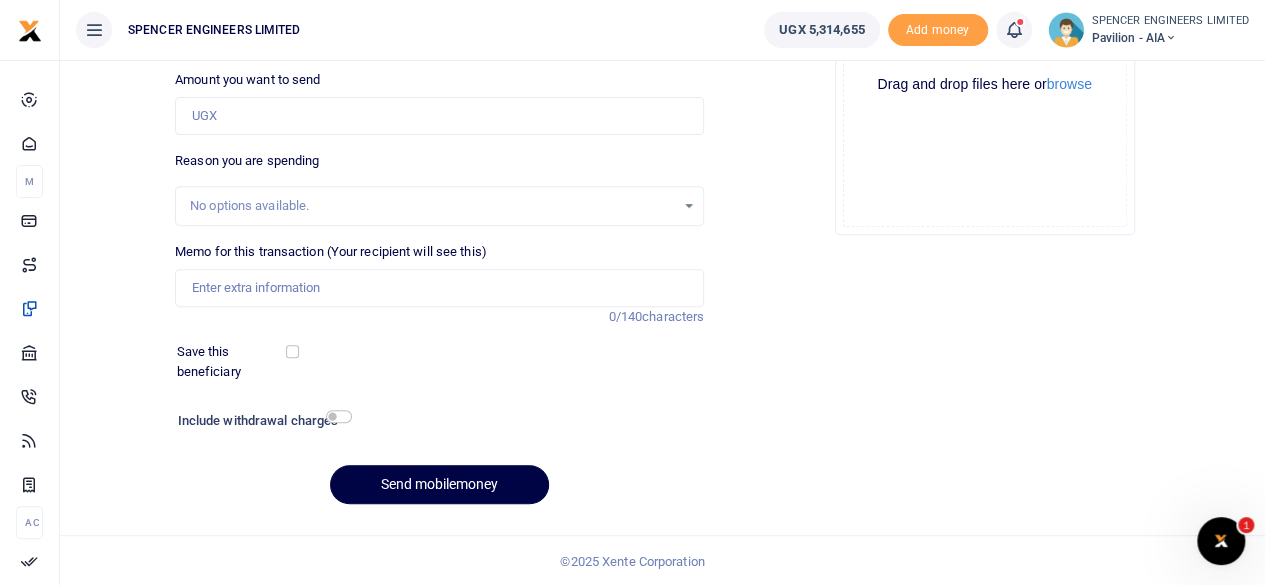 click at bounding box center (1013, 30) 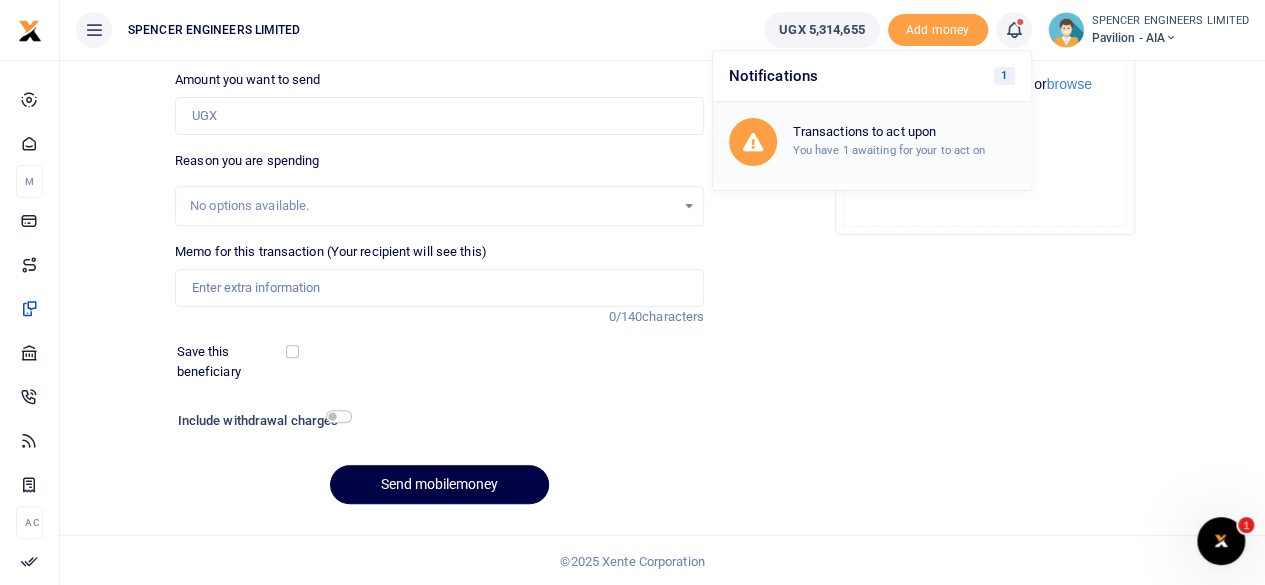 click on "You have 1 awaiting for your to act on" at bounding box center (889, 150) 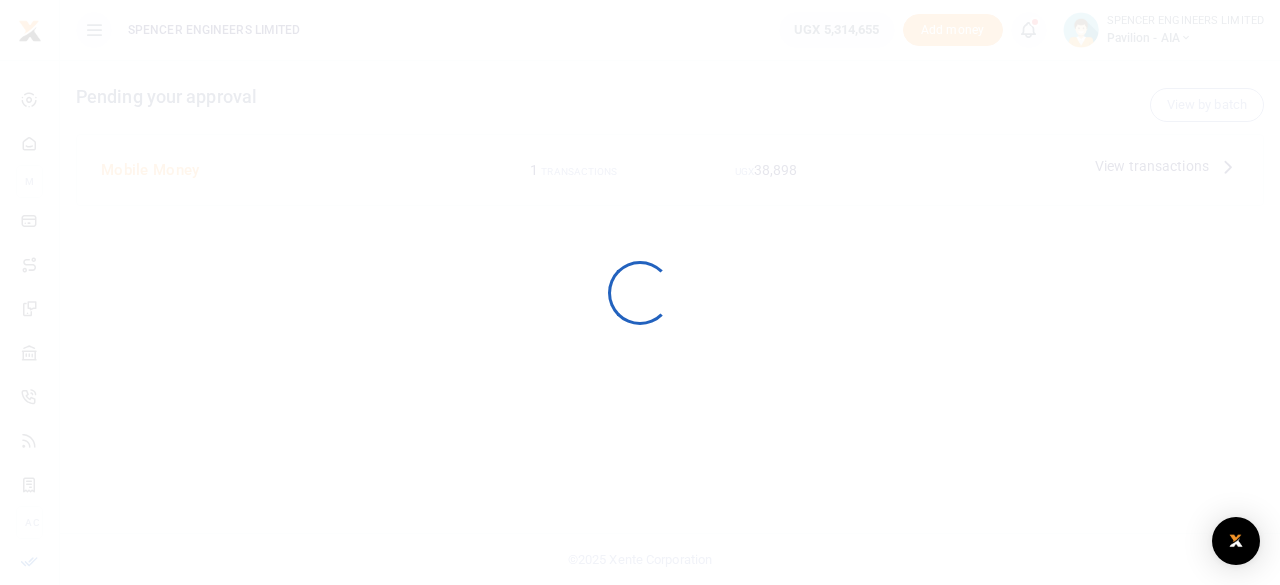 scroll, scrollTop: 0, scrollLeft: 0, axis: both 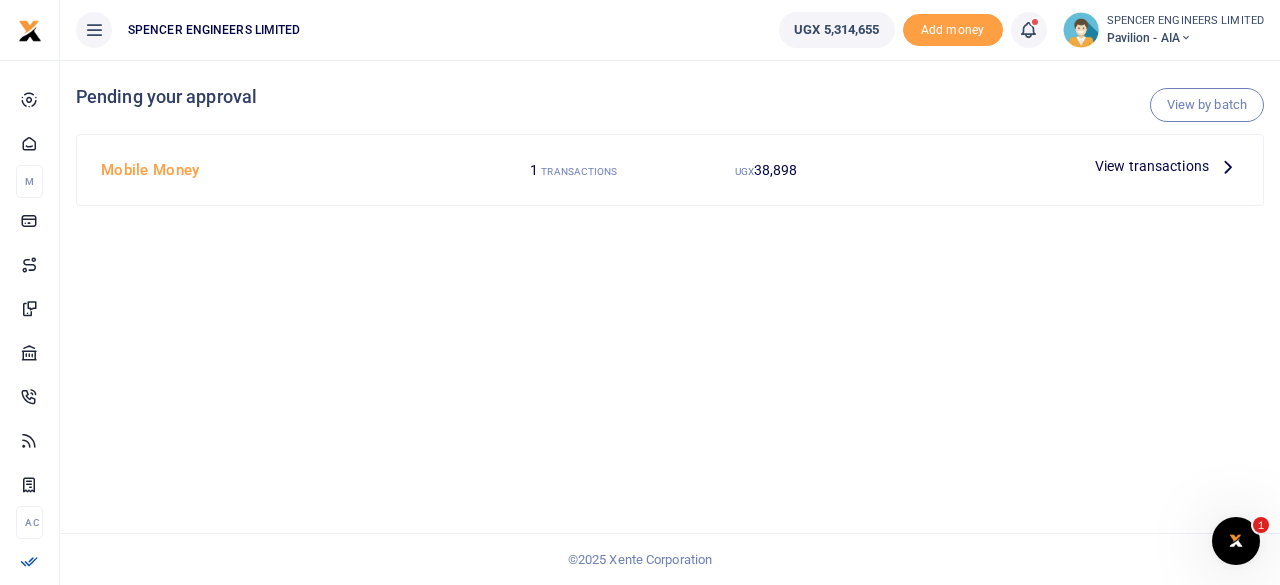 click at bounding box center [640, 292] 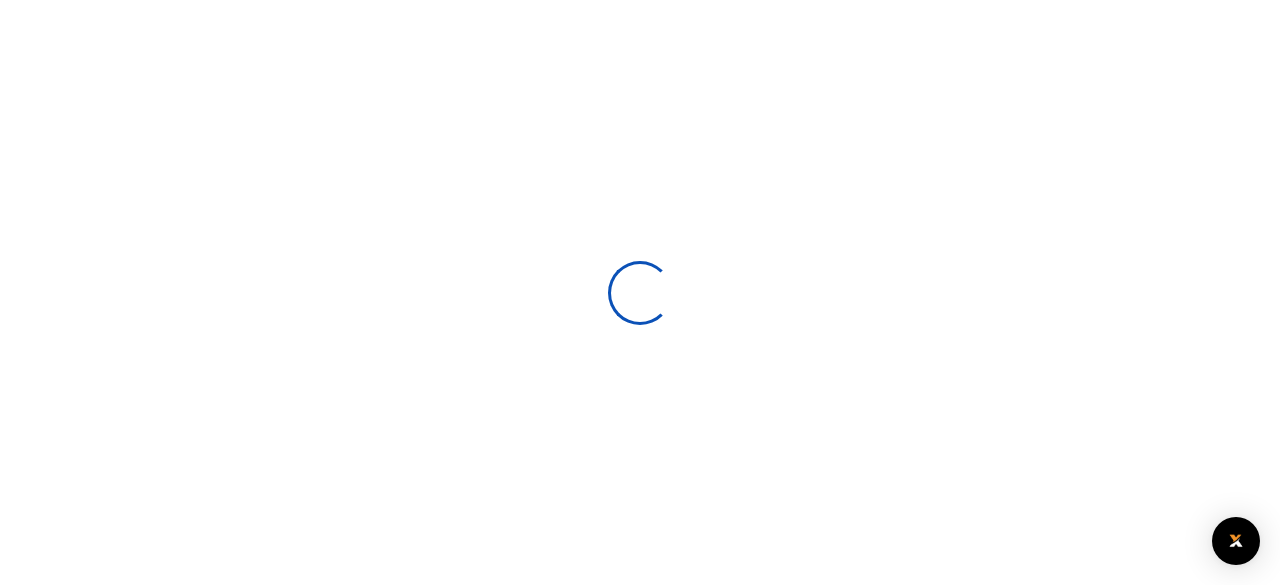 scroll, scrollTop: 0, scrollLeft: 0, axis: both 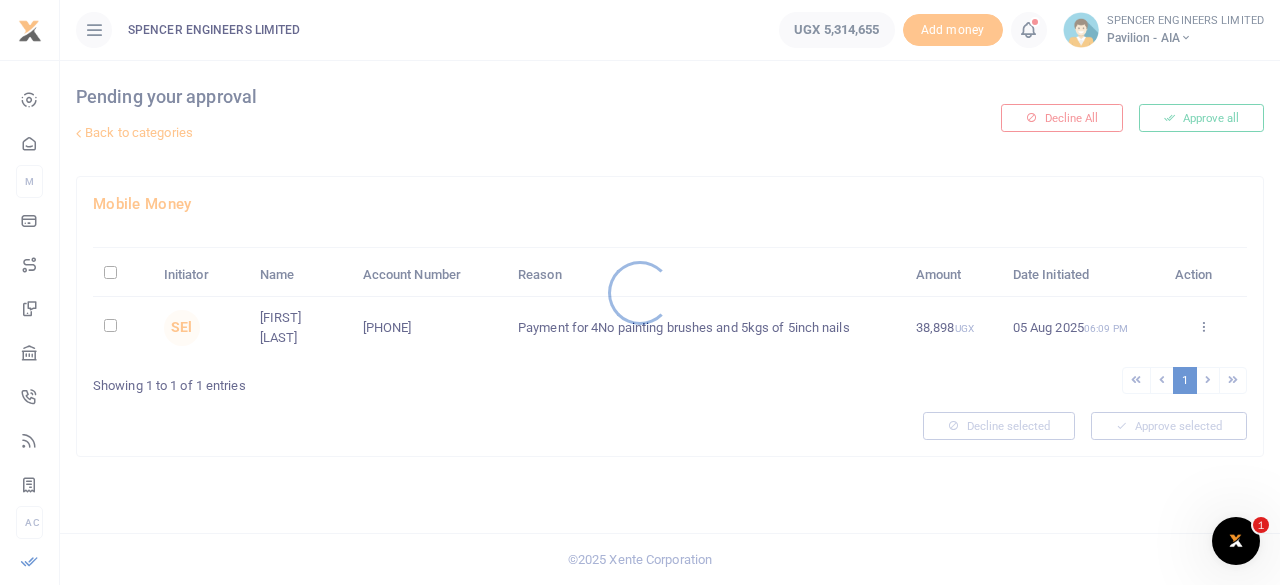 click at bounding box center [640, 292] 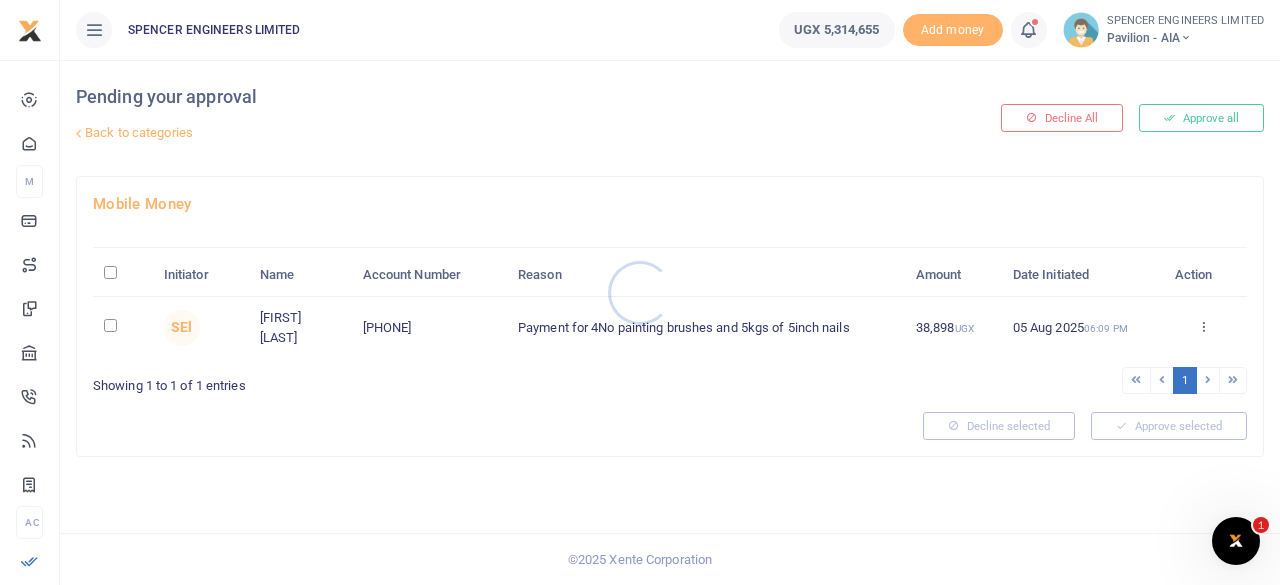 click at bounding box center (640, 292) 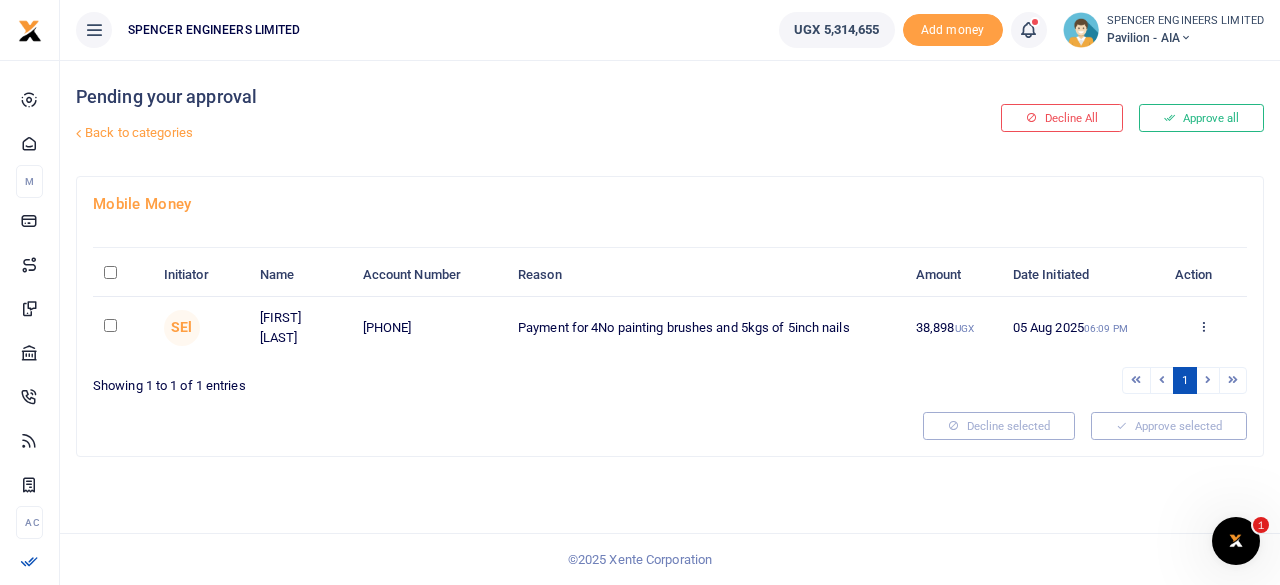 click at bounding box center [110, 325] 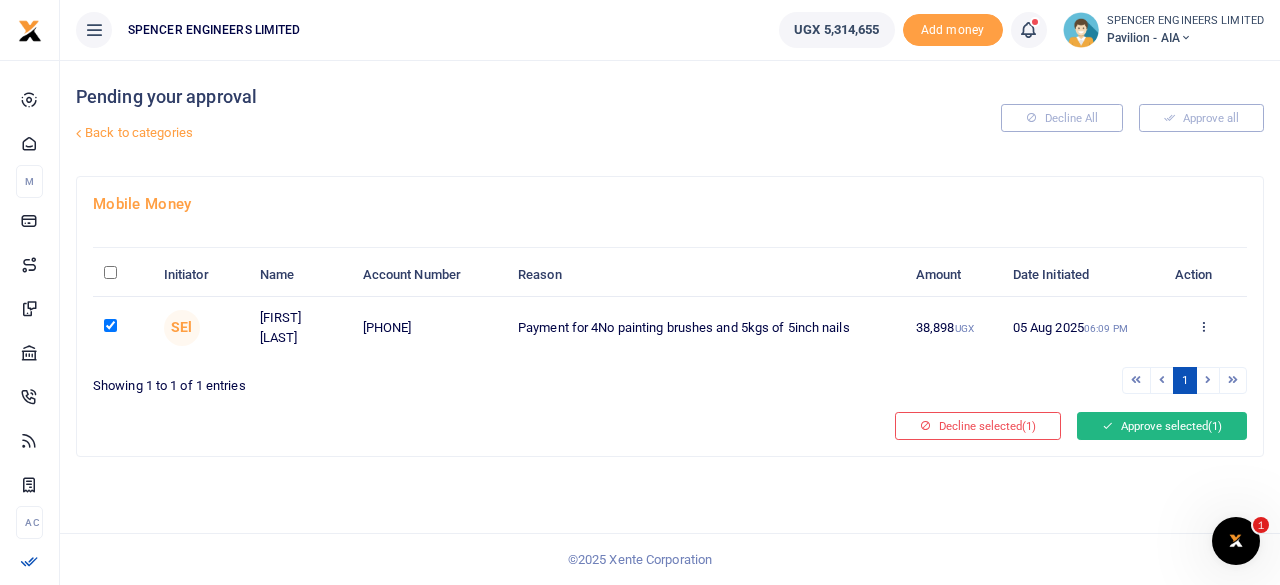 click on "Approve selected  (1)" at bounding box center (1162, 426) 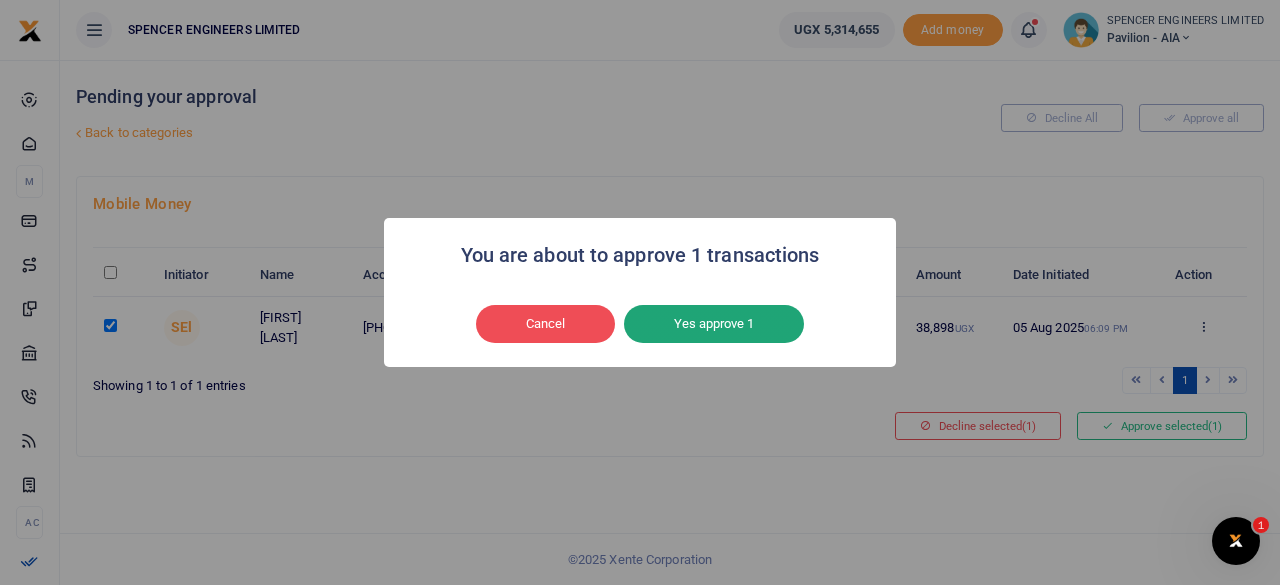 click on "Yes approve 1" at bounding box center [714, 324] 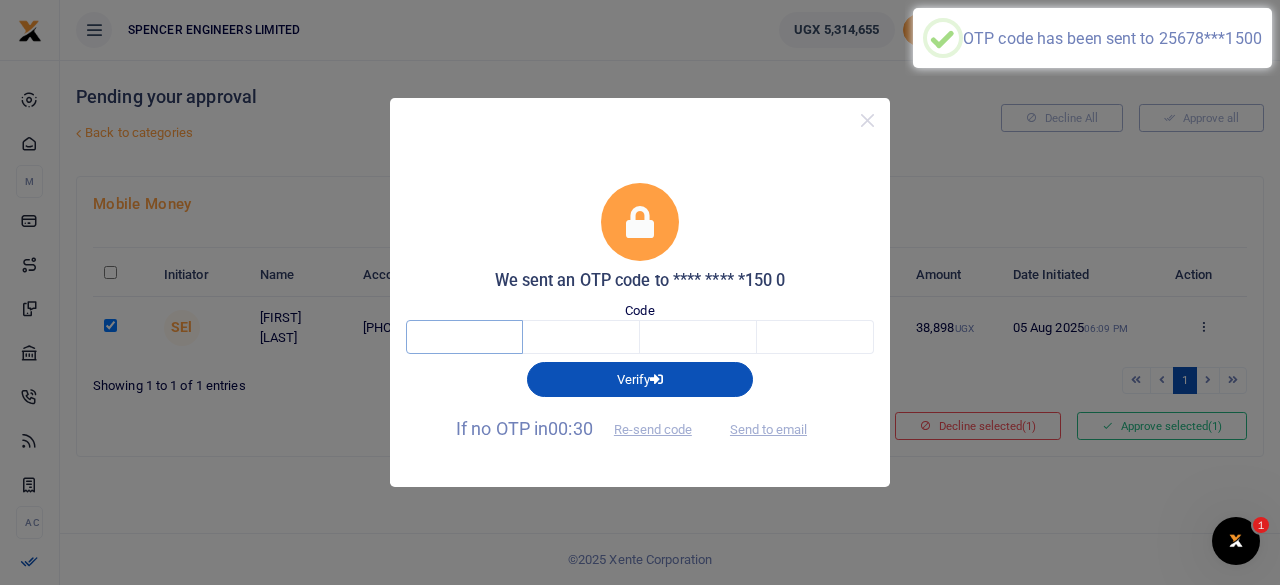 click at bounding box center [464, 337] 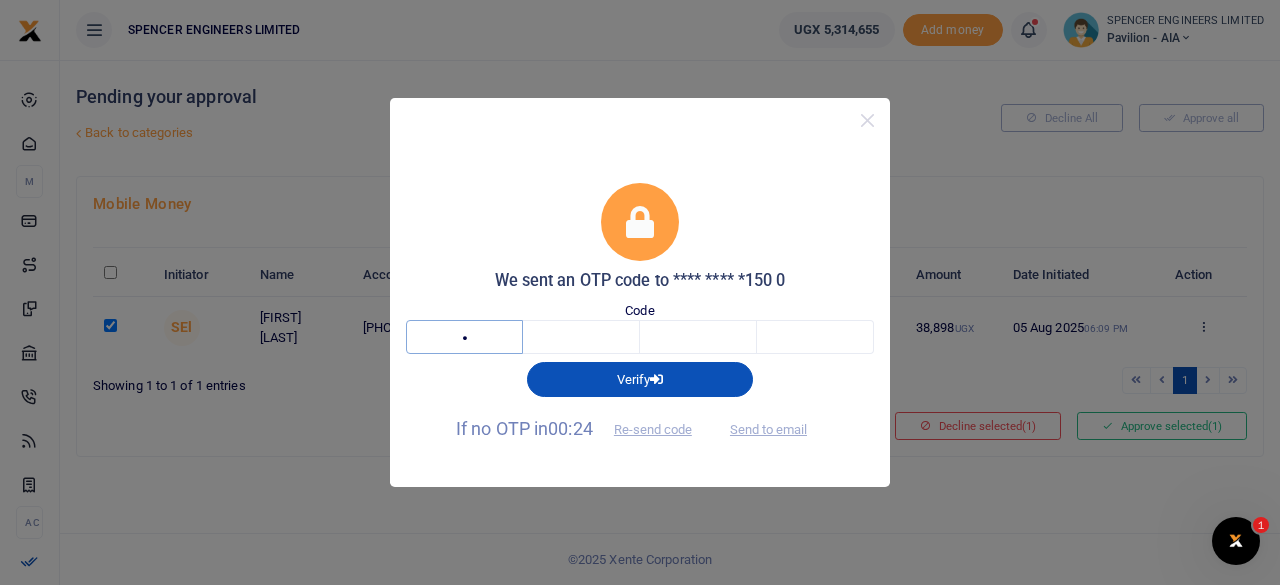 type on "3" 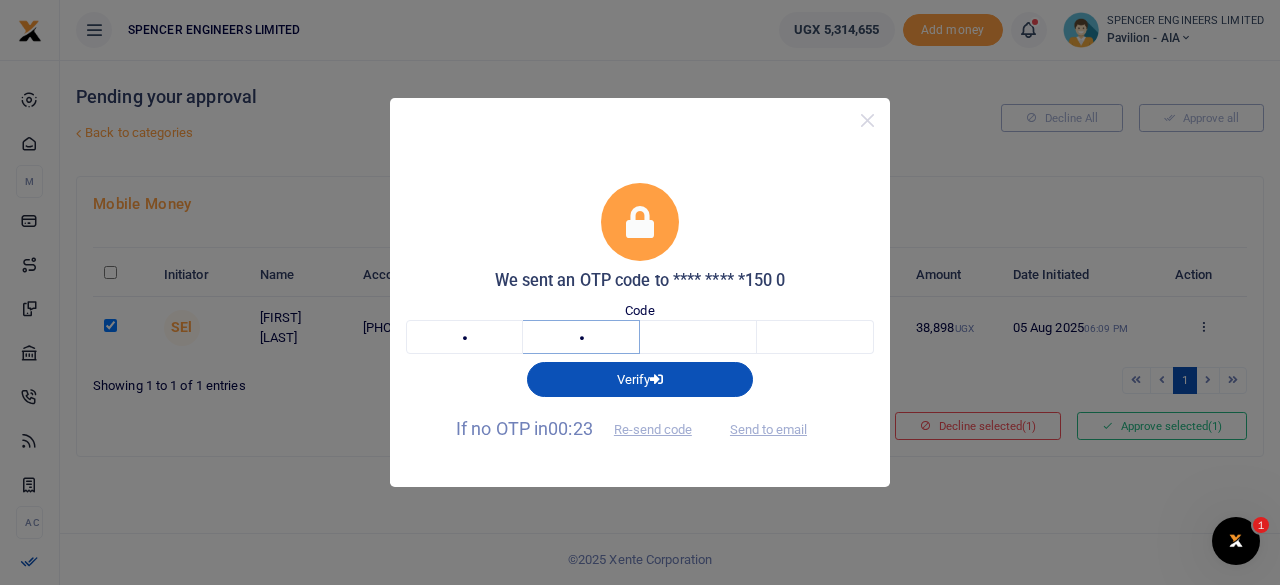 type on "1" 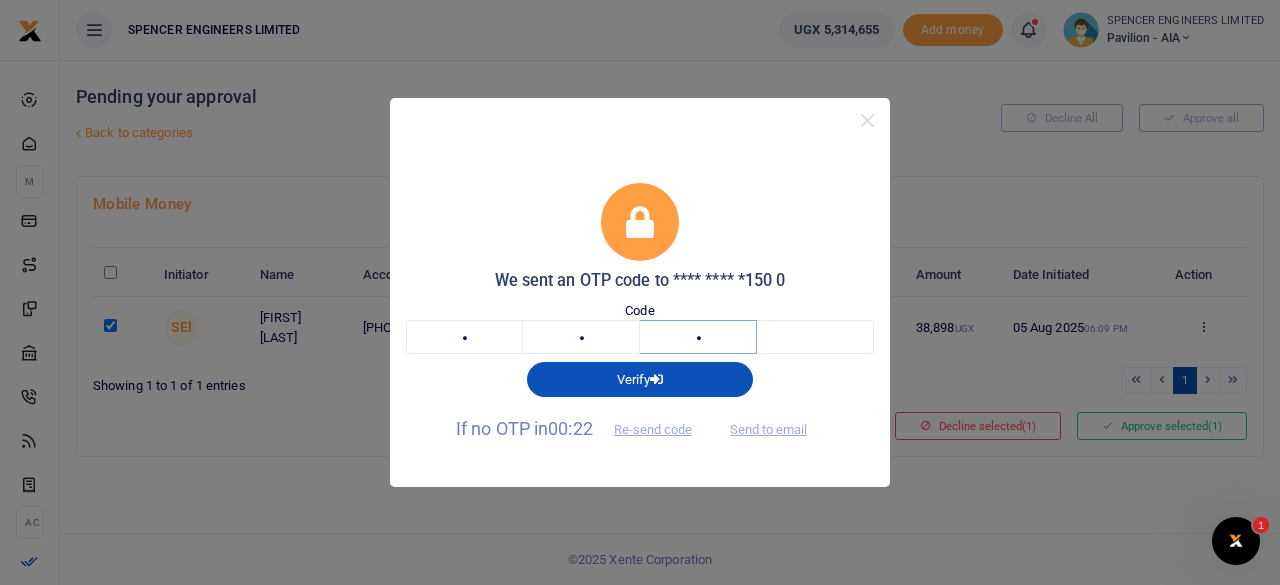 type on "0" 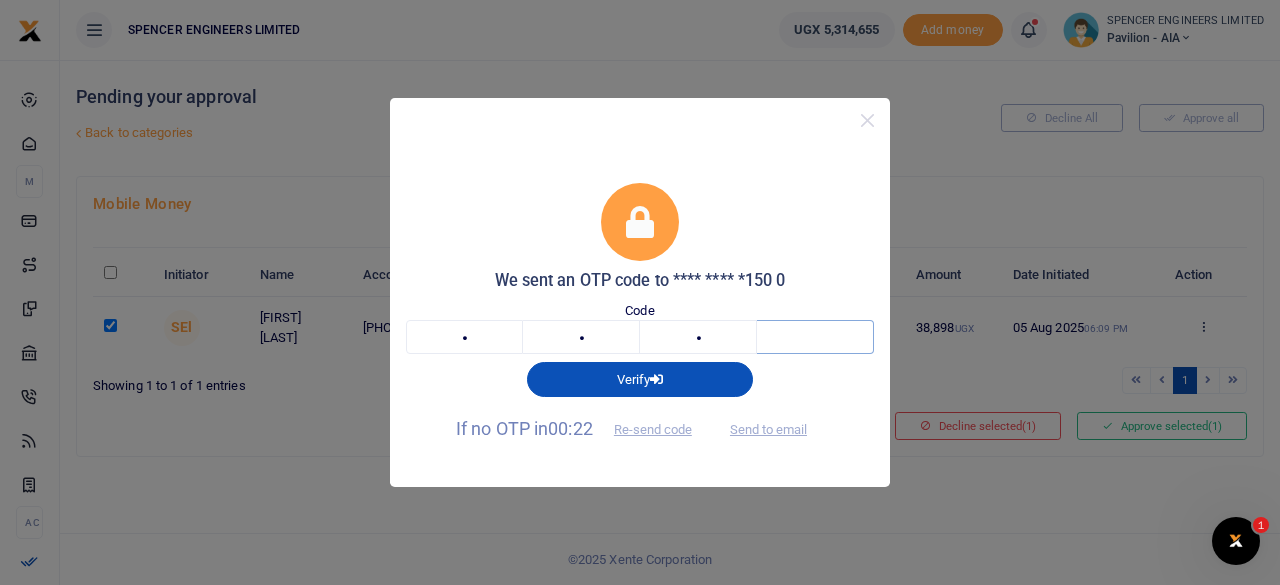 type on "3" 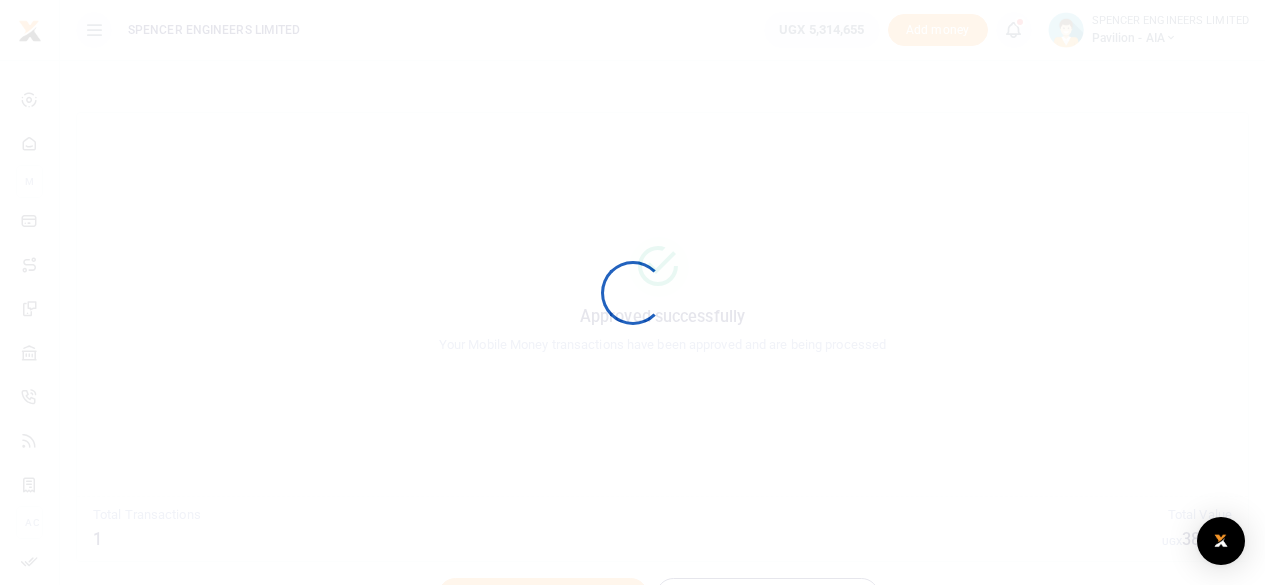 scroll, scrollTop: 0, scrollLeft: 0, axis: both 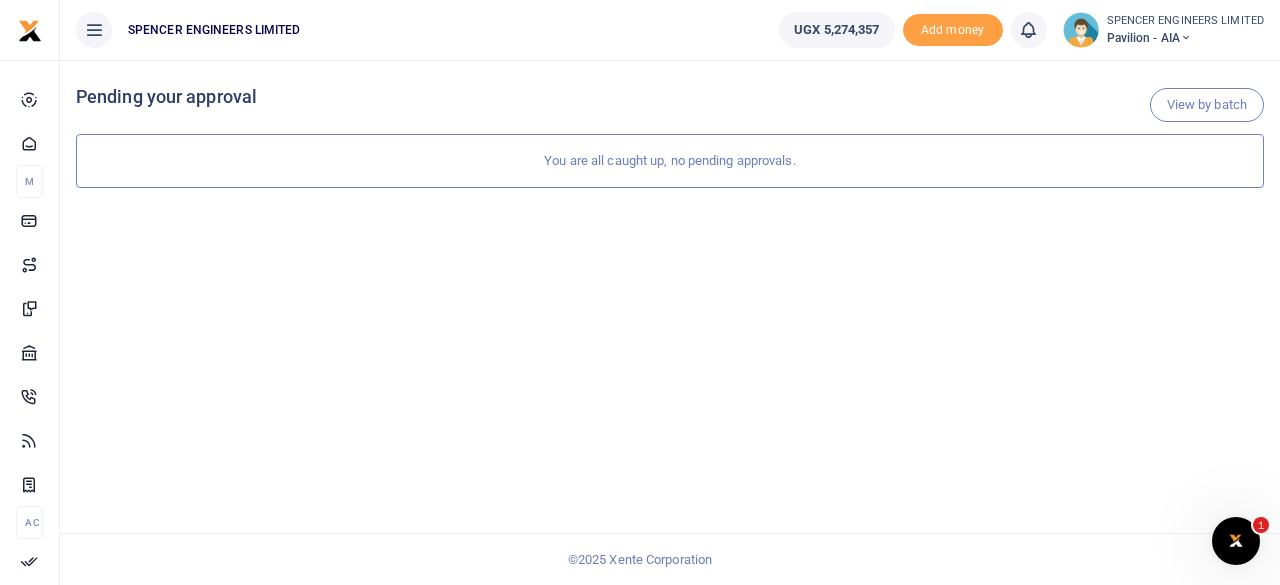 click at bounding box center [1186, 38] 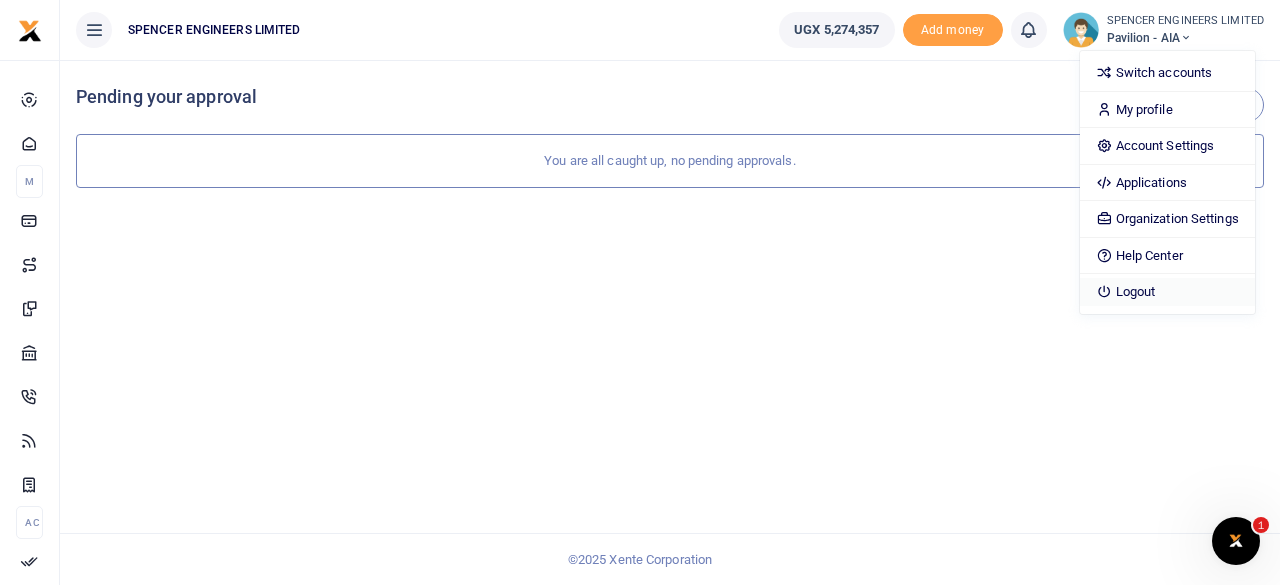 click on "Logout" at bounding box center [1167, 292] 